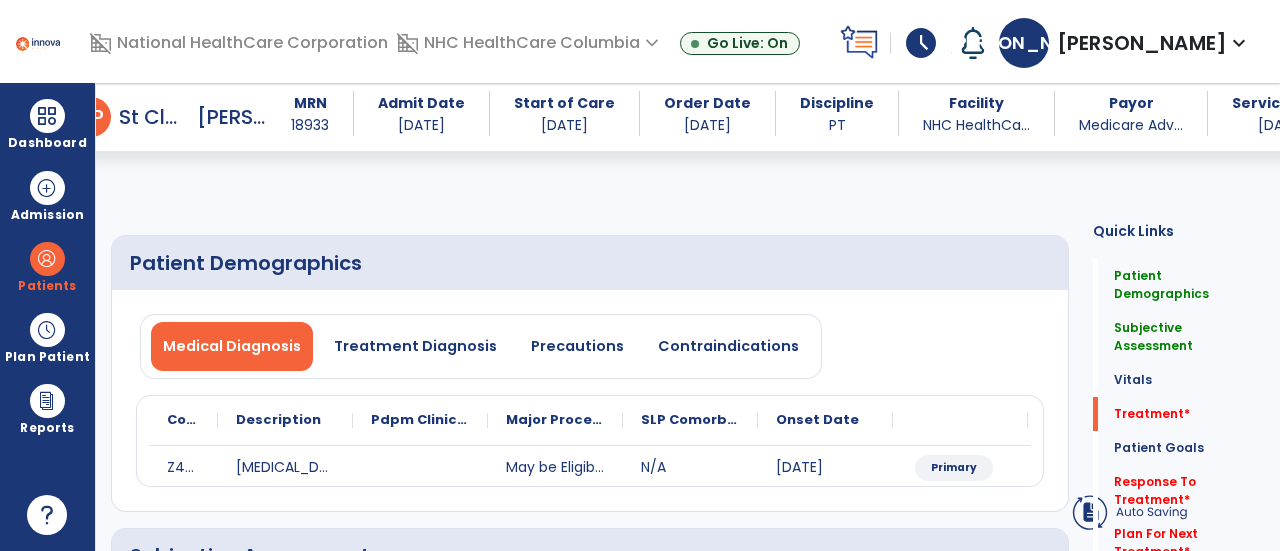 select on "*" 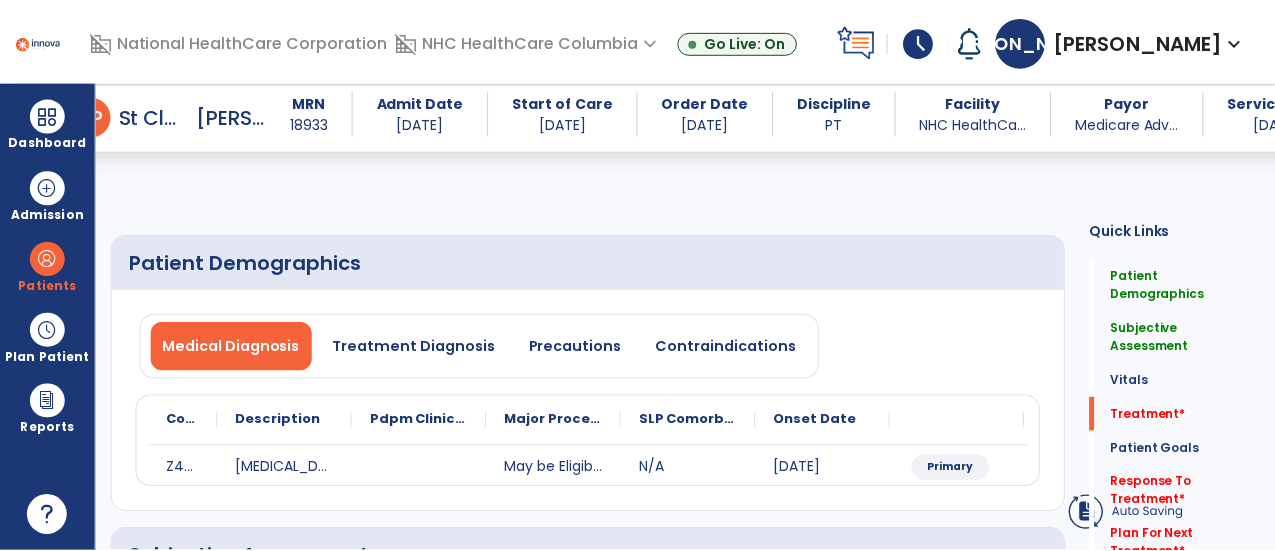 scroll, scrollTop: 1108, scrollLeft: 0, axis: vertical 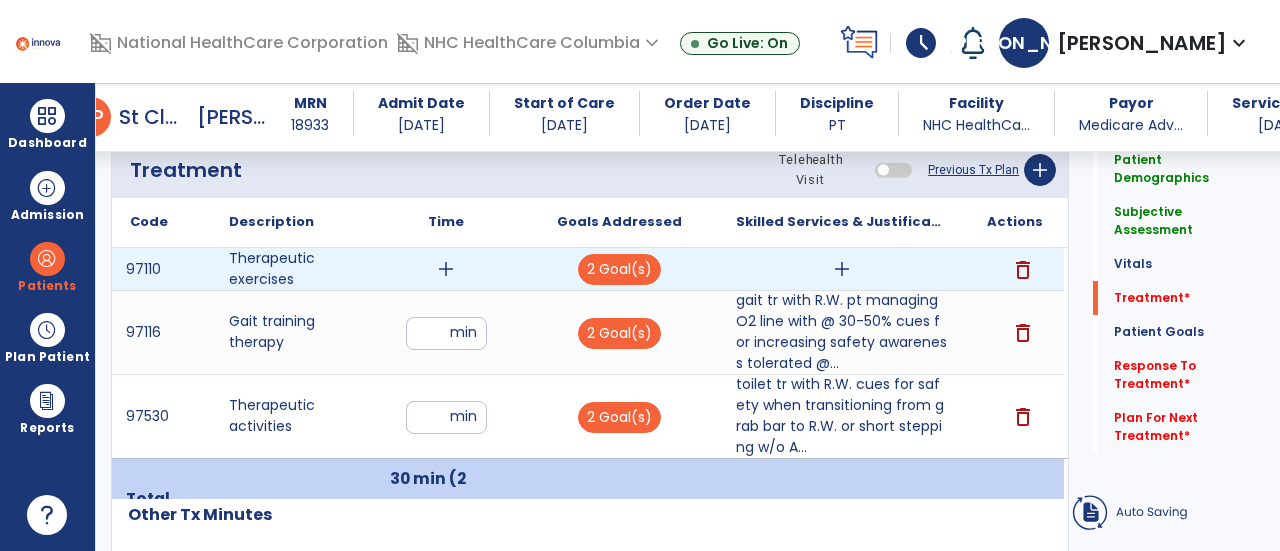 click on "add" at bounding box center (446, 269) 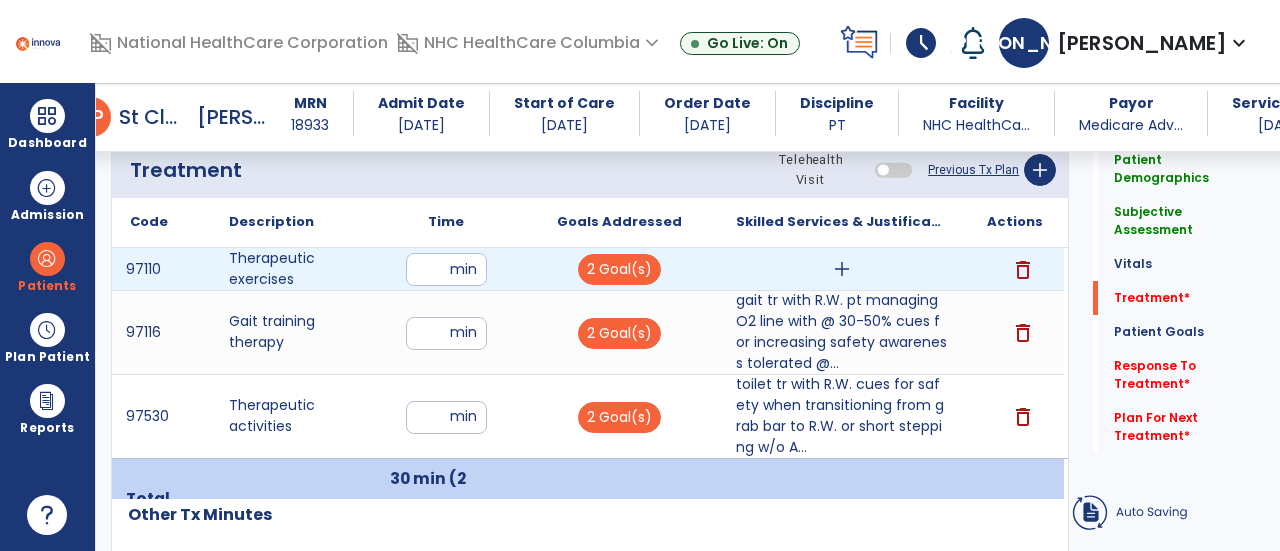 type on "**" 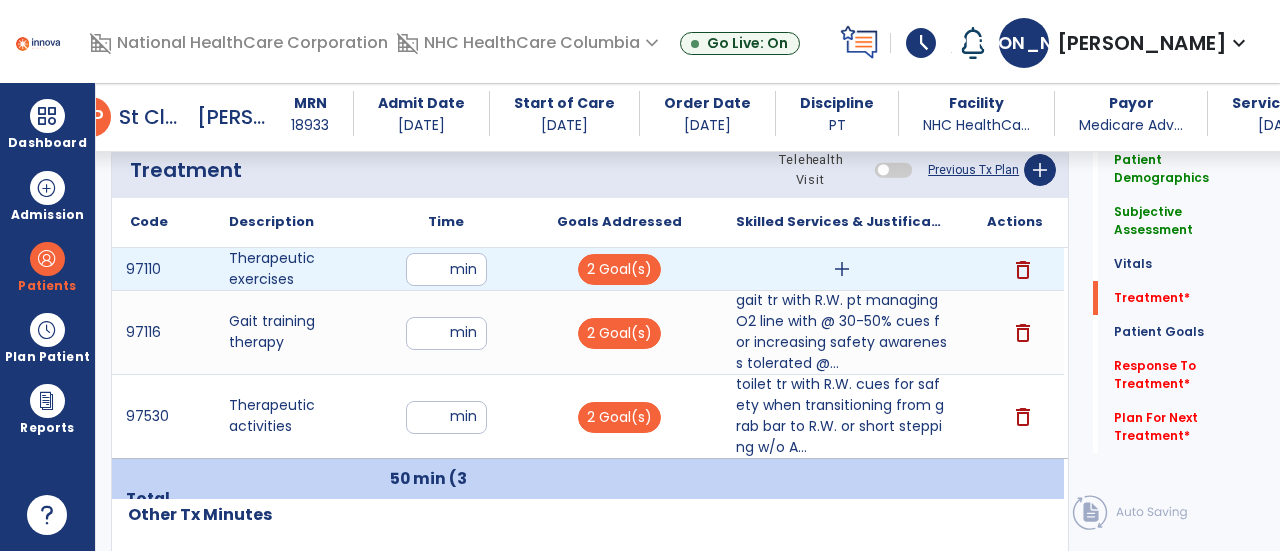 click on "add" at bounding box center (841, 269) 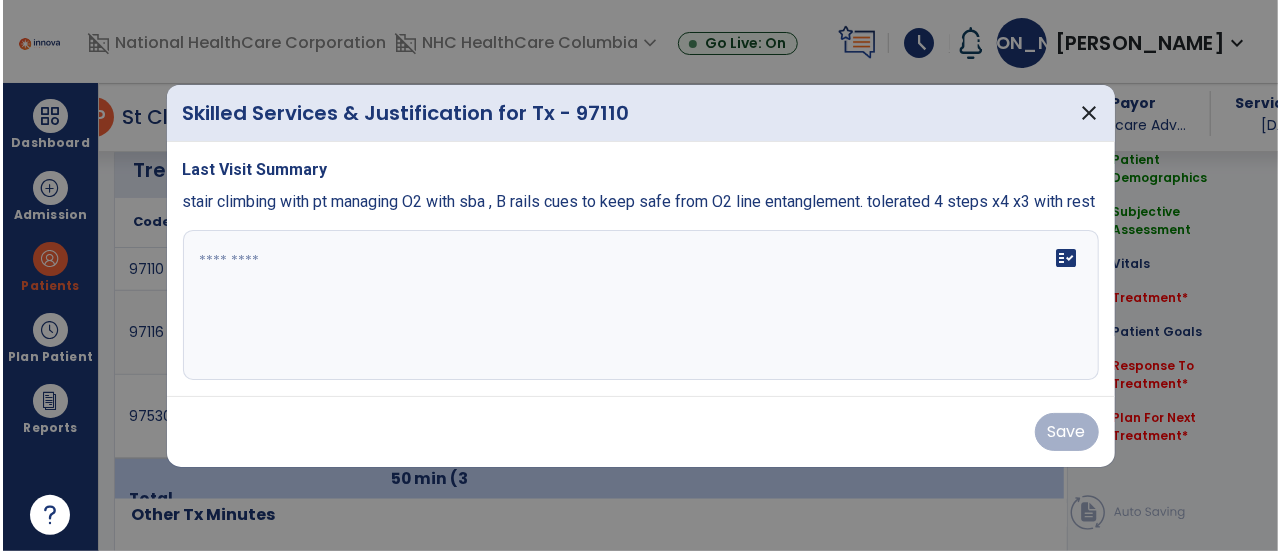 scroll, scrollTop: 1108, scrollLeft: 0, axis: vertical 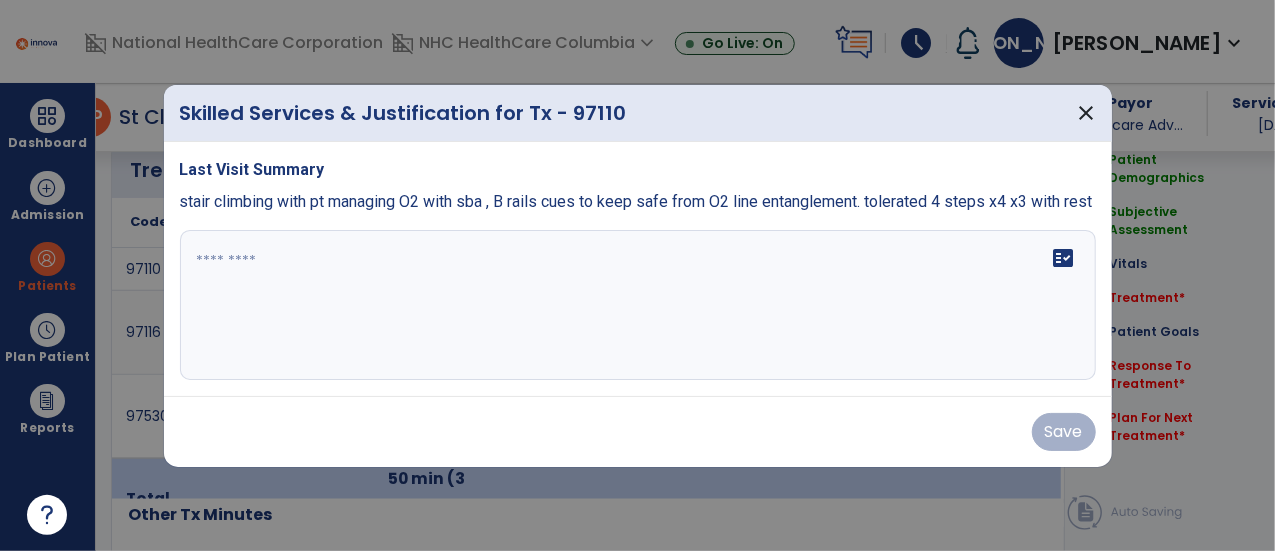 click on "fact_check" at bounding box center (638, 305) 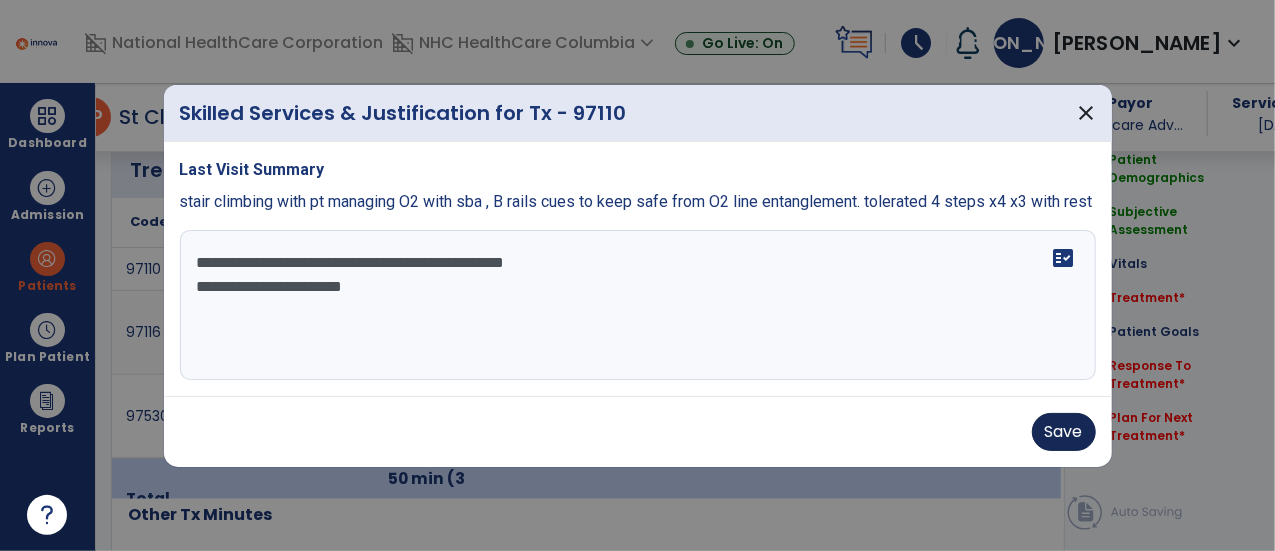 type on "**********" 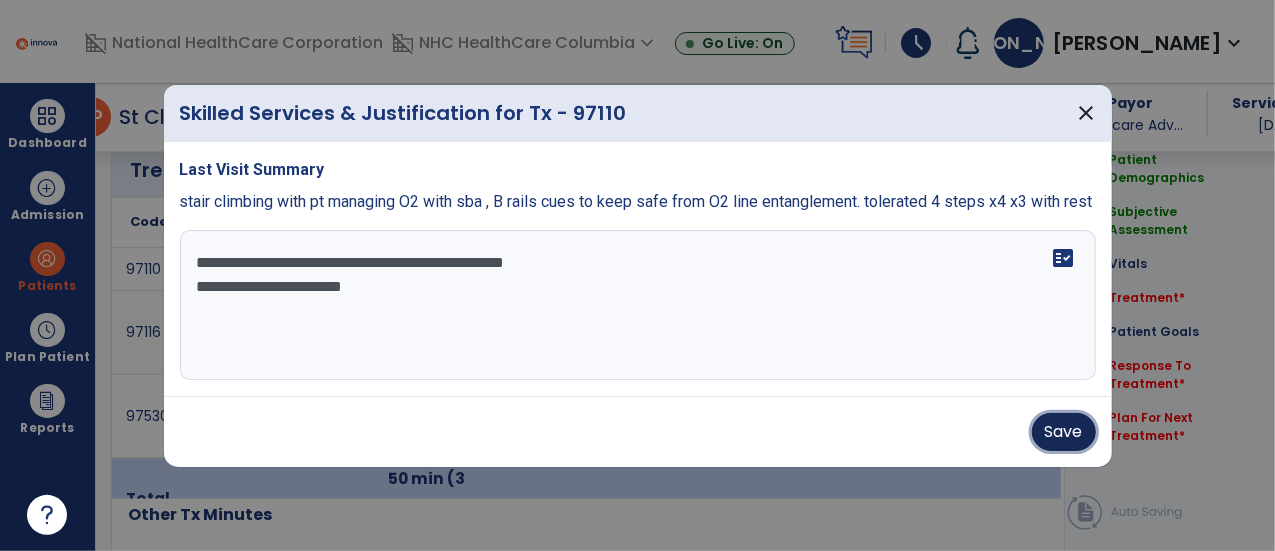 click on "Save" at bounding box center [1064, 432] 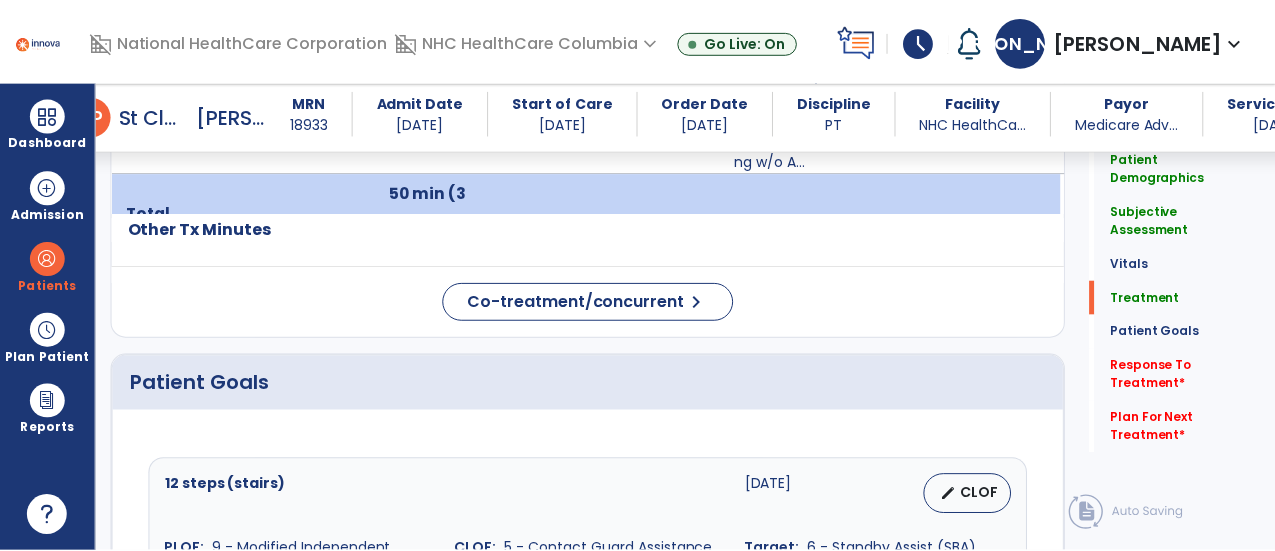 scroll, scrollTop: 1406, scrollLeft: 0, axis: vertical 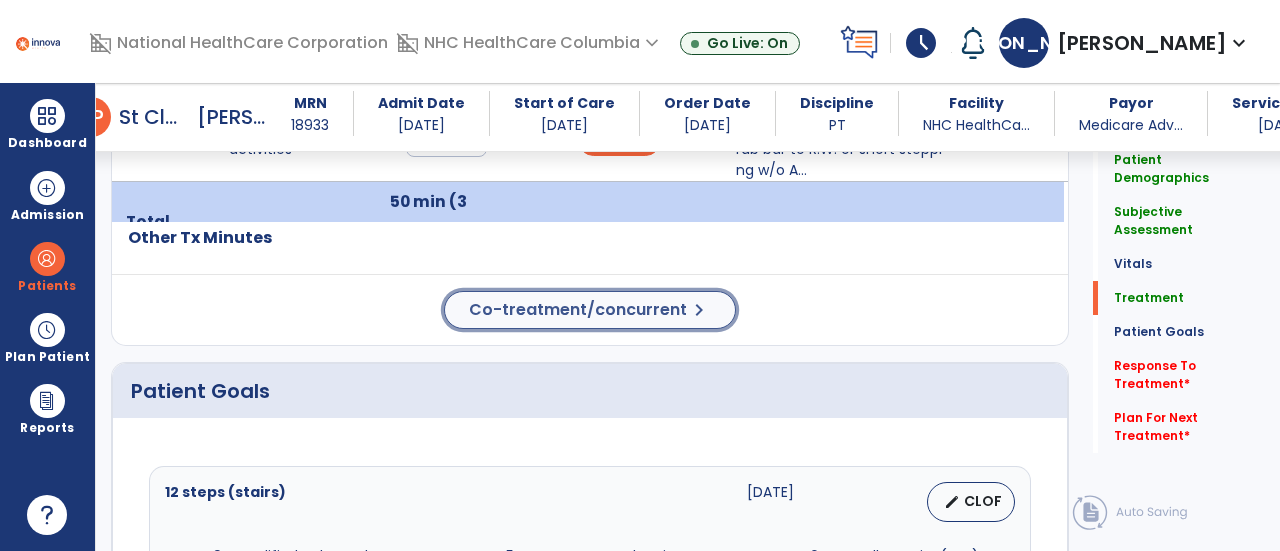 click on "Co-treatment/concurrent" 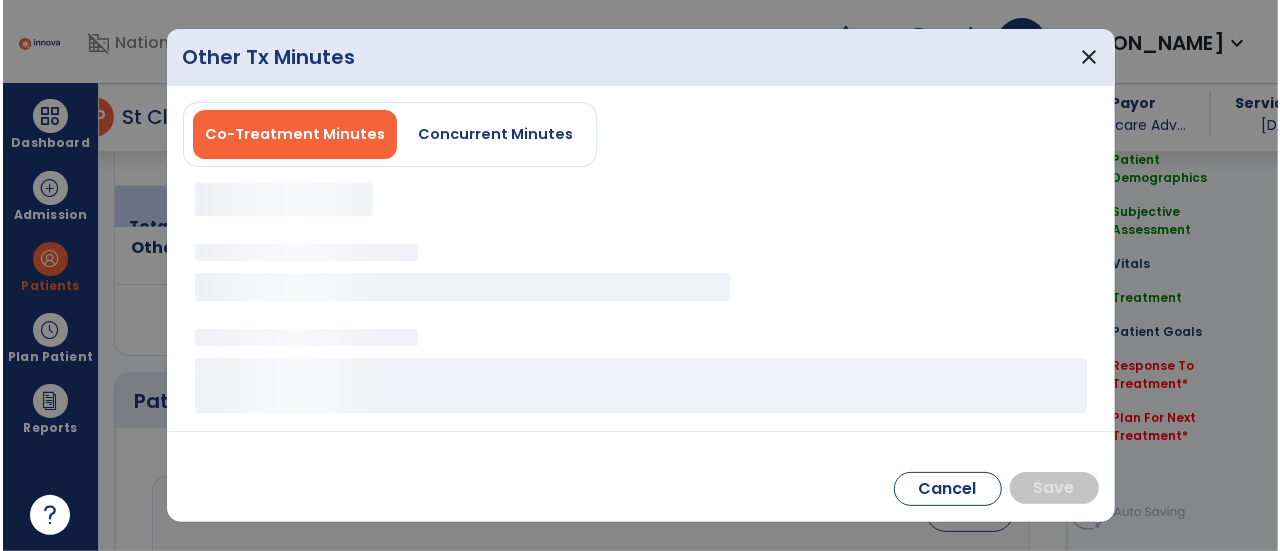 scroll, scrollTop: 1401, scrollLeft: 0, axis: vertical 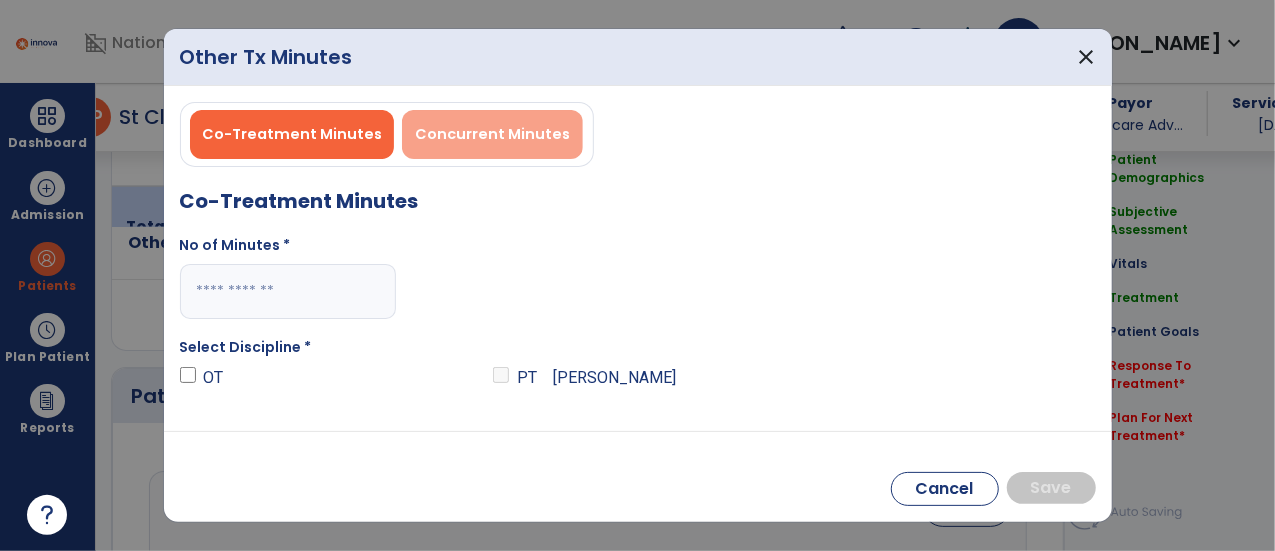 click on "Concurrent Minutes" at bounding box center (492, 134) 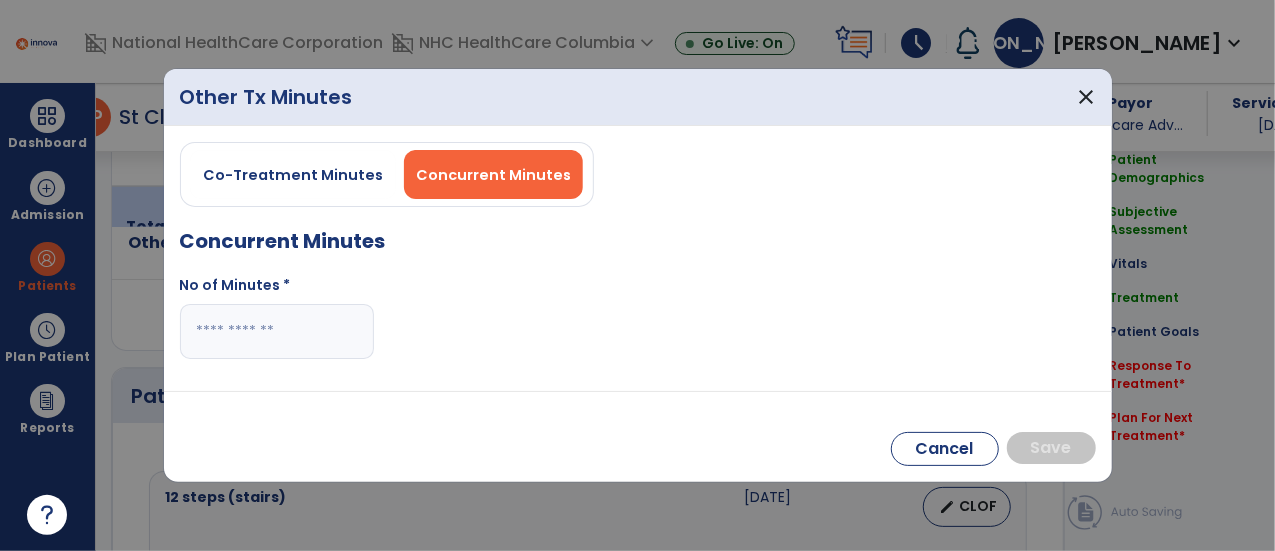 click at bounding box center [277, 331] 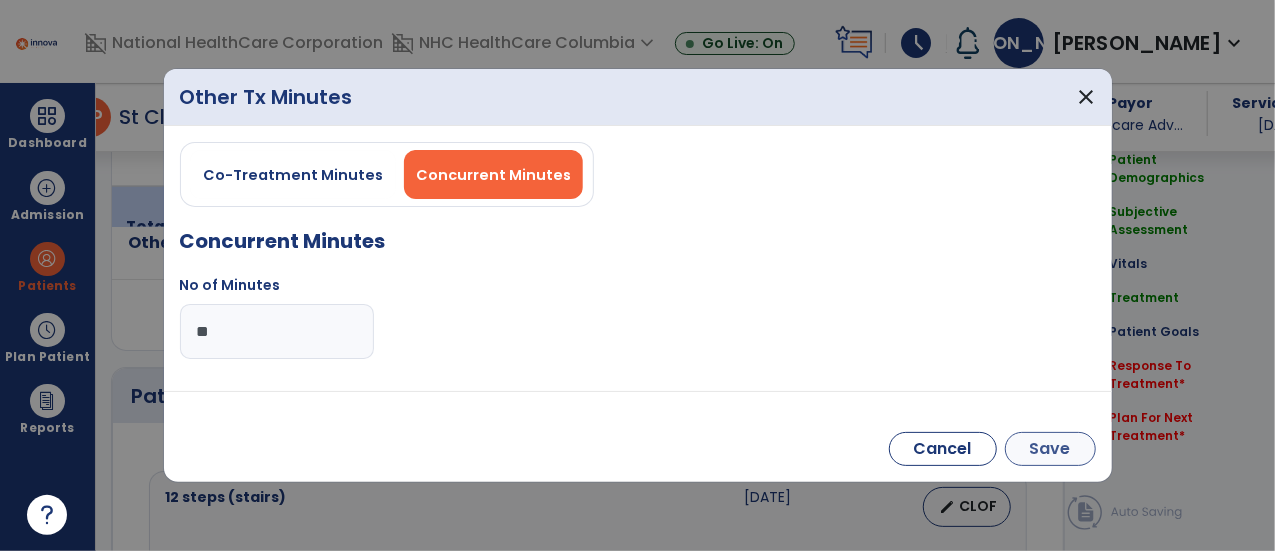 type on "**" 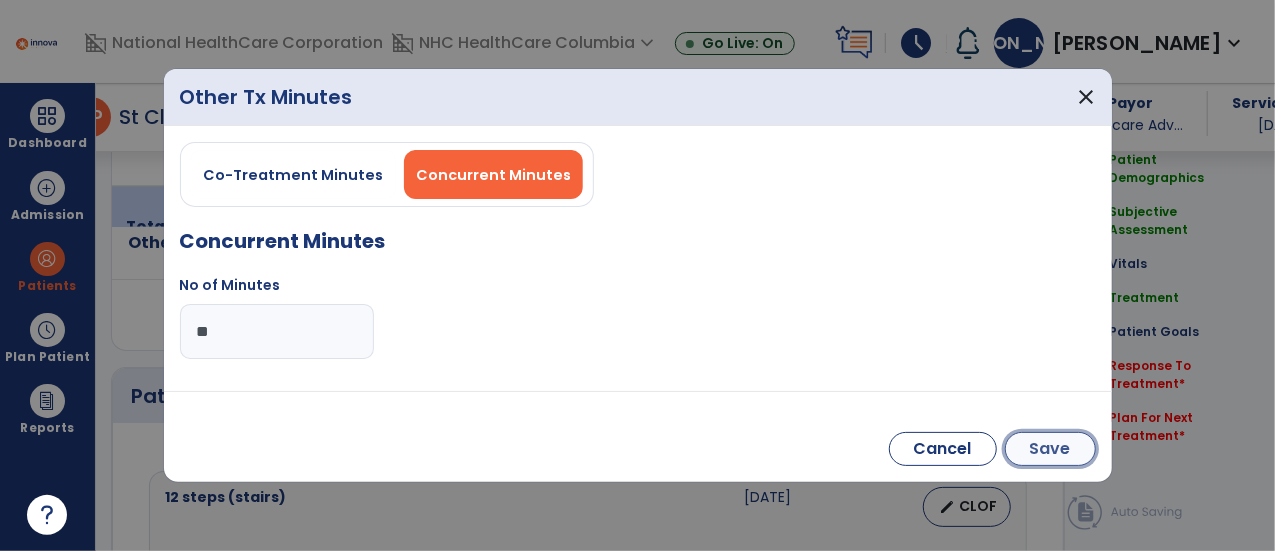 click on "Save" at bounding box center [1050, 449] 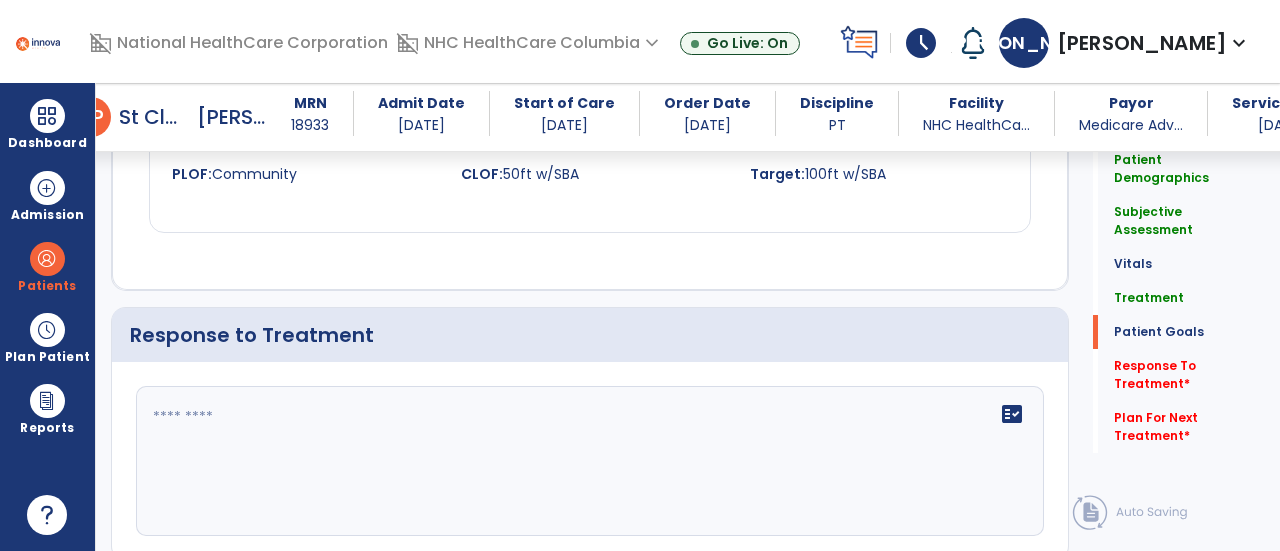scroll, scrollTop: 2556, scrollLeft: 0, axis: vertical 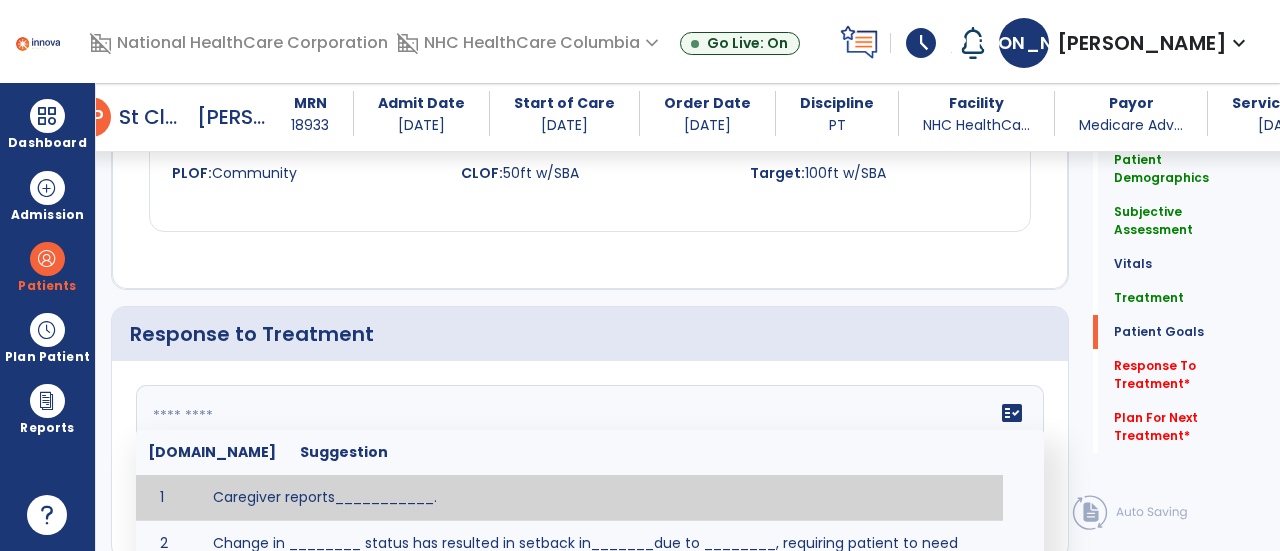 click on "fact_check  [DOMAIN_NAME] Suggestion 1 Caregiver reports___________. 2 Change in ________ status has resulted in setback in_______due to ________, requiring patient to need more assist for __________.   Treatment plan adjustments to be made include________.  Progress towards goals is expected to continue due to_________. 3 Decreased pain in __________ to [LEVEL] in response to [MODALITY/TREATMENT] allows for improvement in _________. 4 Functional gains in _______ have impacted the patient's ability to perform_________ with a reduction in assist levels to_________. 5 Functional progress this week has been significant due to__________. 6 Gains in ________ have improved the patient's ability to perform ______with decreased levels of assist to___________. 7 Improvement in ________allows patient to tolerate higher levels of challenges in_________. 8 Pain in [AREA] has decreased to [LEVEL] in response to [TREATMENT/MODALITY], allowing fore ease in completing__________. 9 10 11 12 13 14 15 16 17 18 19 20 21" 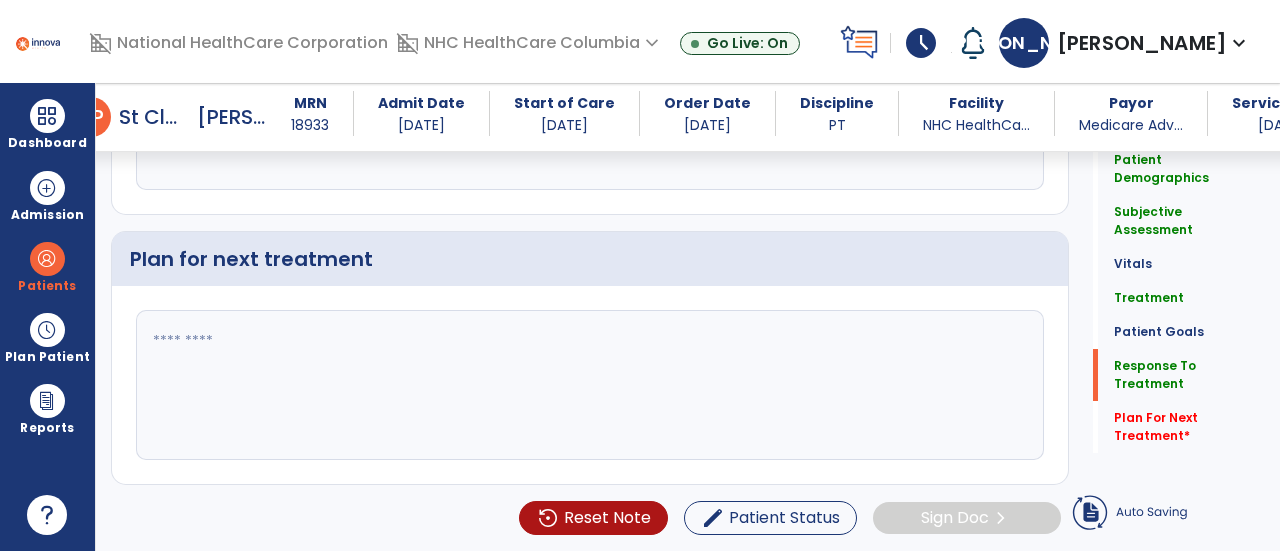 type on "**********" 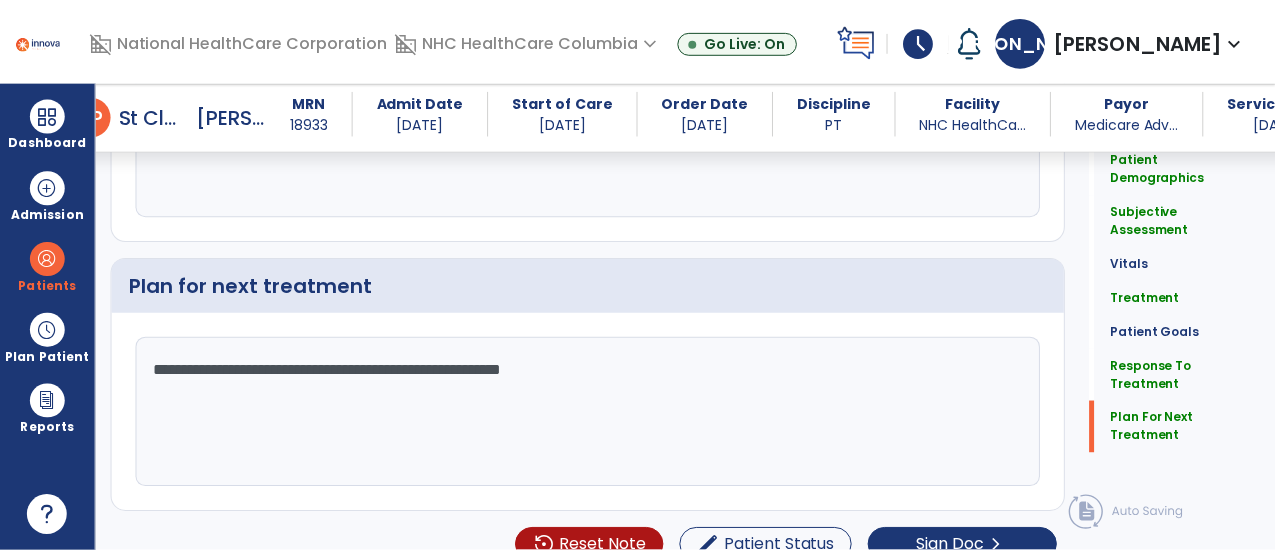 scroll, scrollTop: 2890, scrollLeft: 0, axis: vertical 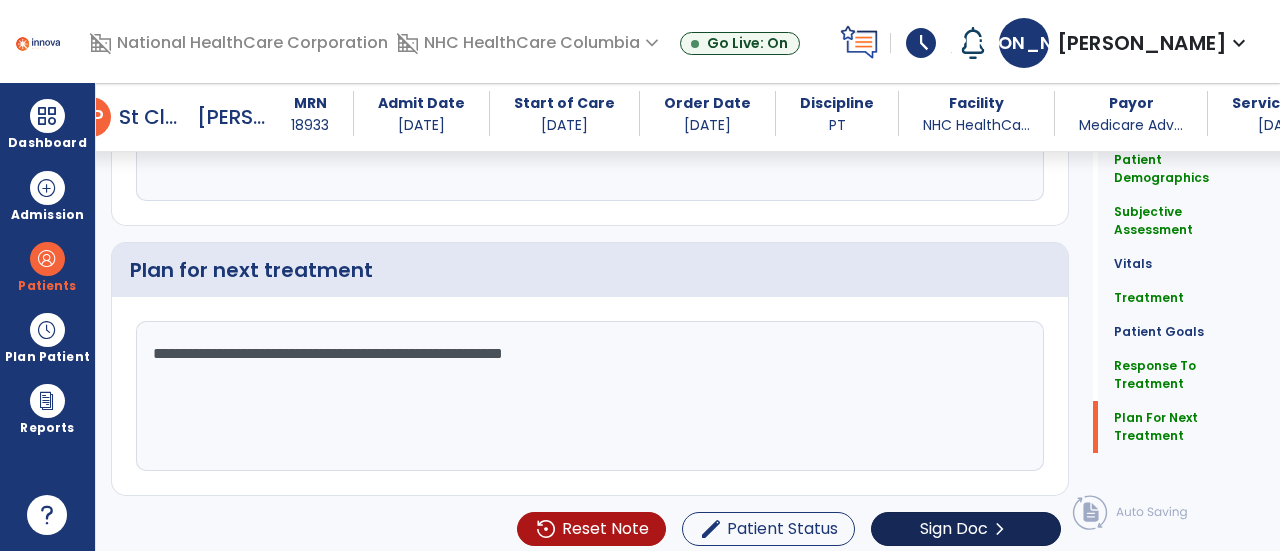 type on "**********" 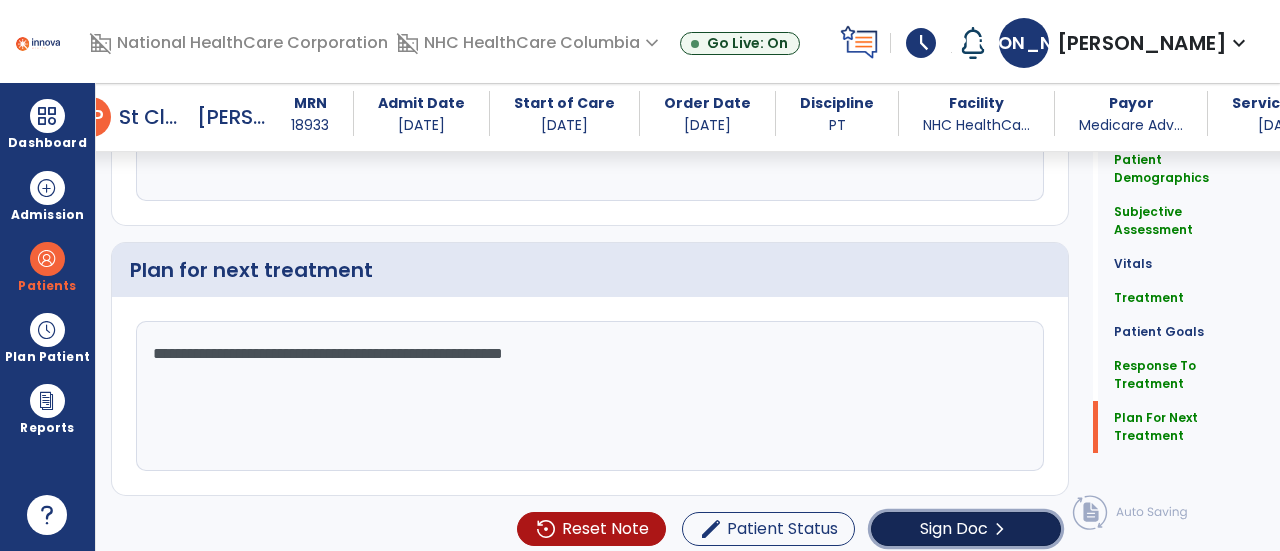 click on "Sign Doc" 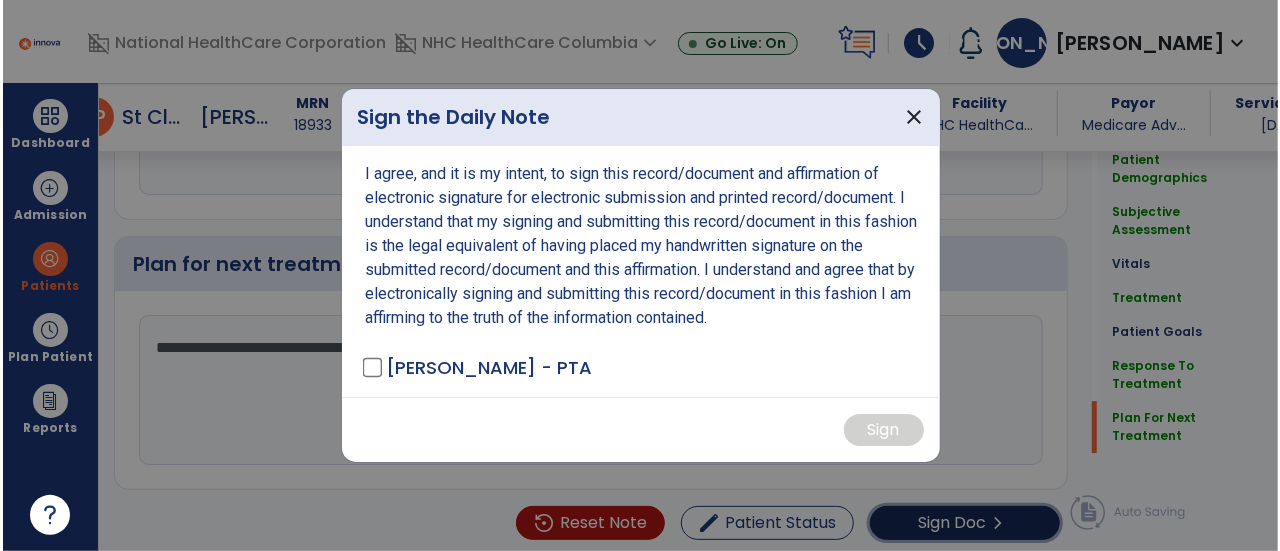 scroll, scrollTop: 2890, scrollLeft: 0, axis: vertical 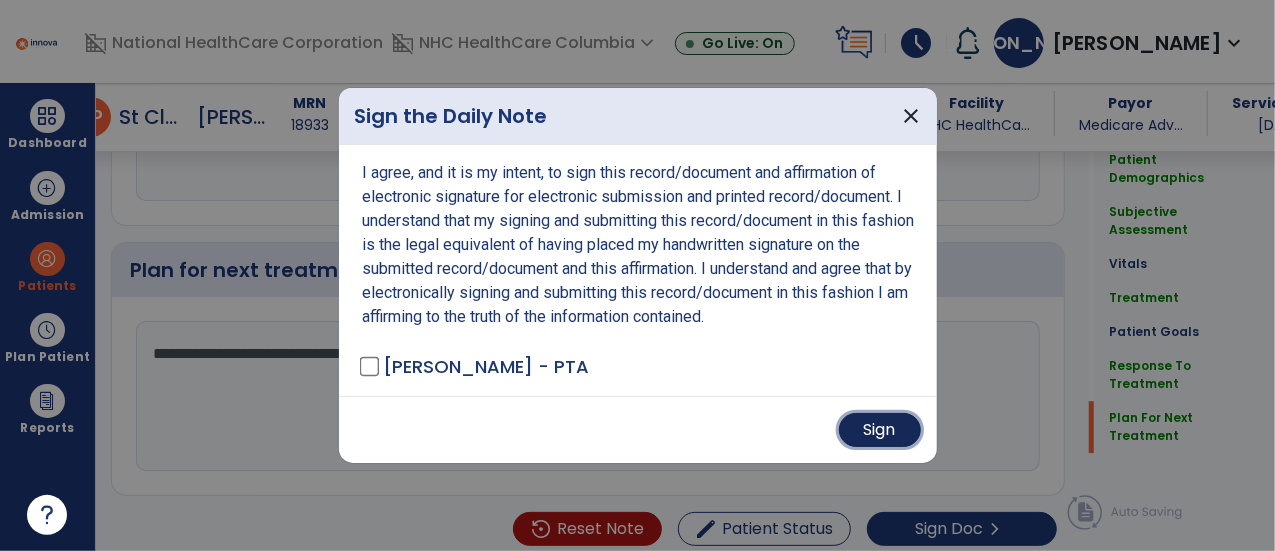 click on "Sign" at bounding box center [880, 430] 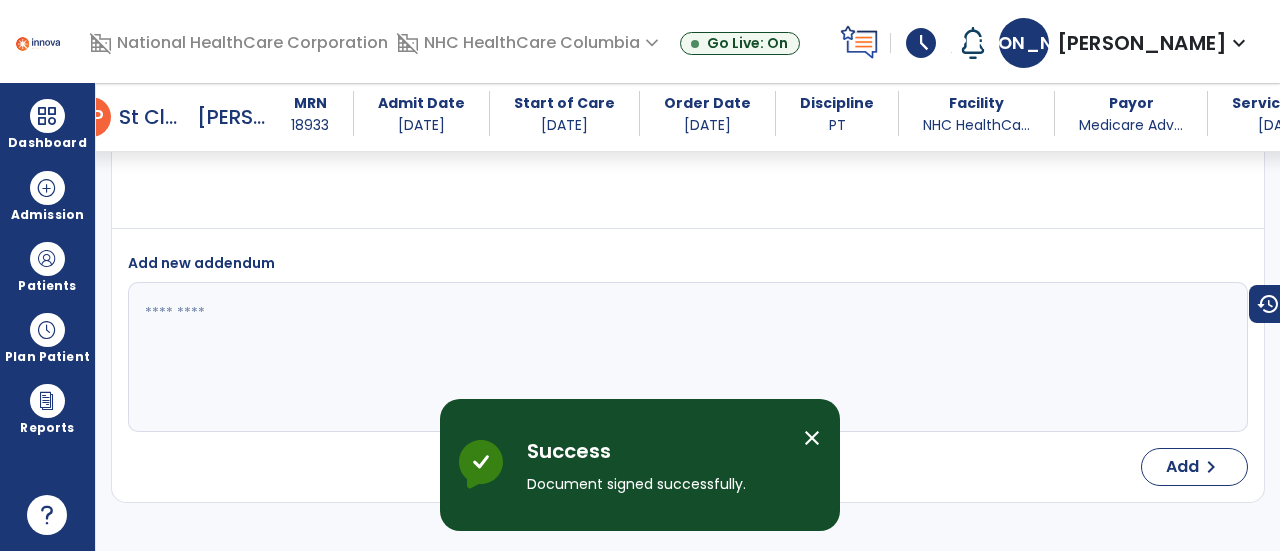 scroll, scrollTop: 3678, scrollLeft: 0, axis: vertical 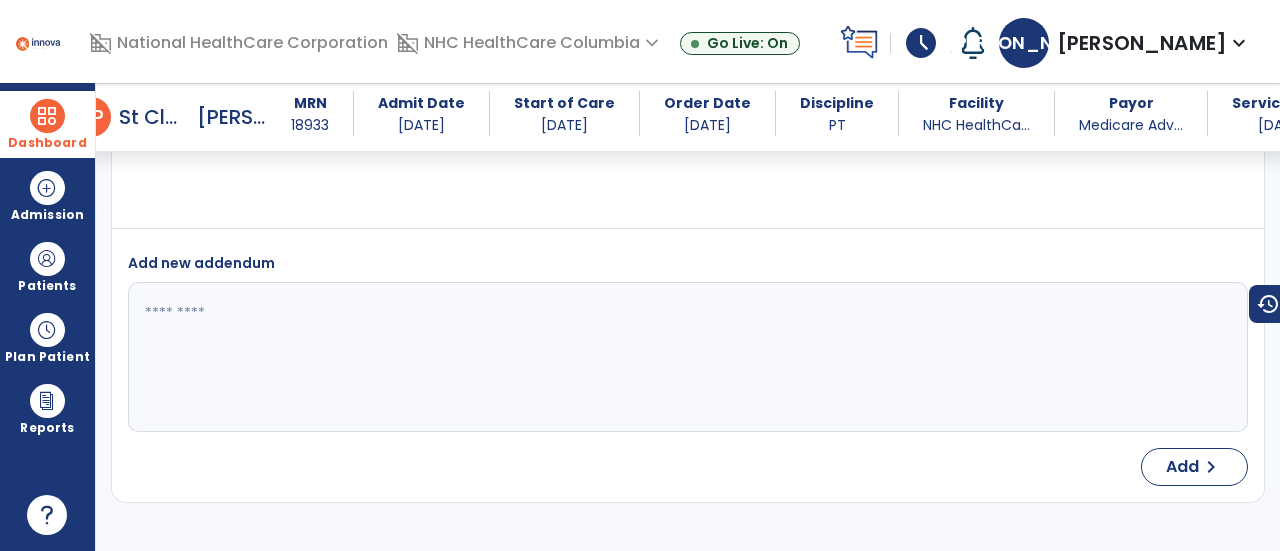 click on "Dashboard" at bounding box center (47, 124) 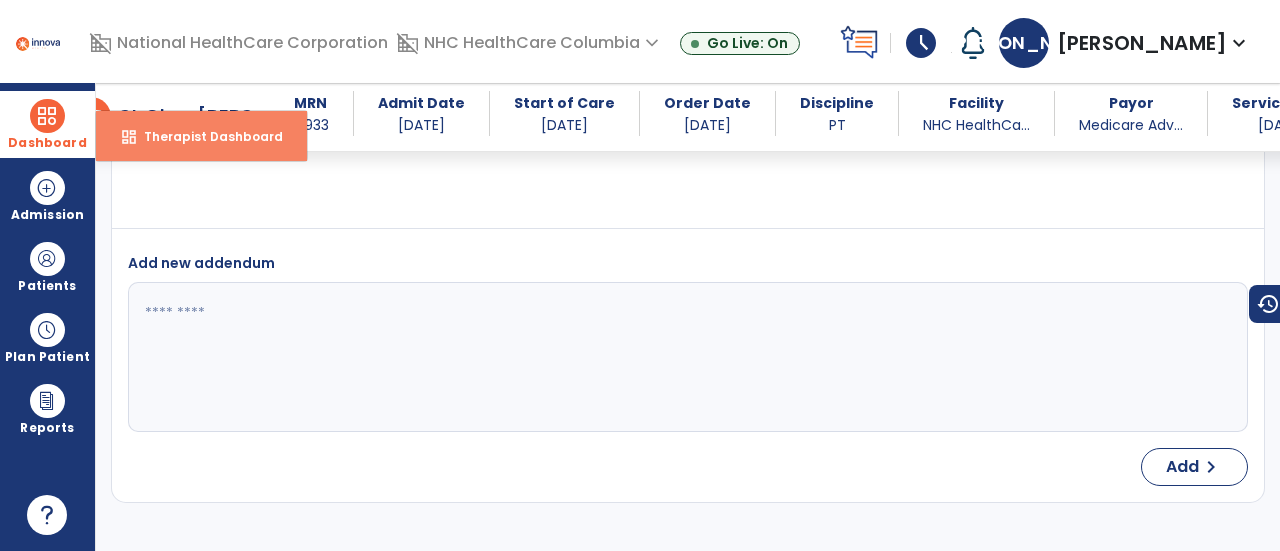 click on "dashboard  Therapist Dashboard" at bounding box center [201, 136] 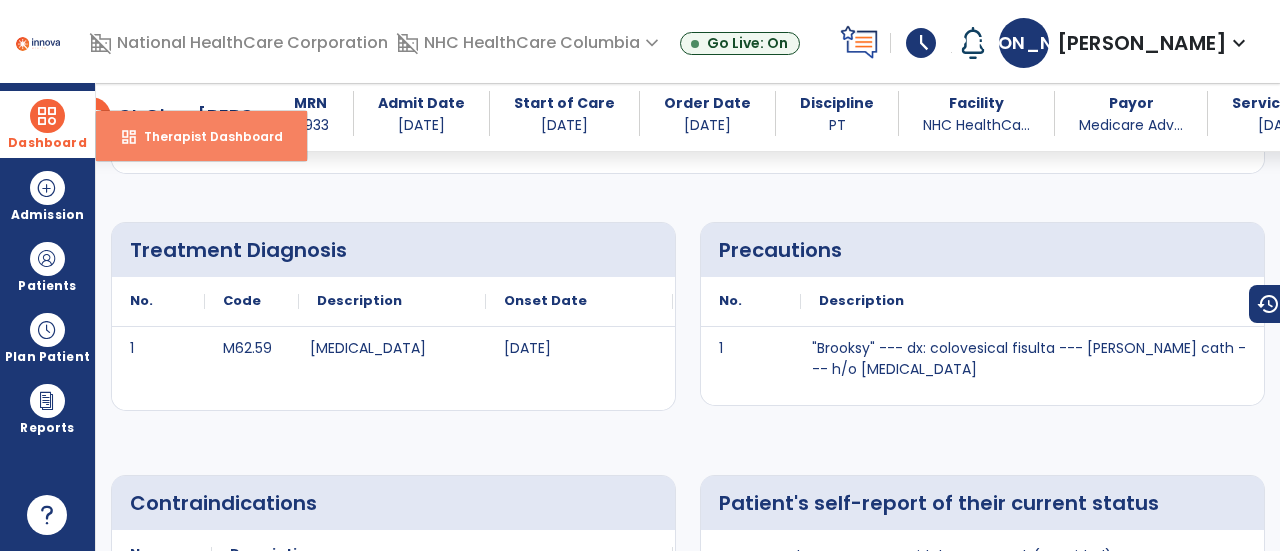 select on "****" 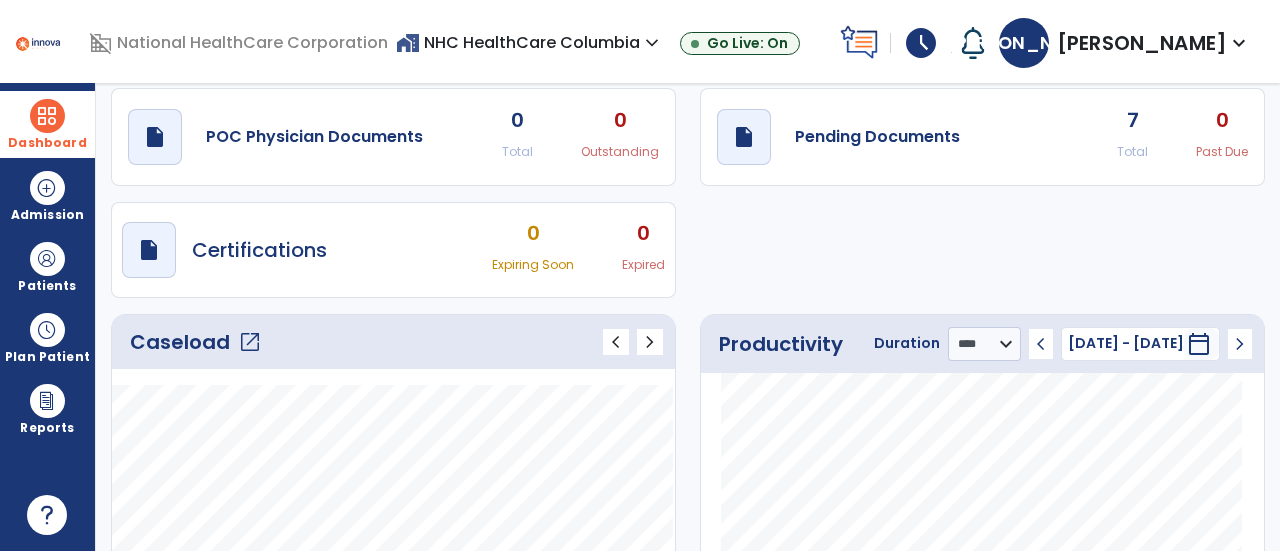 scroll, scrollTop: 52, scrollLeft: 0, axis: vertical 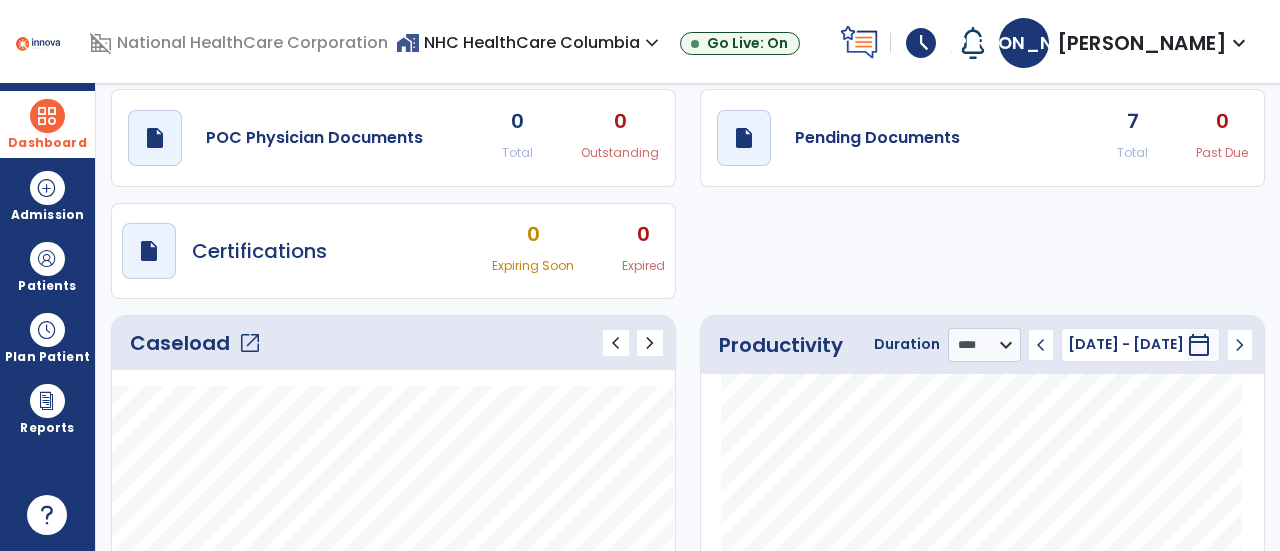 click on "Caseload   open_in_new" 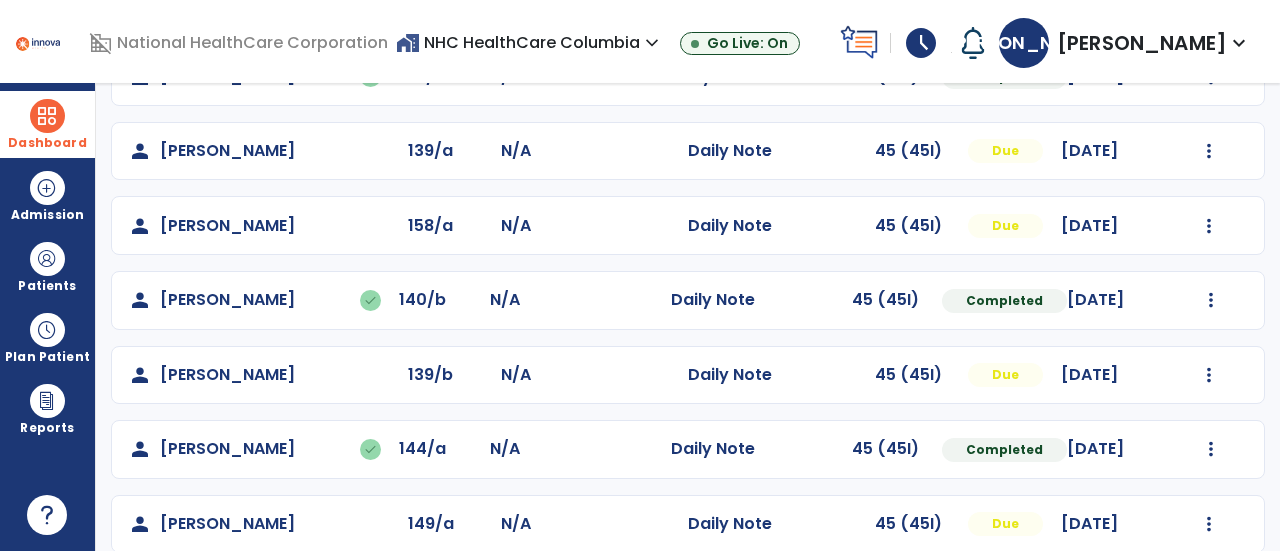 scroll, scrollTop: 333, scrollLeft: 0, axis: vertical 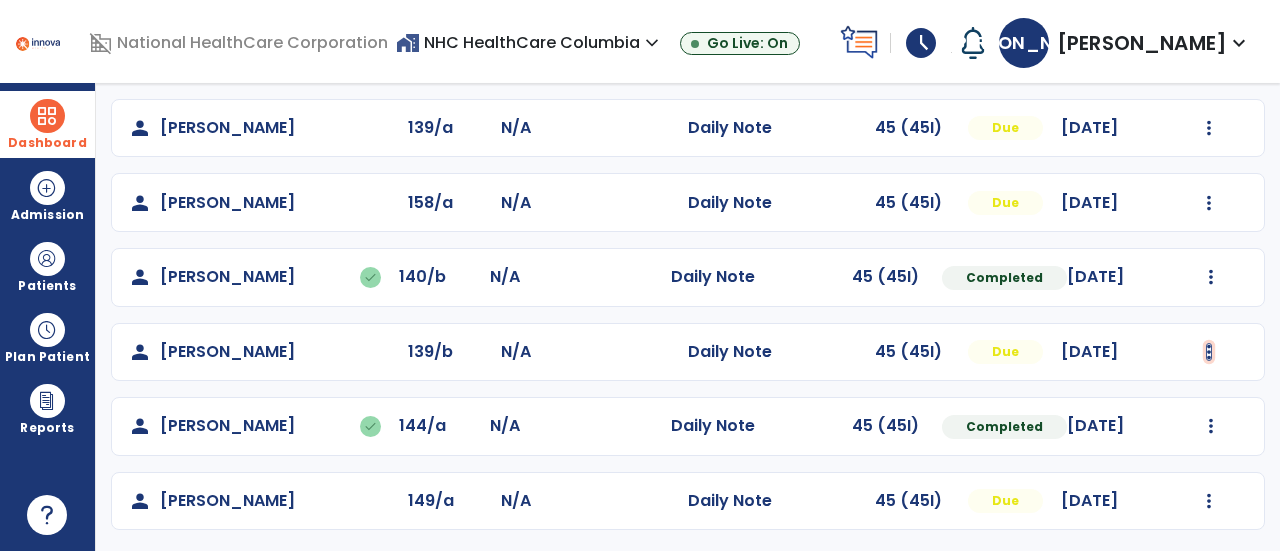 click at bounding box center [1209, -21] 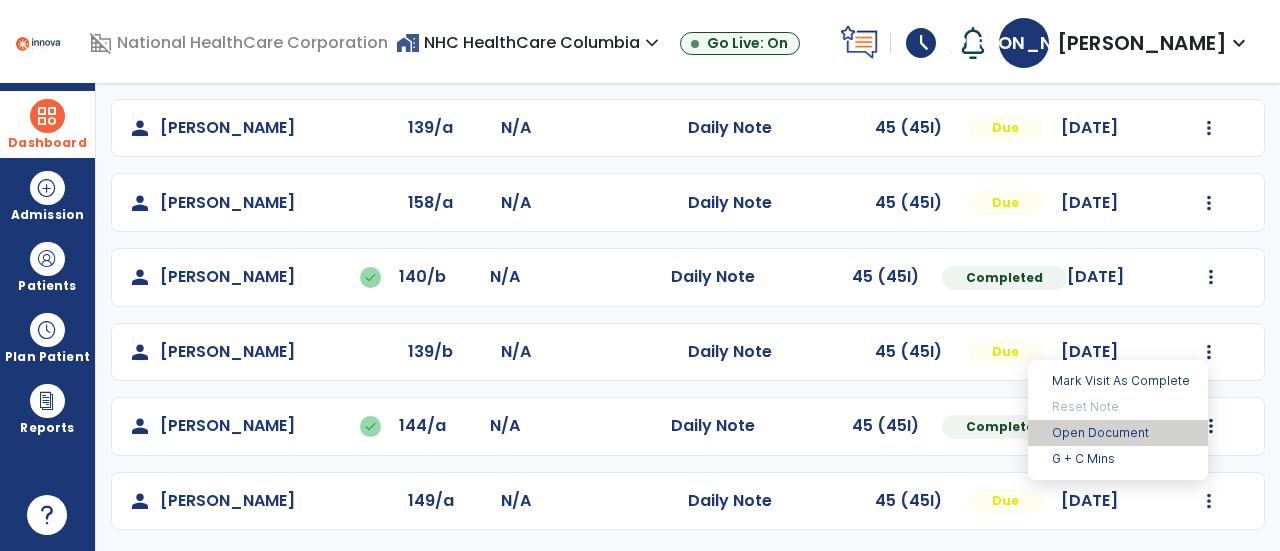 click on "Open Document" at bounding box center [1118, 433] 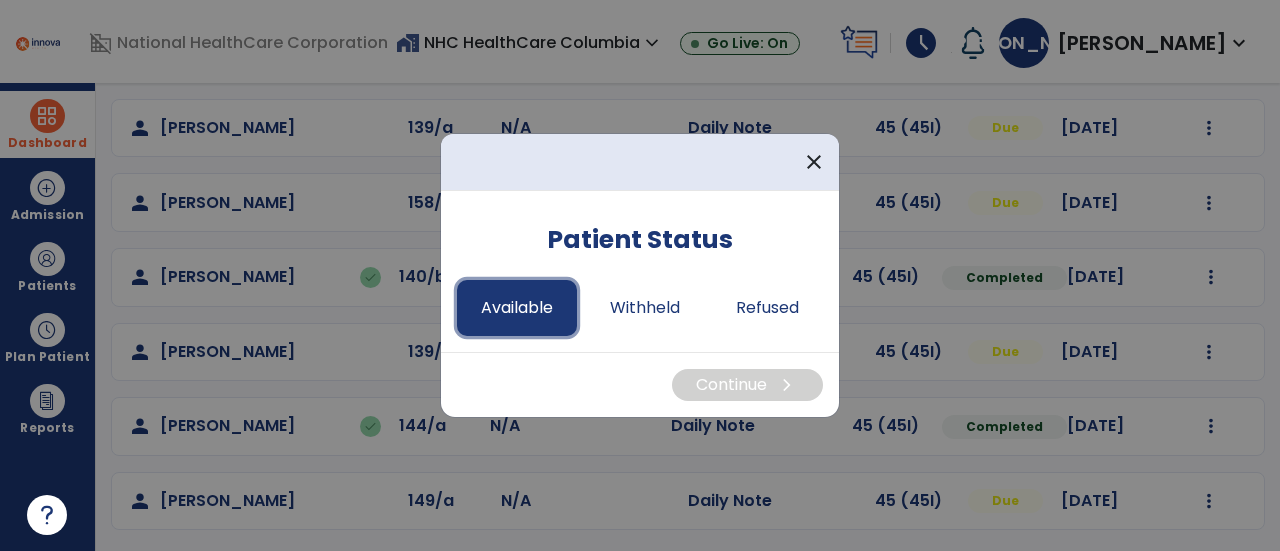 click on "Available" at bounding box center (517, 308) 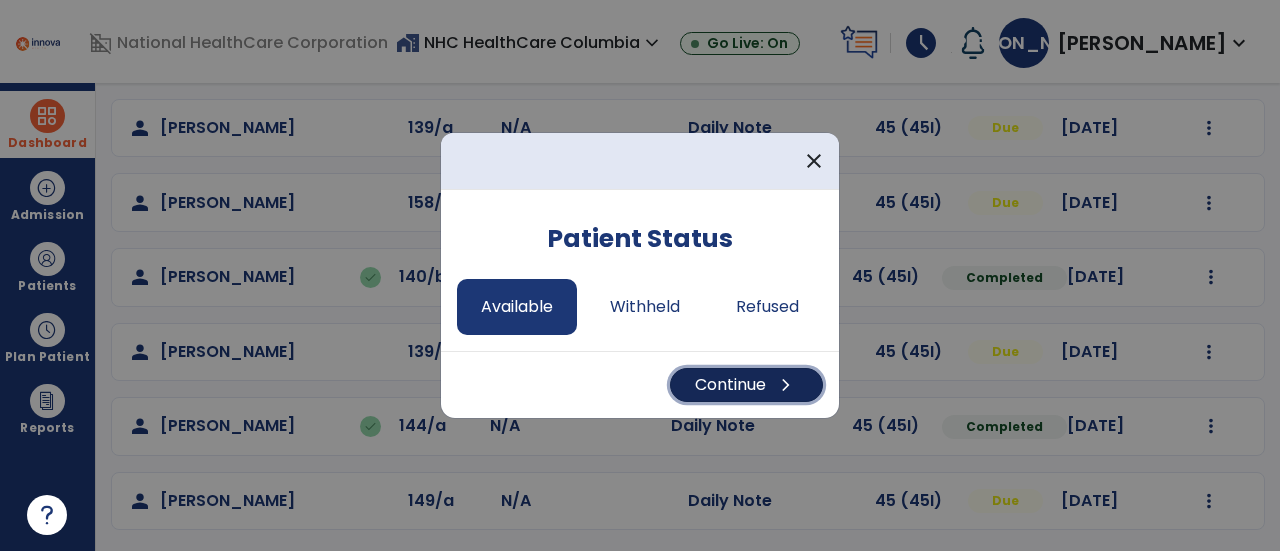 click on "Continue   chevron_right" at bounding box center [746, 385] 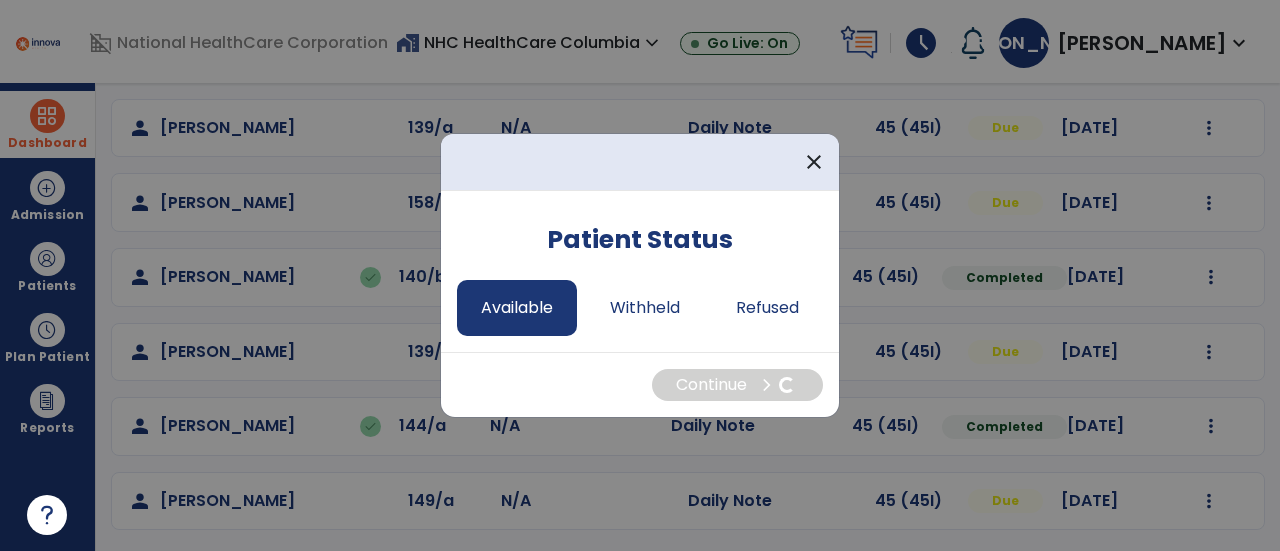 select on "*" 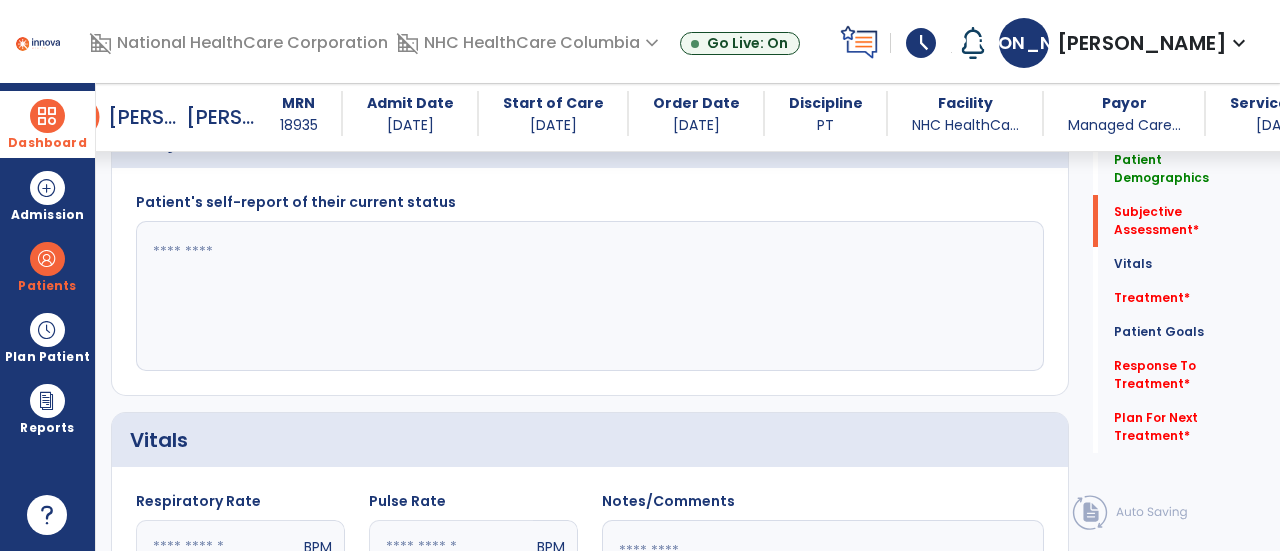 scroll, scrollTop: 469, scrollLeft: 0, axis: vertical 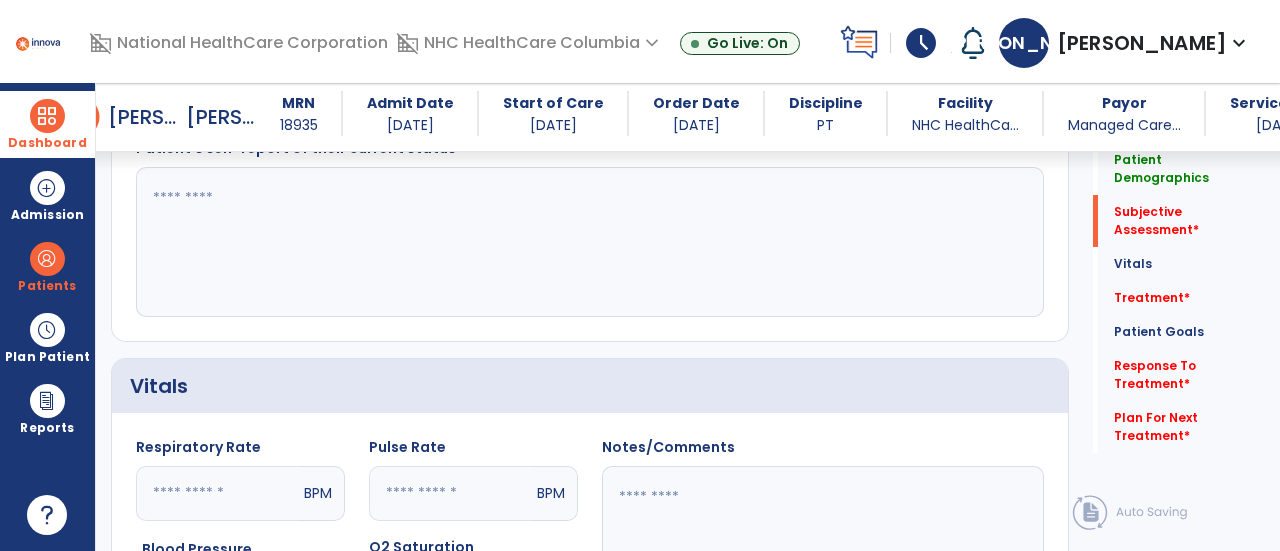 click 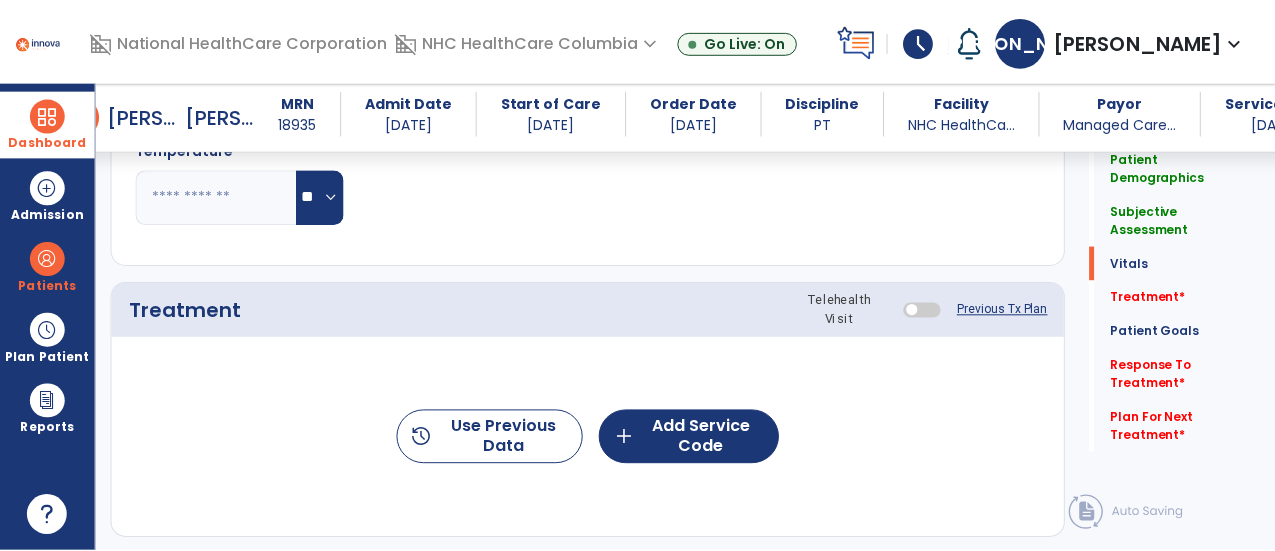 scroll, scrollTop: 968, scrollLeft: 0, axis: vertical 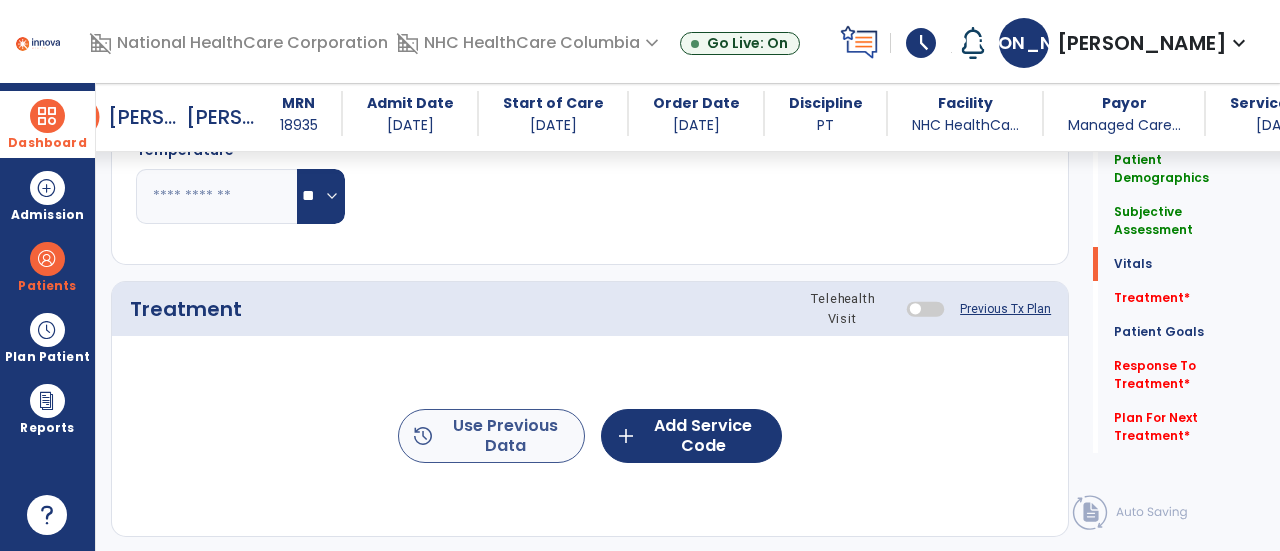 type on "**********" 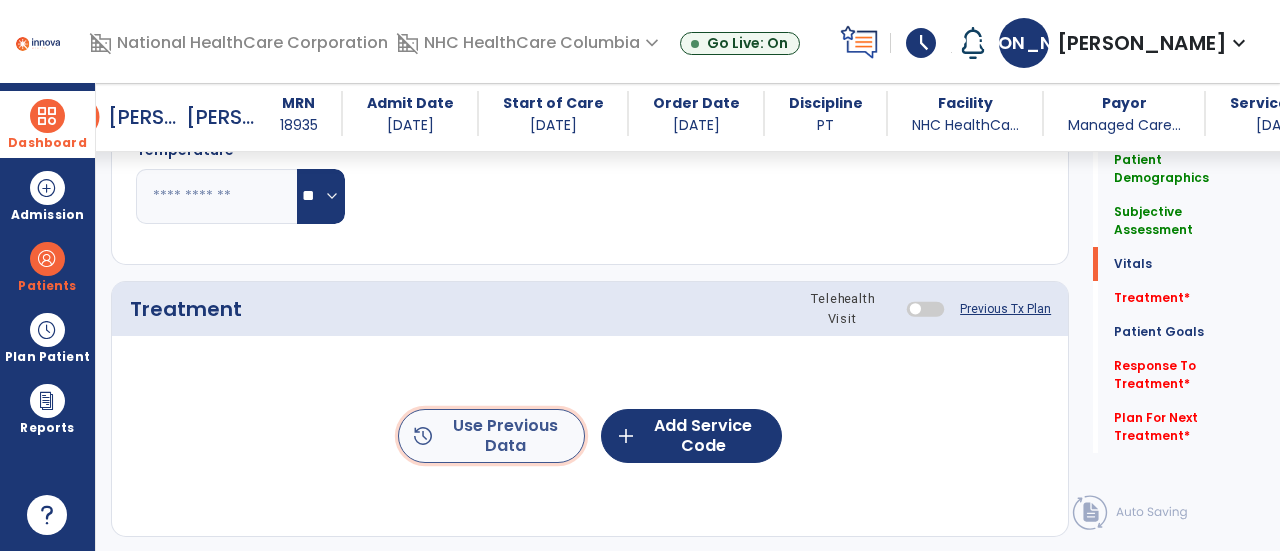 click on "history  Use Previous Data" 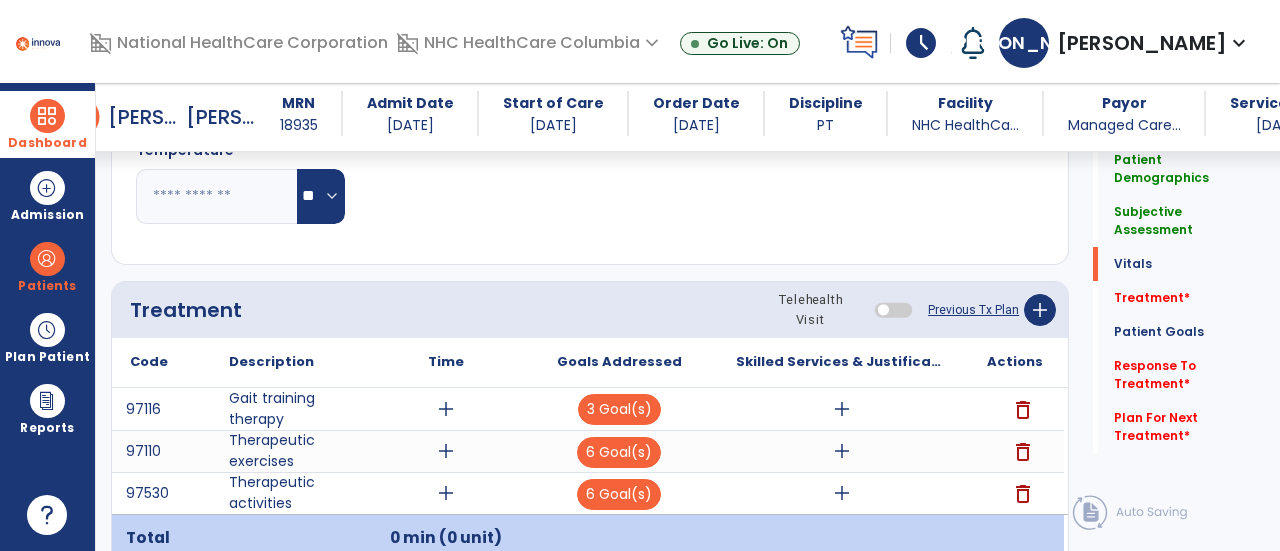 drag, startPoint x: 521, startPoint y: 437, endPoint x: 744, endPoint y: 267, distance: 280.40863 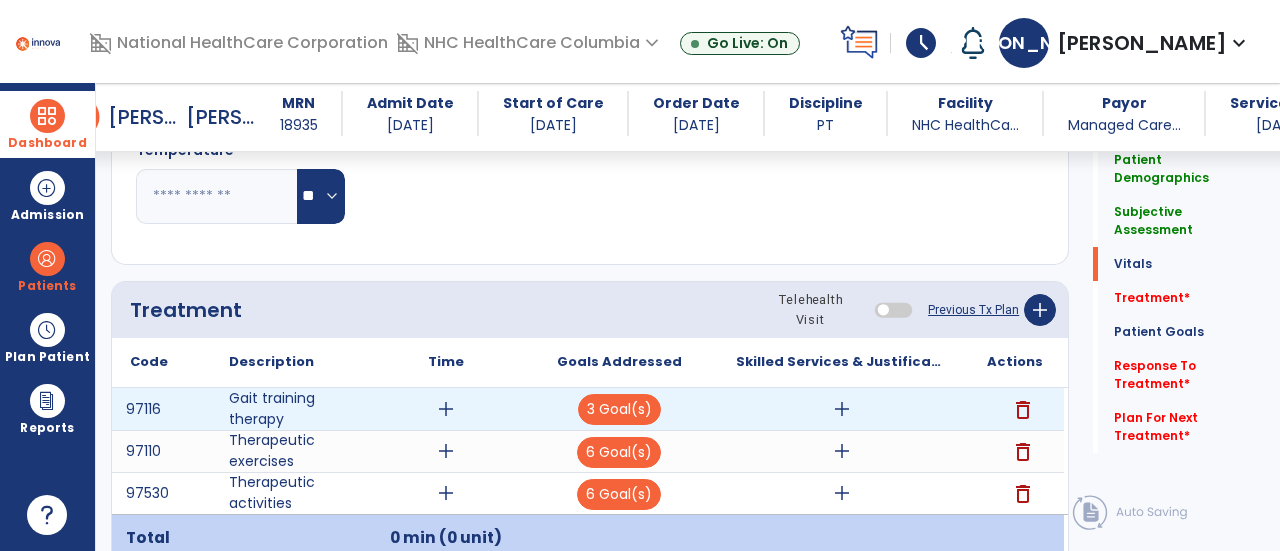 click on "add" at bounding box center [446, 409] 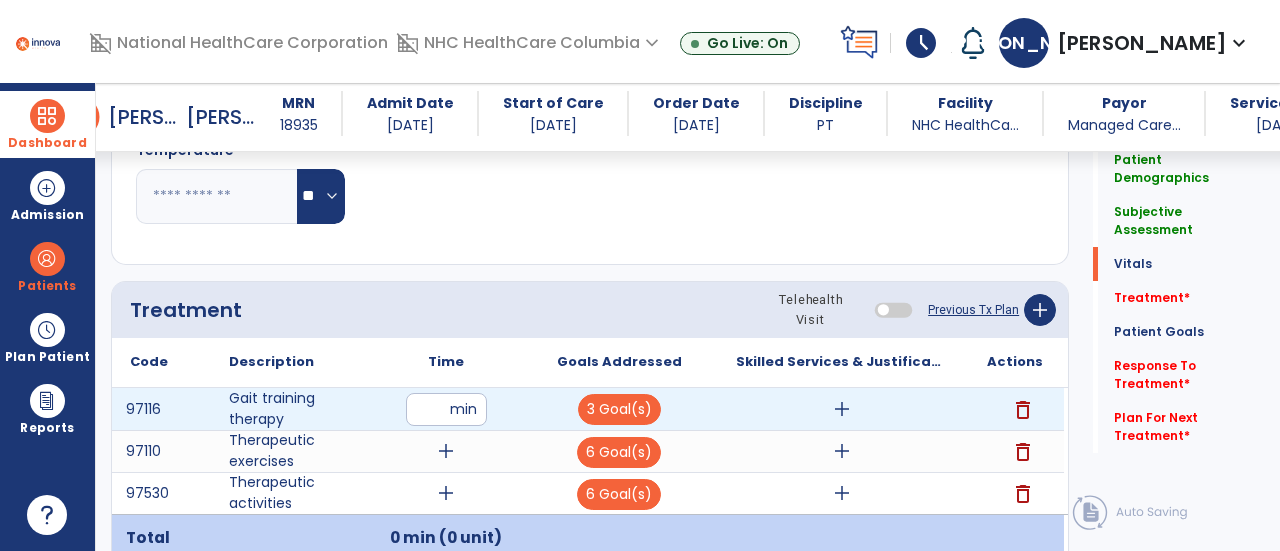 type on "**" 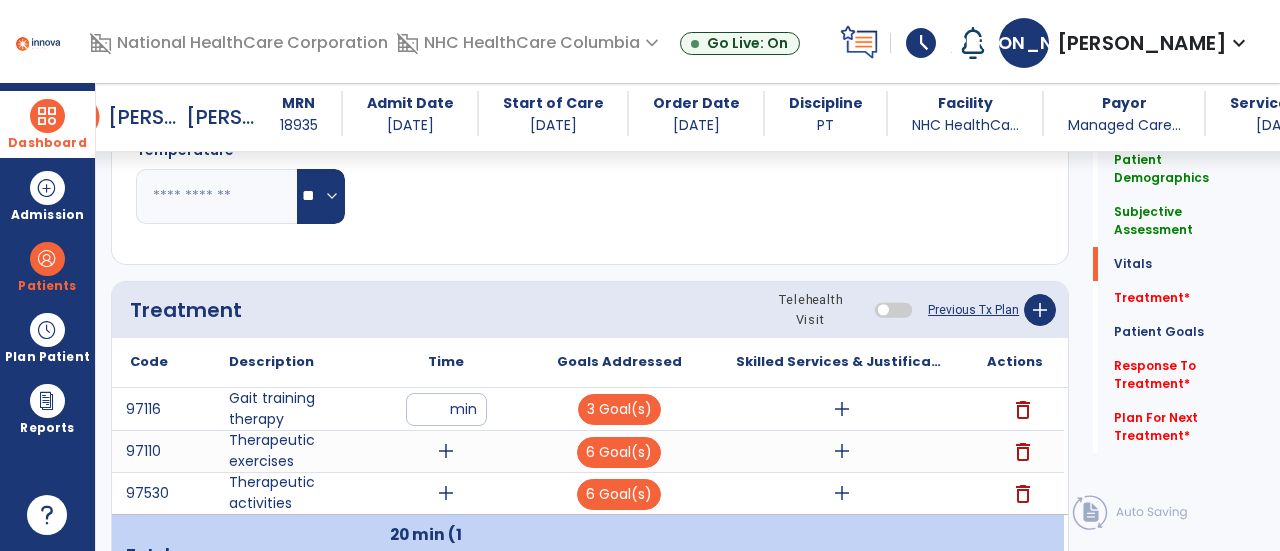click on "add" at bounding box center [446, 451] 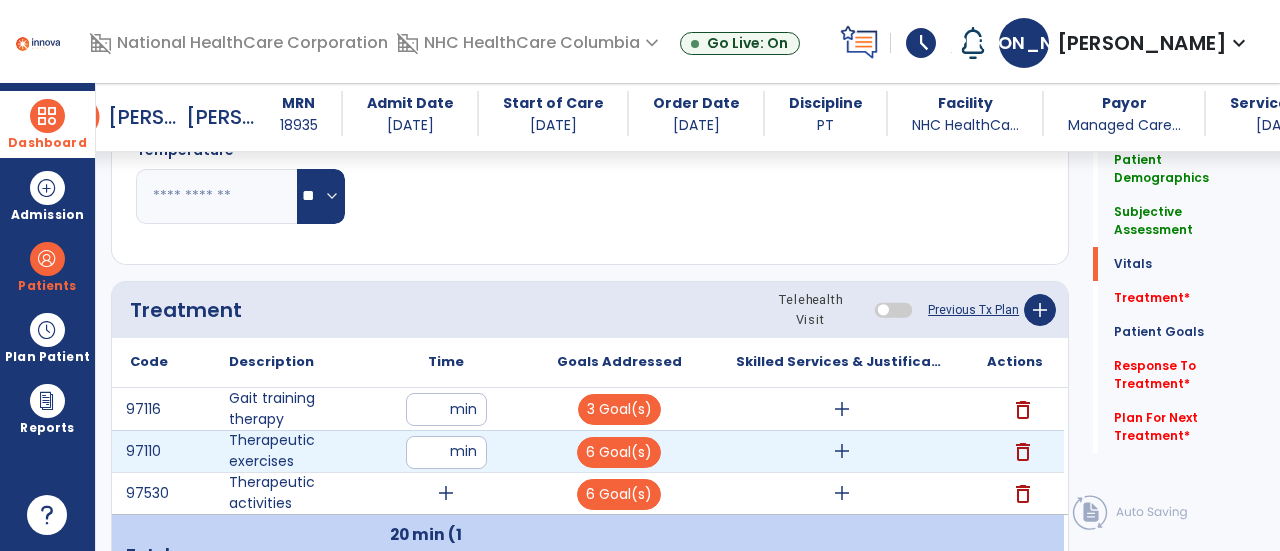 type on "**" 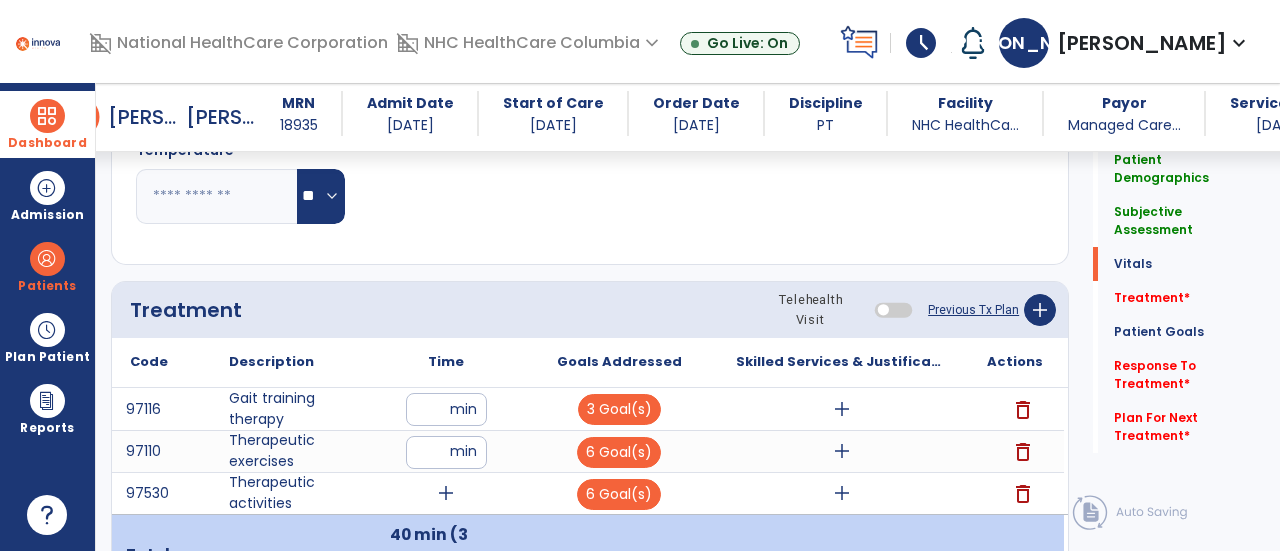 click on "add" at bounding box center [446, 493] 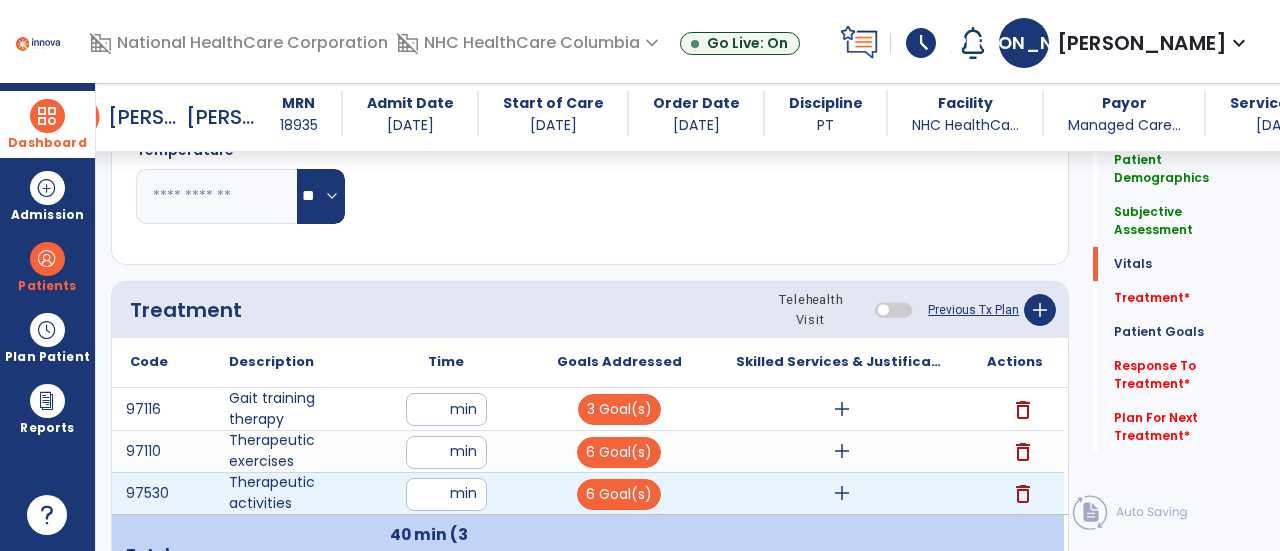 type on "**" 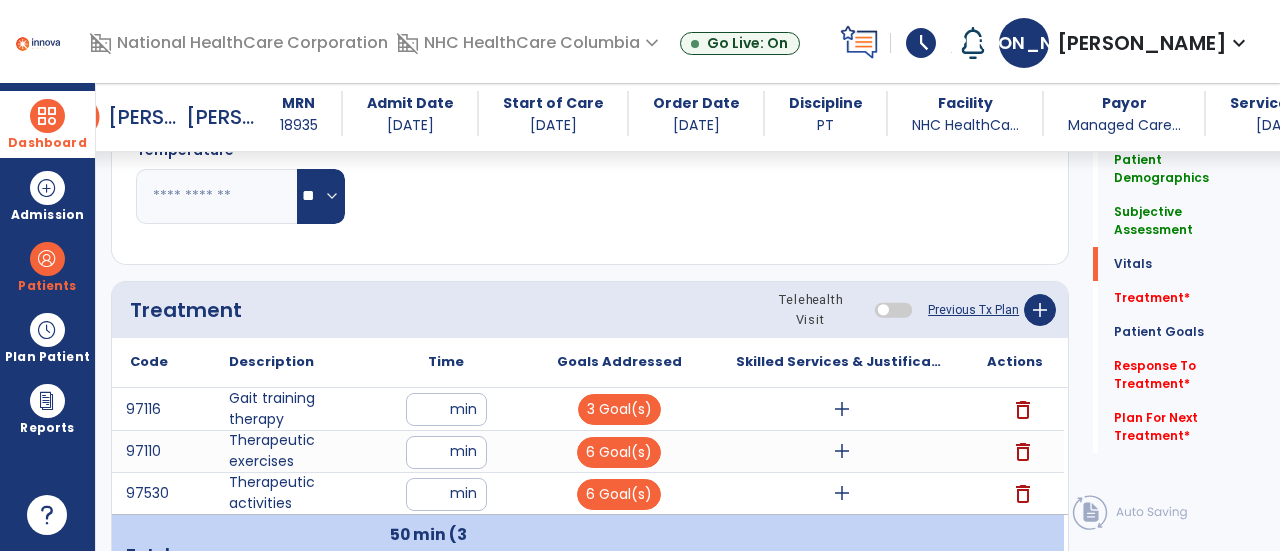 click on "add" at bounding box center (841, 409) 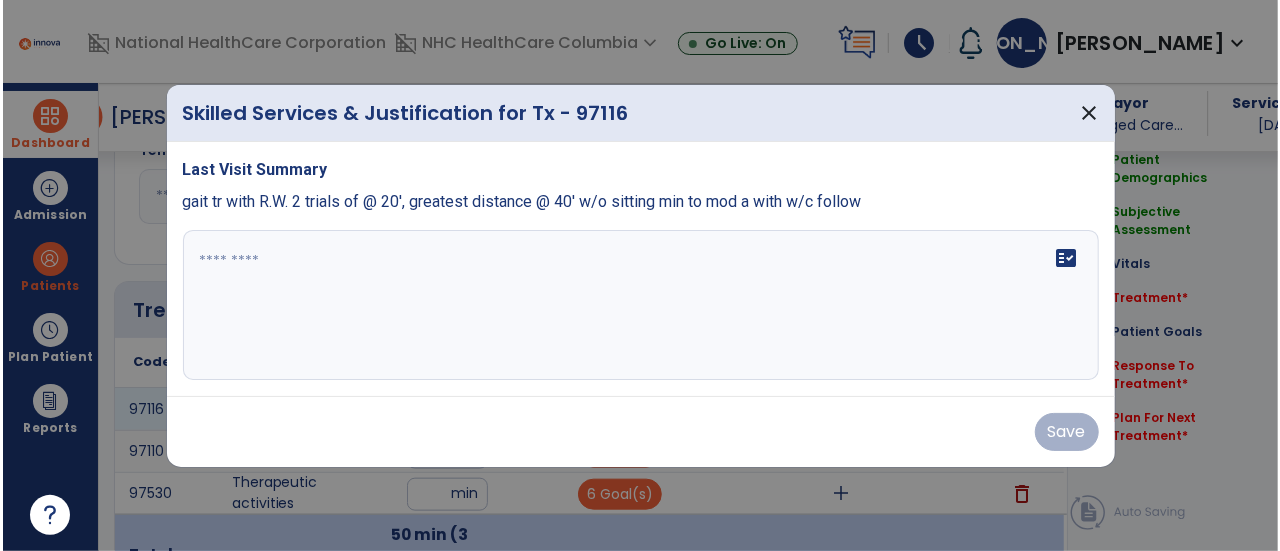 scroll, scrollTop: 968, scrollLeft: 0, axis: vertical 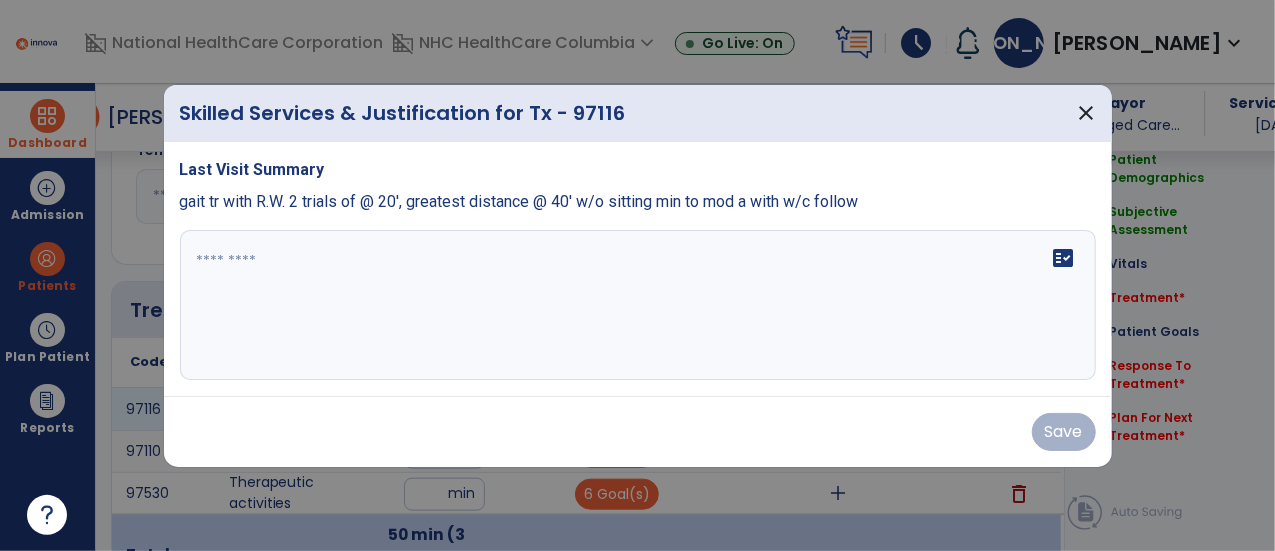 click on "fact_check" at bounding box center [638, 305] 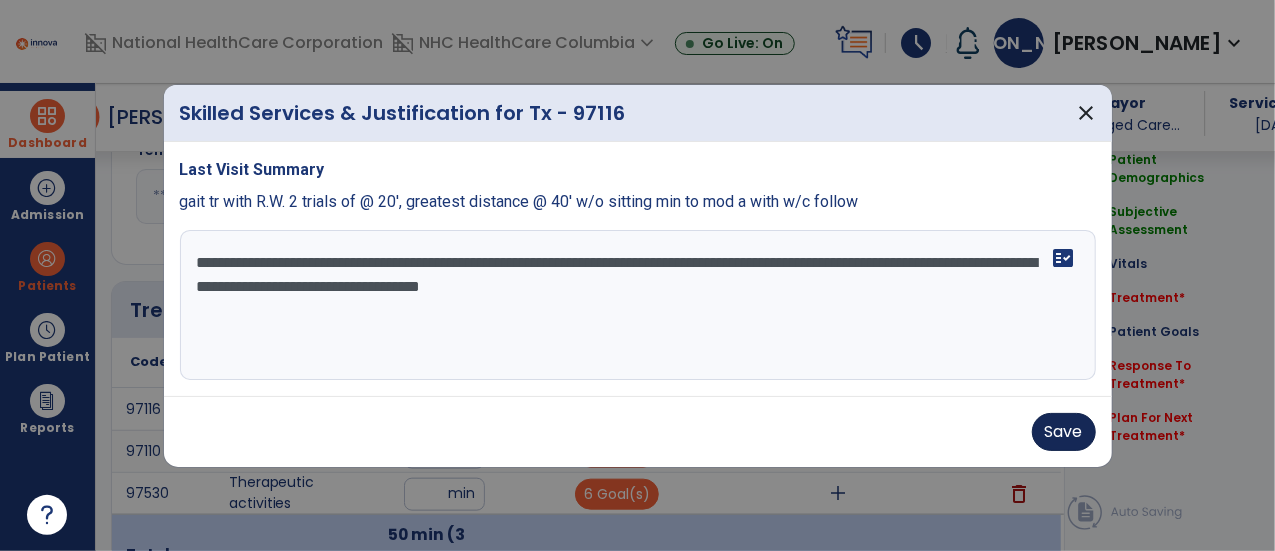 type on "**********" 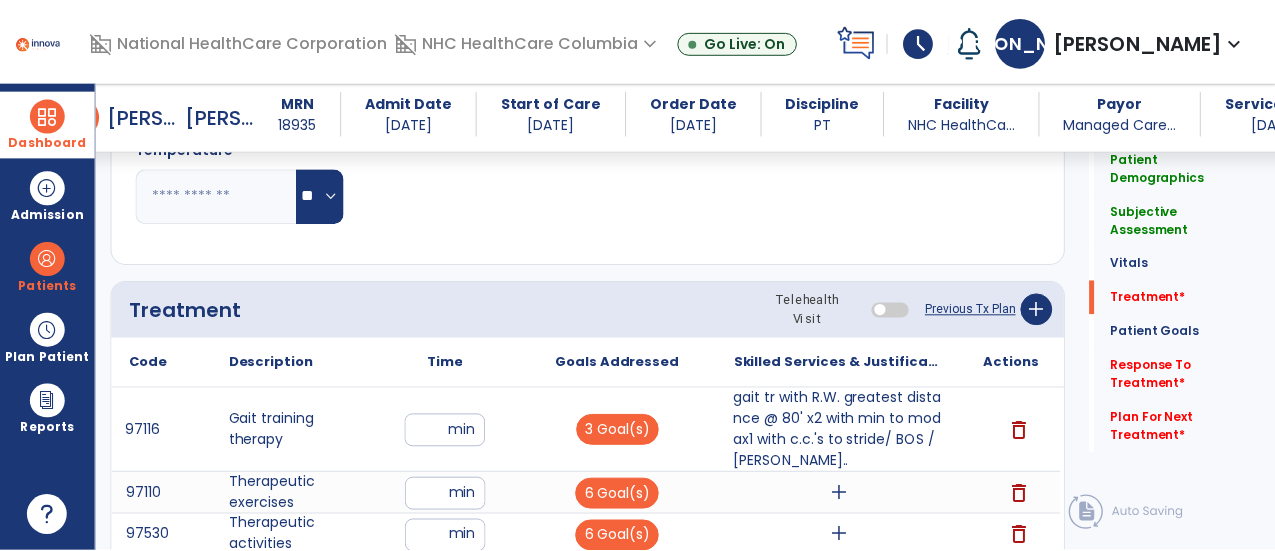 scroll, scrollTop: 1066, scrollLeft: 0, axis: vertical 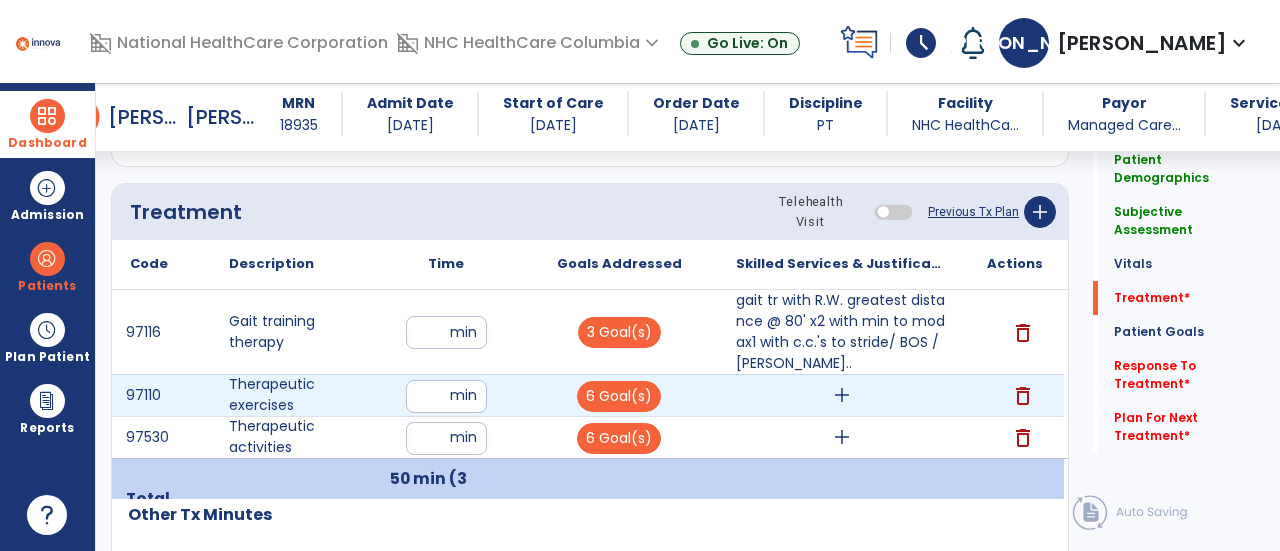 click on "add" at bounding box center (842, 395) 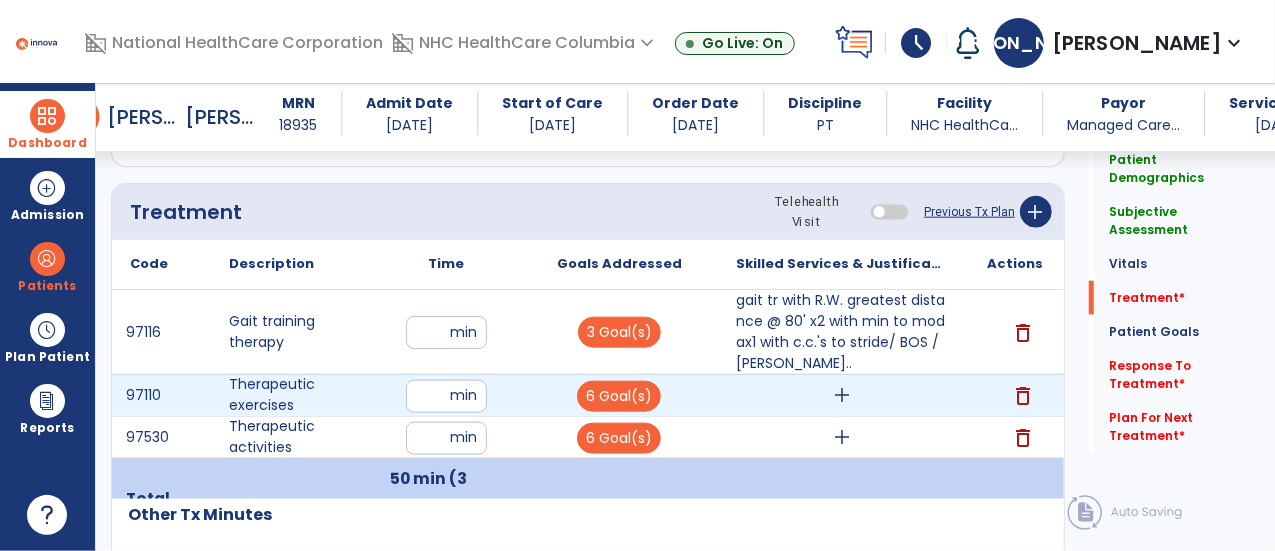 scroll, scrollTop: 1066, scrollLeft: 0, axis: vertical 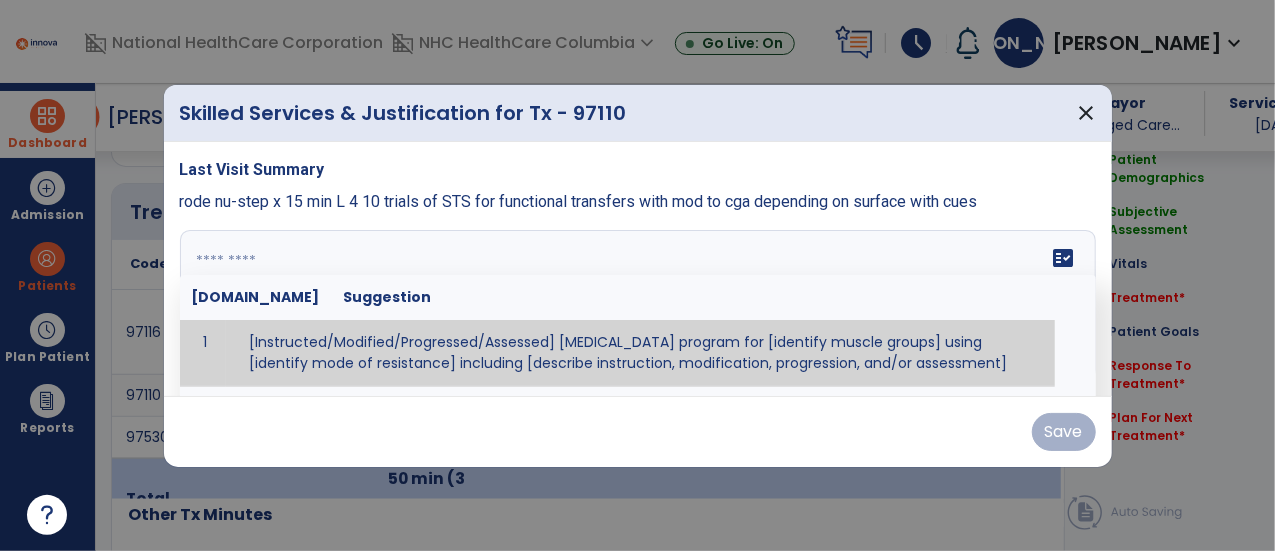 click on "fact_check  [DOMAIN_NAME] Suggestion 1 [Instructed/Modified/Progressed/Assessed] [MEDICAL_DATA] program for [identify muscle groups] using [identify mode of resistance] including [describe instruction, modification, progression, and/or assessment] 2 [Instructed/Modified/Progressed/Assessed] aerobic exercise program using [identify equipment/mode] including [describe instruction, modification,progression, and/or assessment] 3 [Instructed/Modified/Progressed/Assessed] [PROM/A/AROM/AROM] program for [identify joint movements] using [contract-relax, over-pressure, inhibitory techniques, other] 4 [Assessed/Tested] aerobic capacity with administration of [aerobic capacity test]" at bounding box center (638, 305) 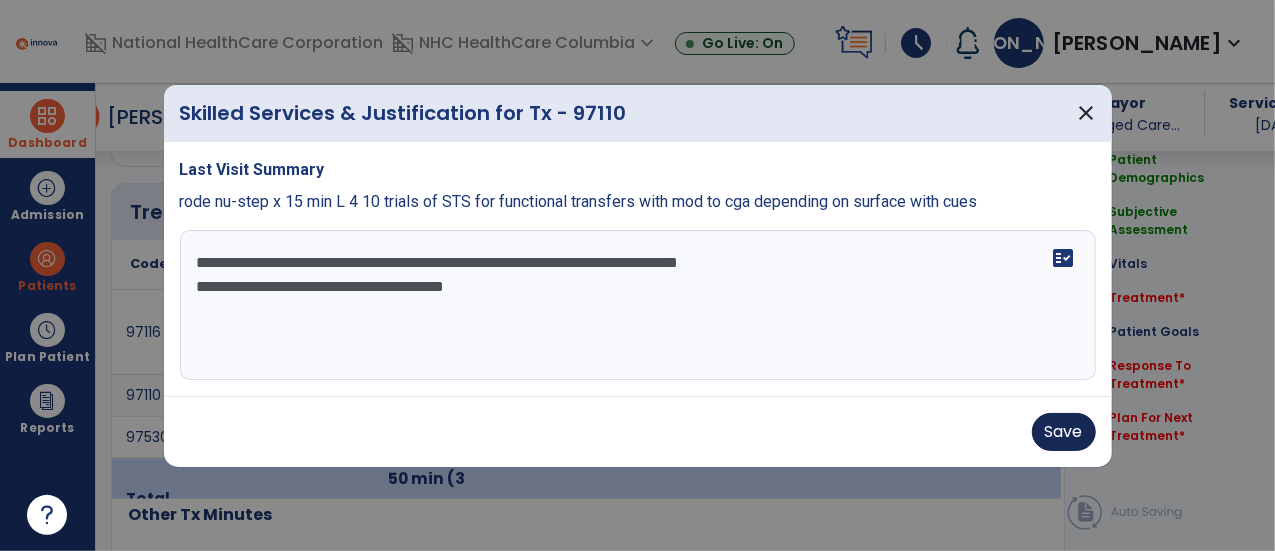 type on "**********" 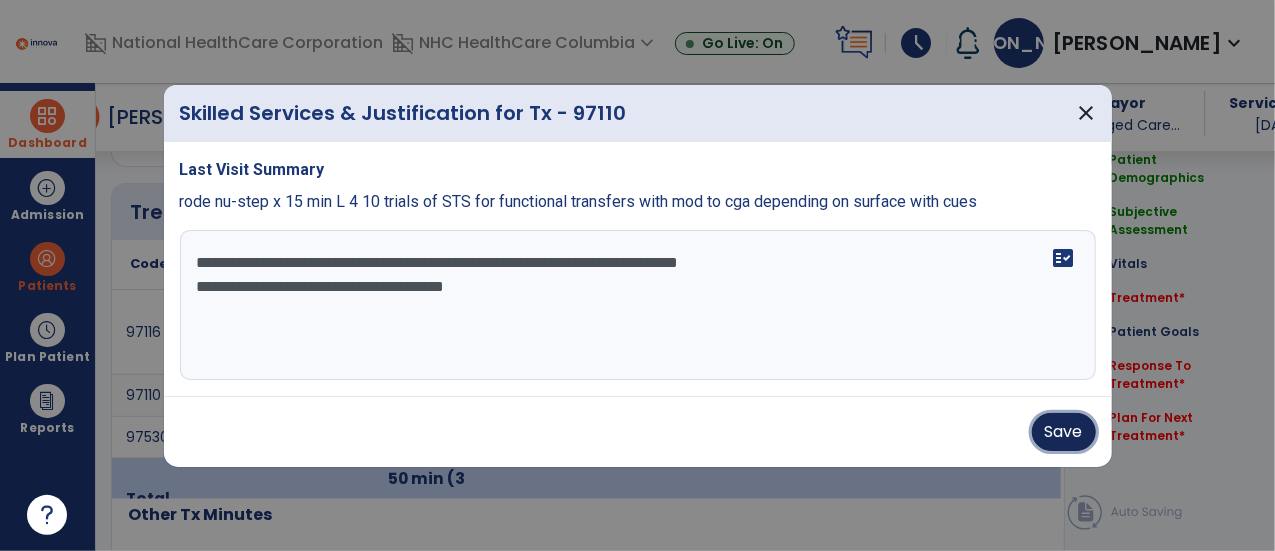click on "Save" at bounding box center [1064, 432] 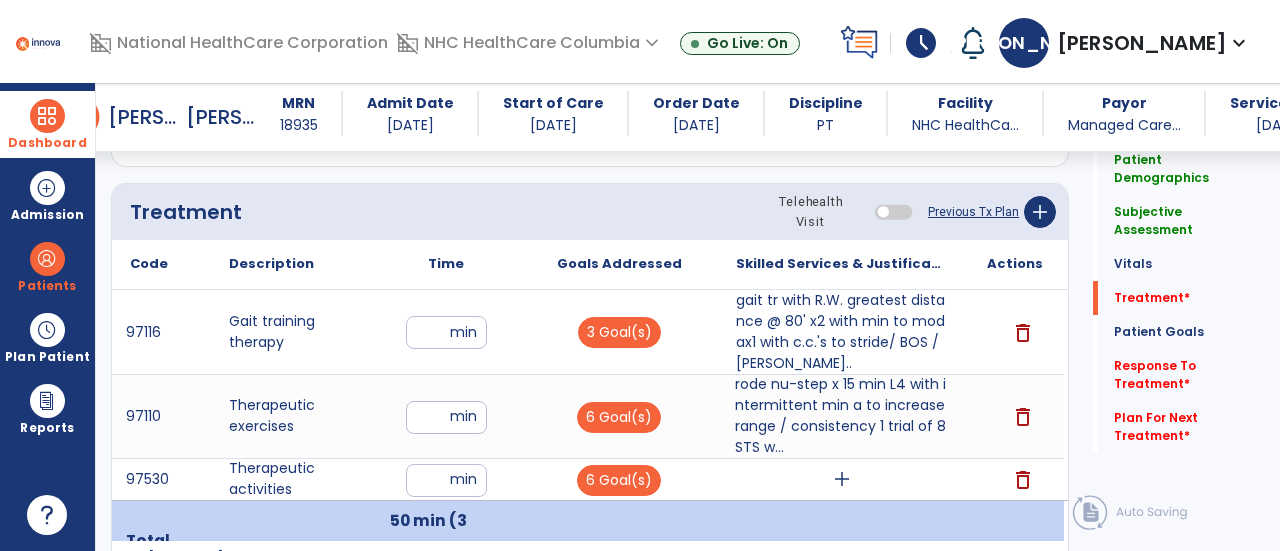 click on "add" at bounding box center (841, 479) 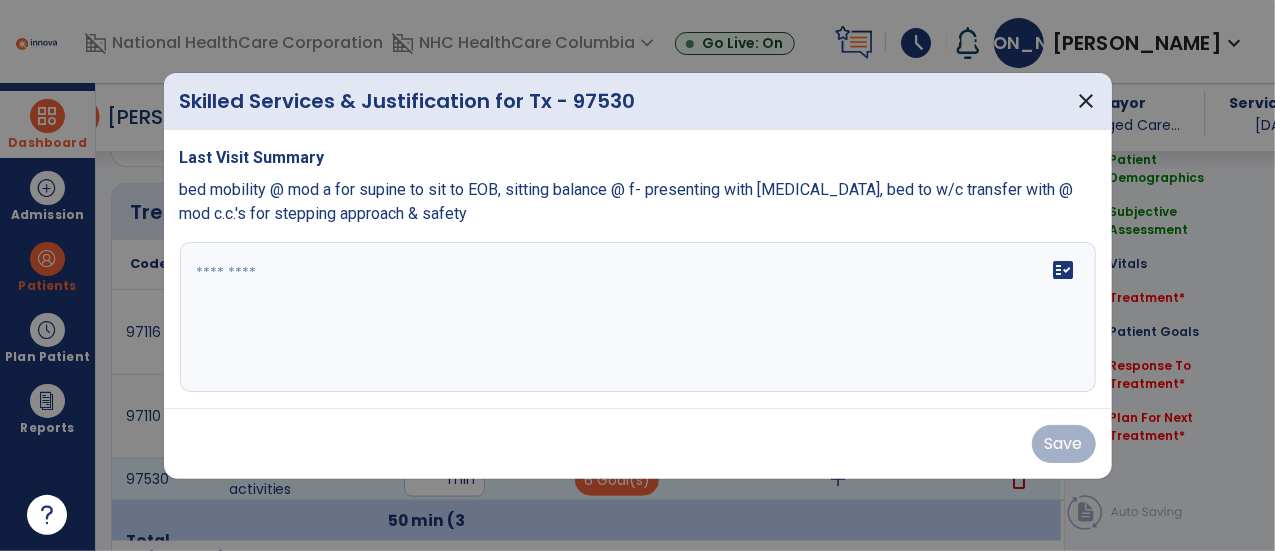 scroll, scrollTop: 1066, scrollLeft: 0, axis: vertical 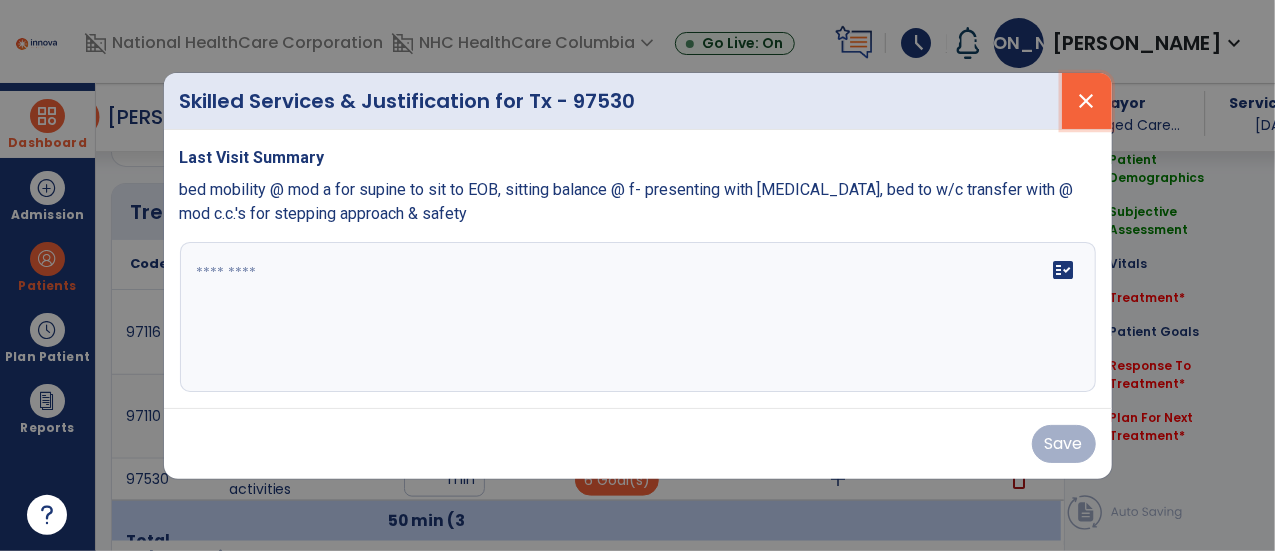 click on "close" at bounding box center [1087, 101] 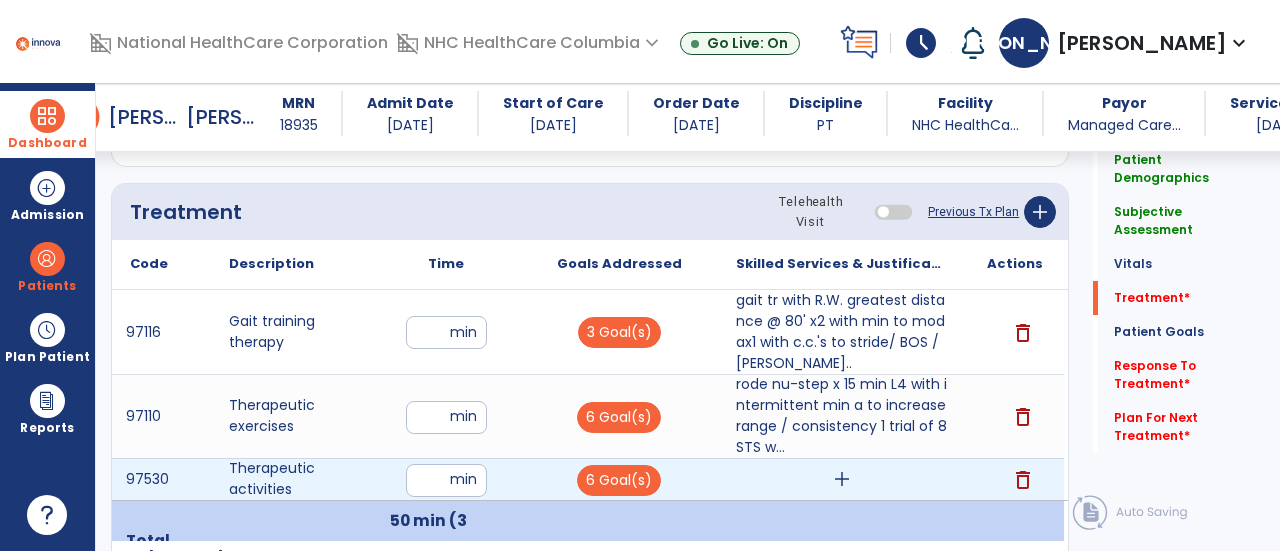 click on "delete" at bounding box center (1023, 480) 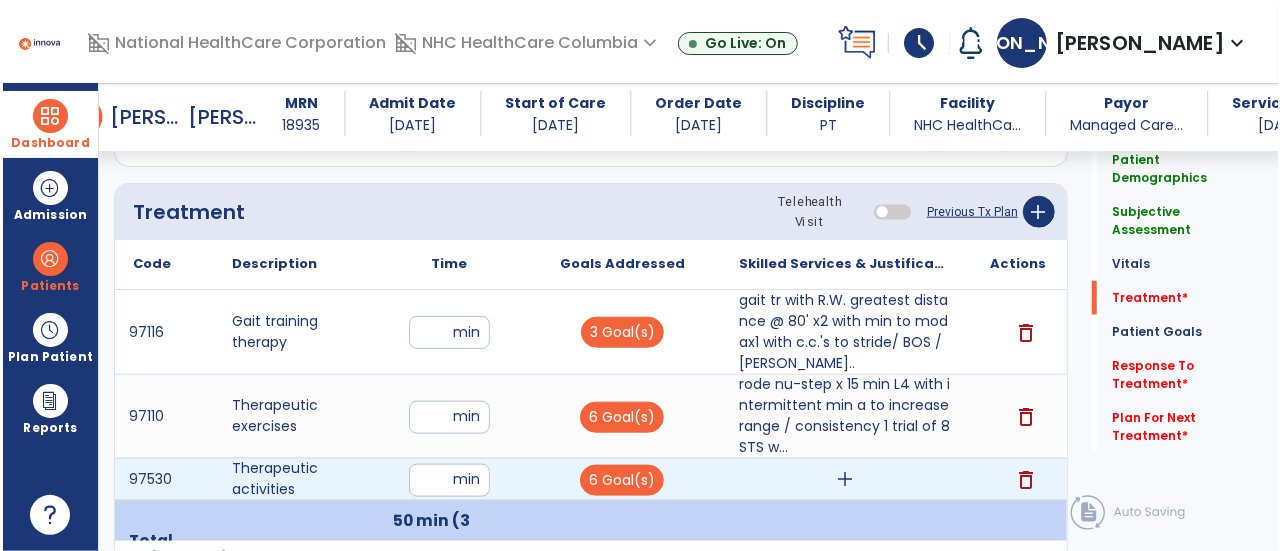 scroll, scrollTop: 1066, scrollLeft: 0, axis: vertical 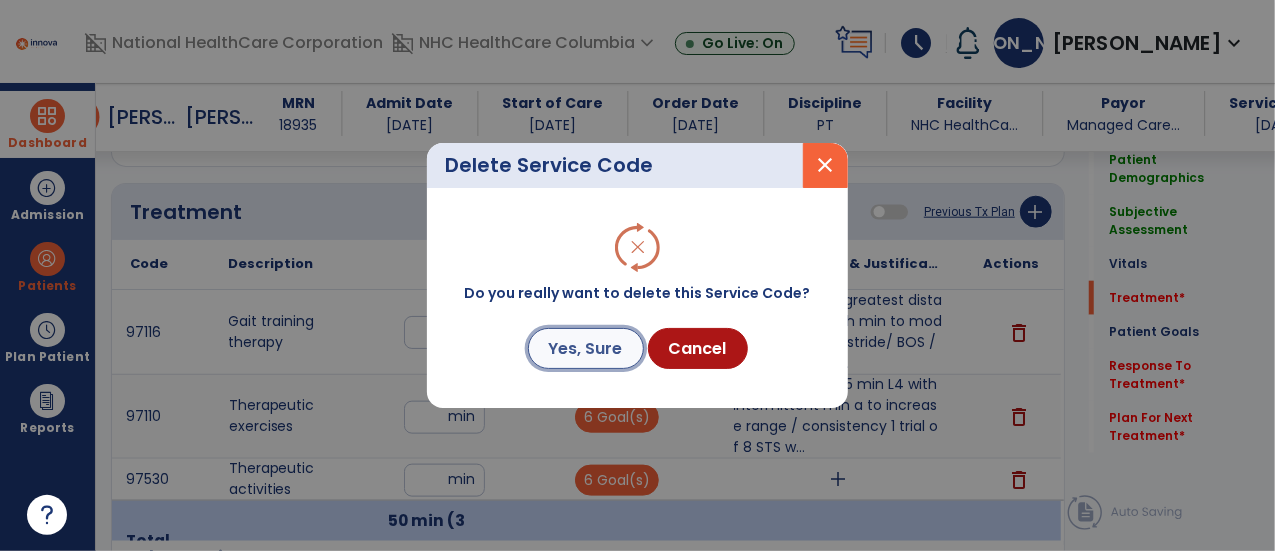 click on "Yes, Sure" at bounding box center [586, 348] 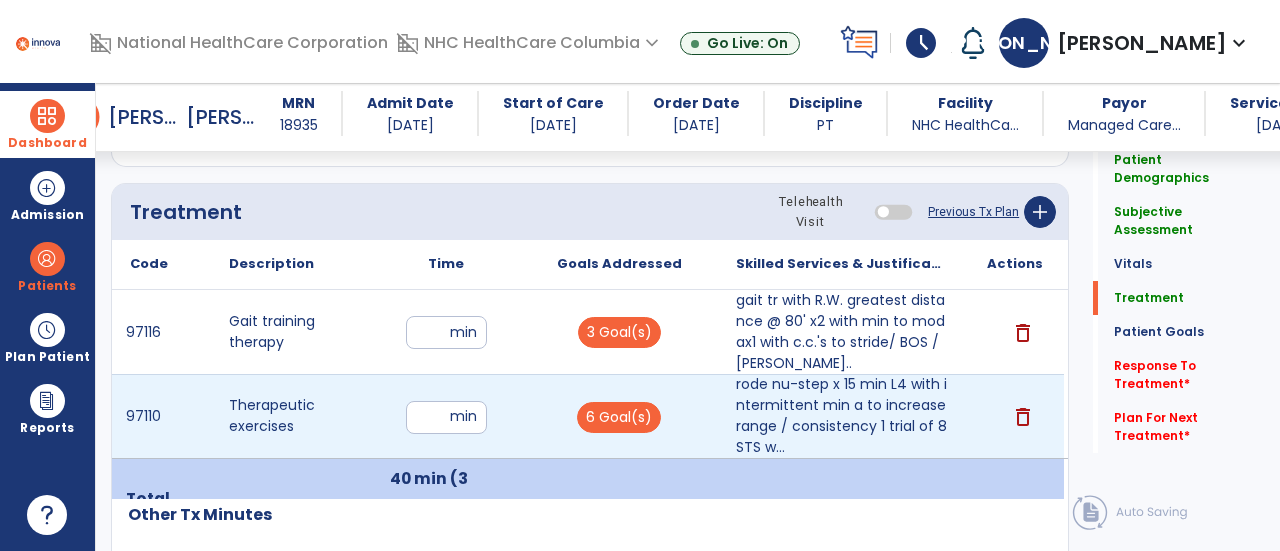 click on "**" at bounding box center [446, 417] 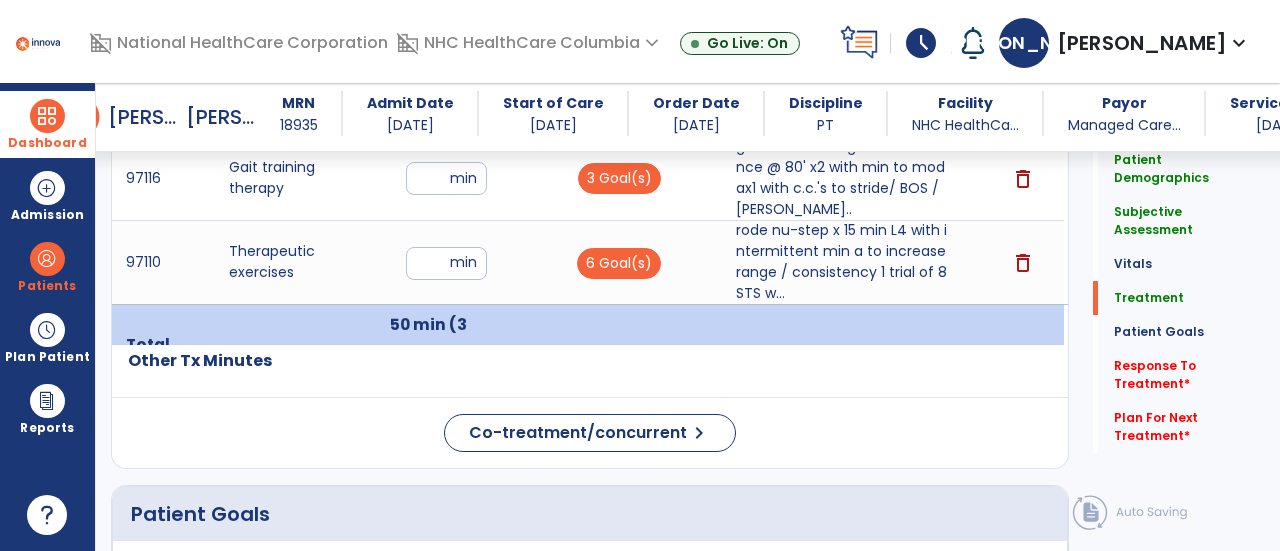 scroll, scrollTop: 1221, scrollLeft: 0, axis: vertical 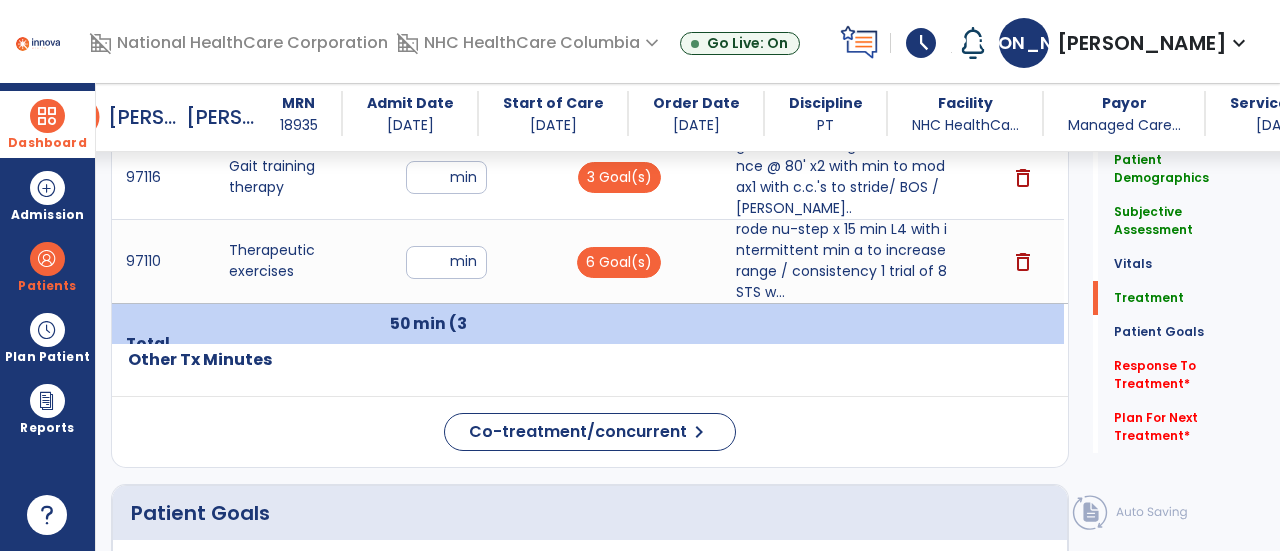 click on "Co-treatment/concurrent  chevron_right" 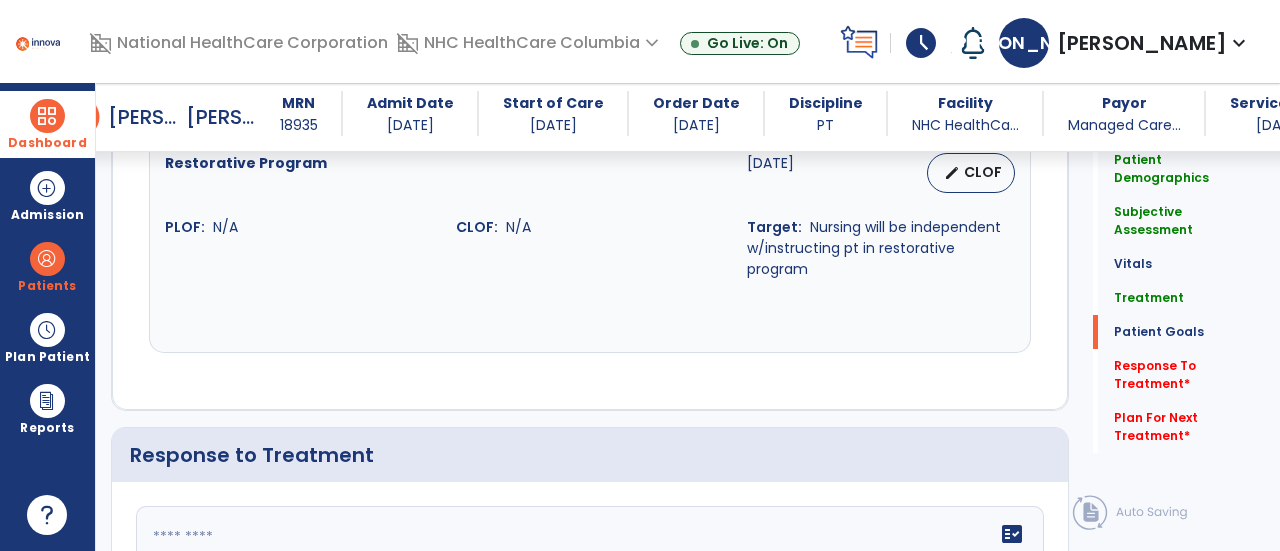 scroll, scrollTop: 2381, scrollLeft: 0, axis: vertical 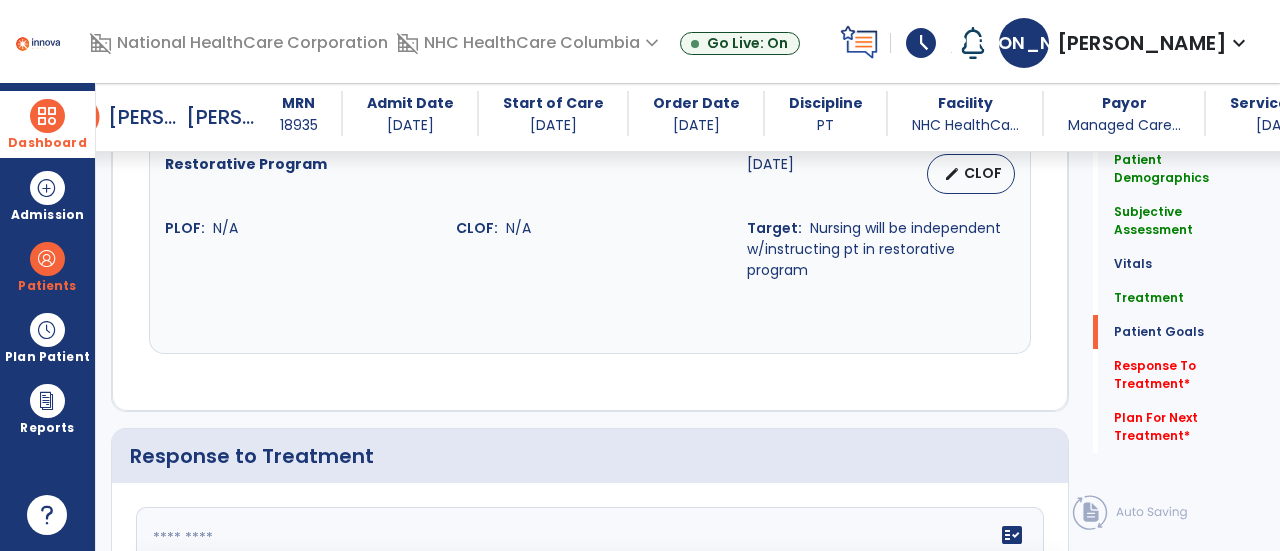 click 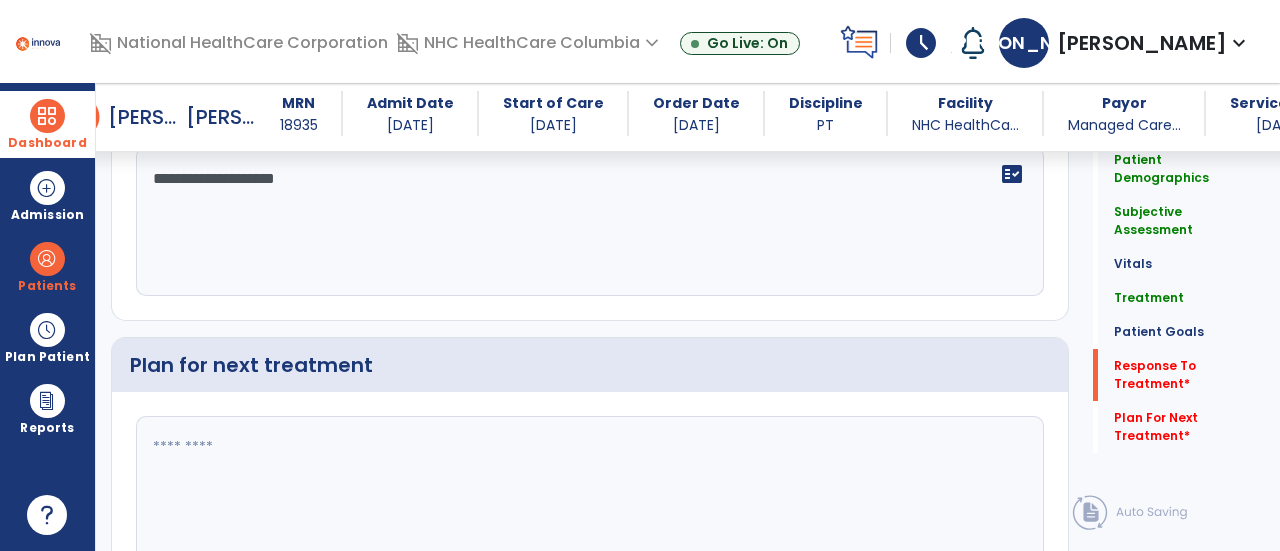 type on "**********" 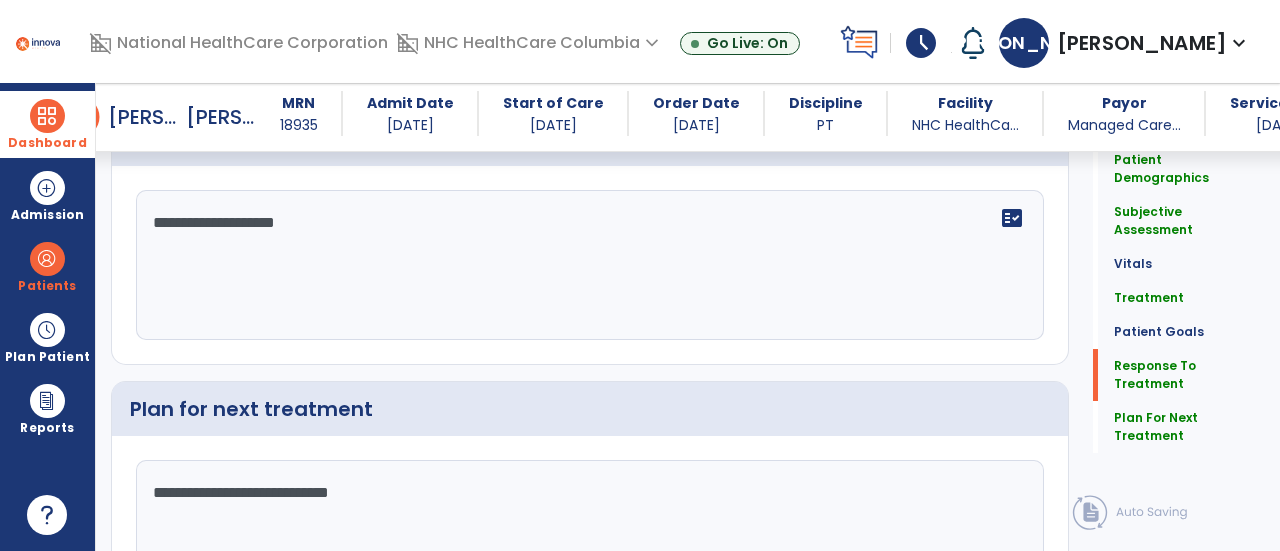 scroll, scrollTop: 2742, scrollLeft: 0, axis: vertical 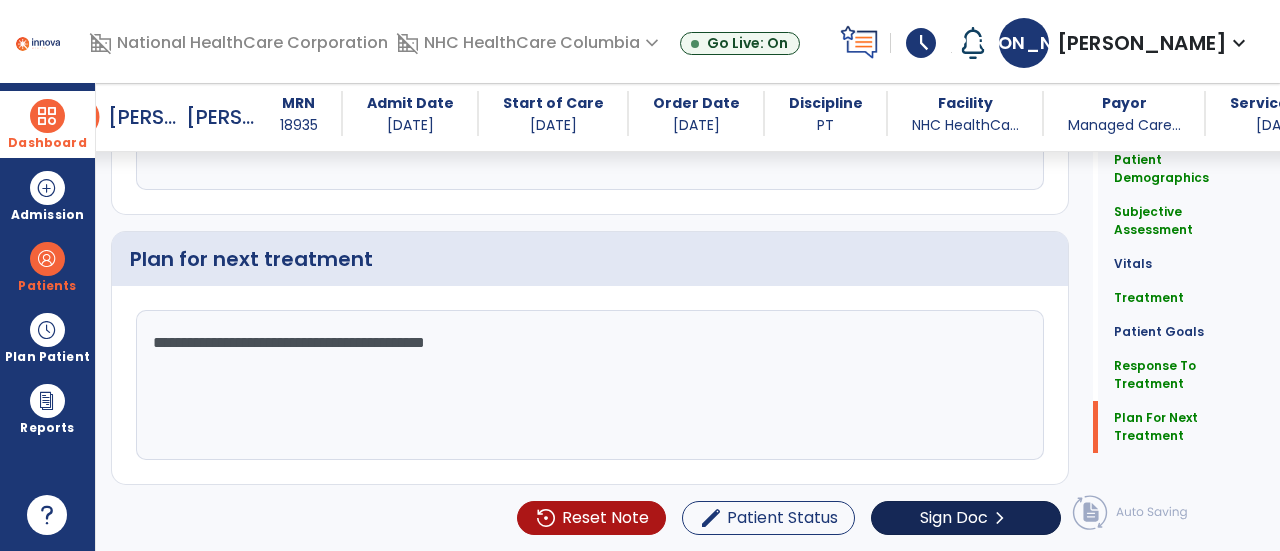 type on "**********" 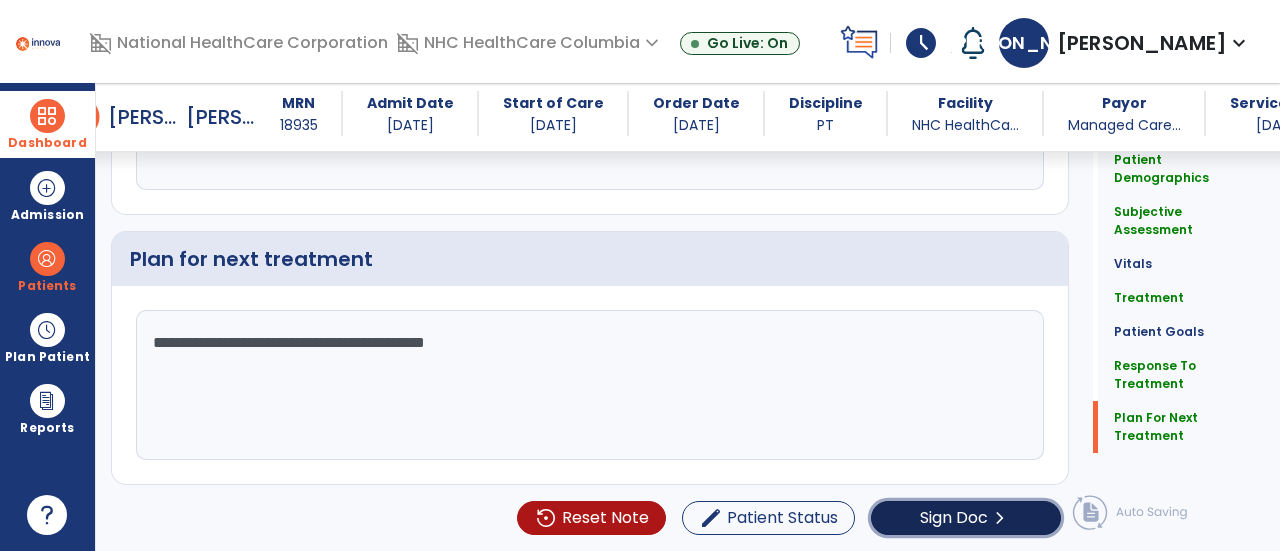 click on "Sign Doc" 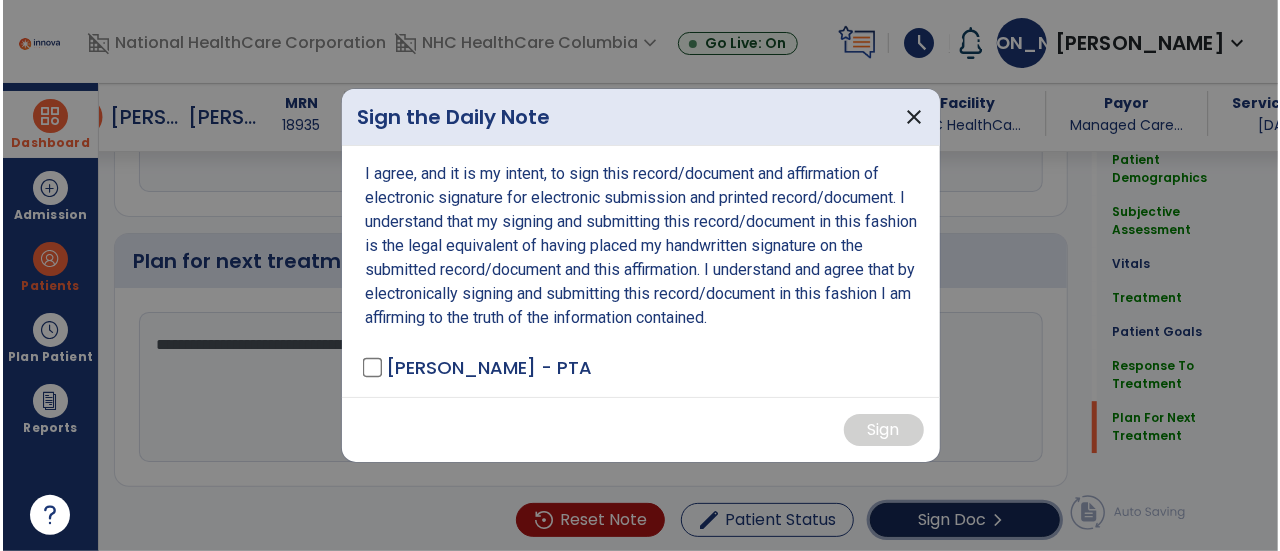 scroll, scrollTop: 2836, scrollLeft: 0, axis: vertical 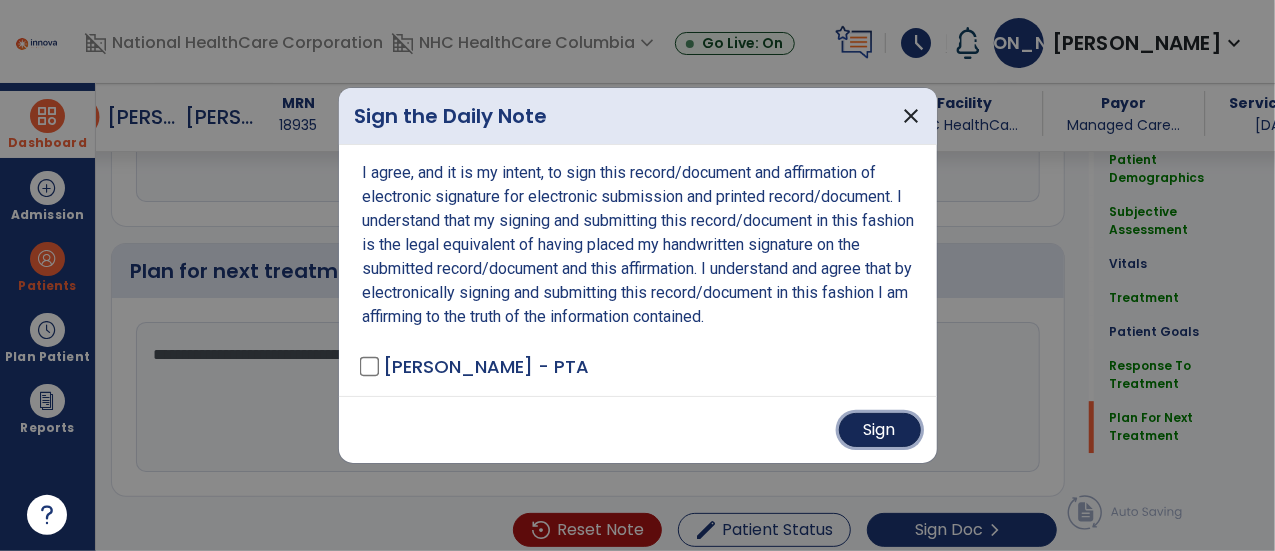 click on "Sign" at bounding box center [880, 430] 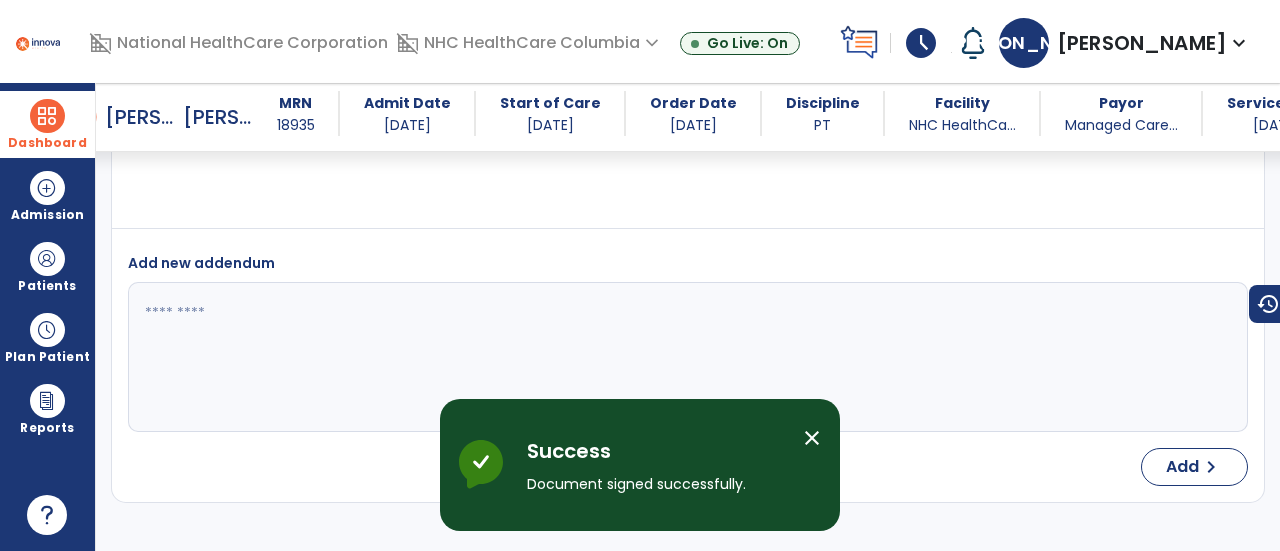 scroll, scrollTop: 4028, scrollLeft: 0, axis: vertical 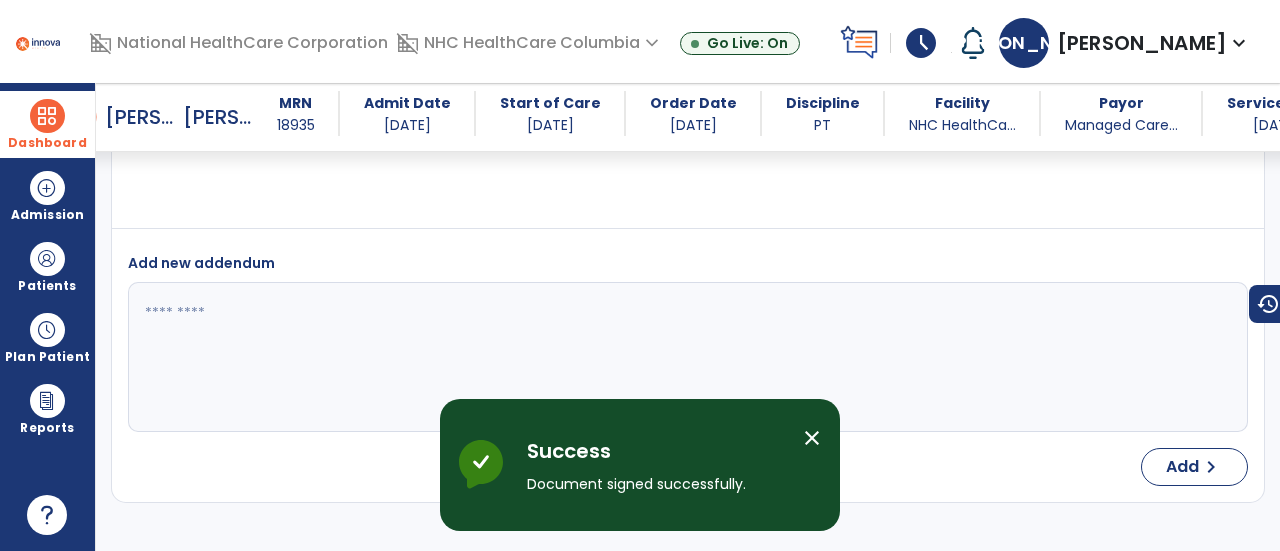 click on "close" at bounding box center (812, 438) 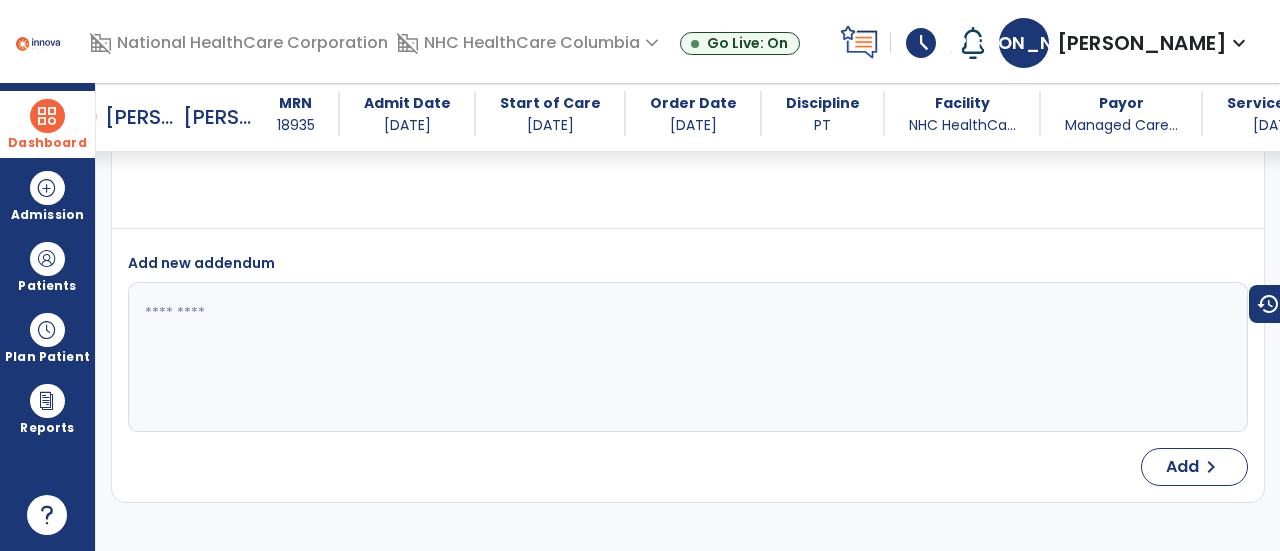 click at bounding box center [47, 116] 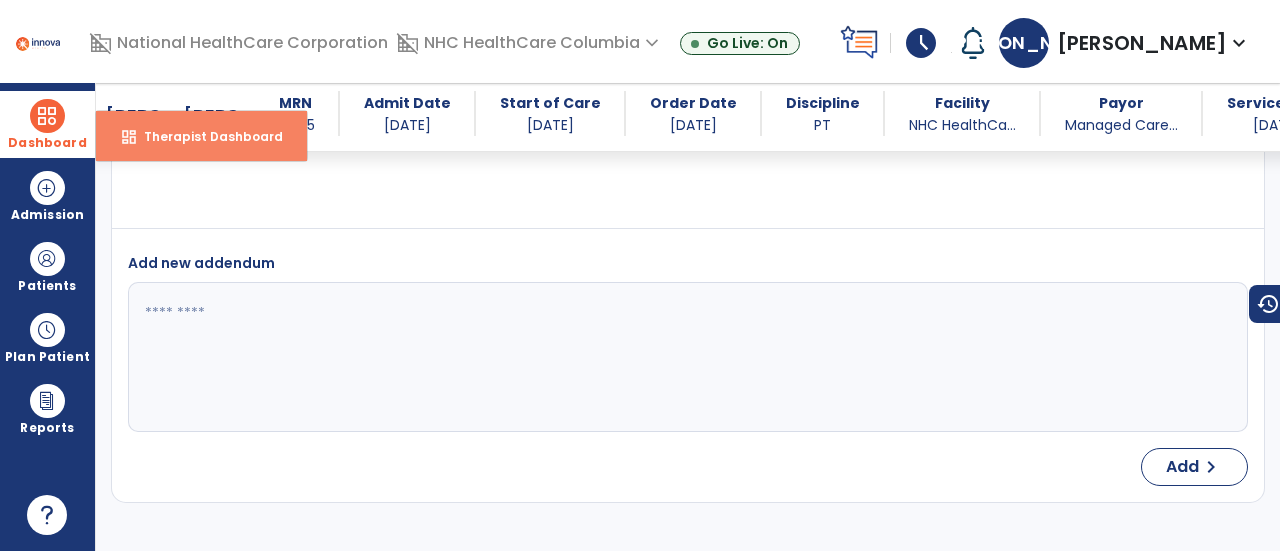 click on "Therapist Dashboard" at bounding box center (205, 136) 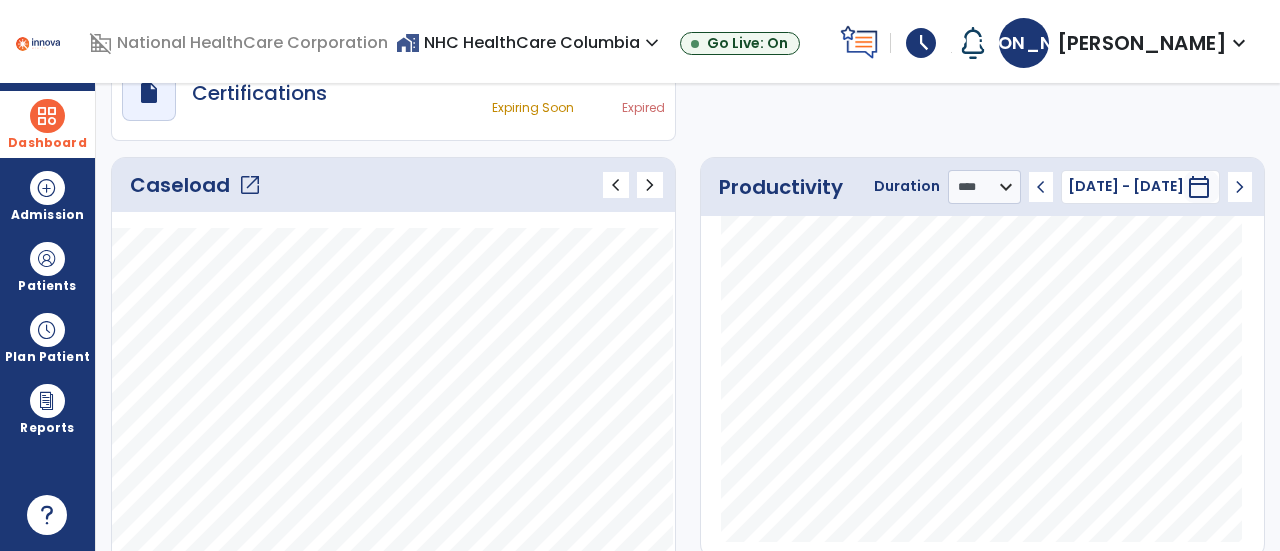 scroll, scrollTop: 209, scrollLeft: 0, axis: vertical 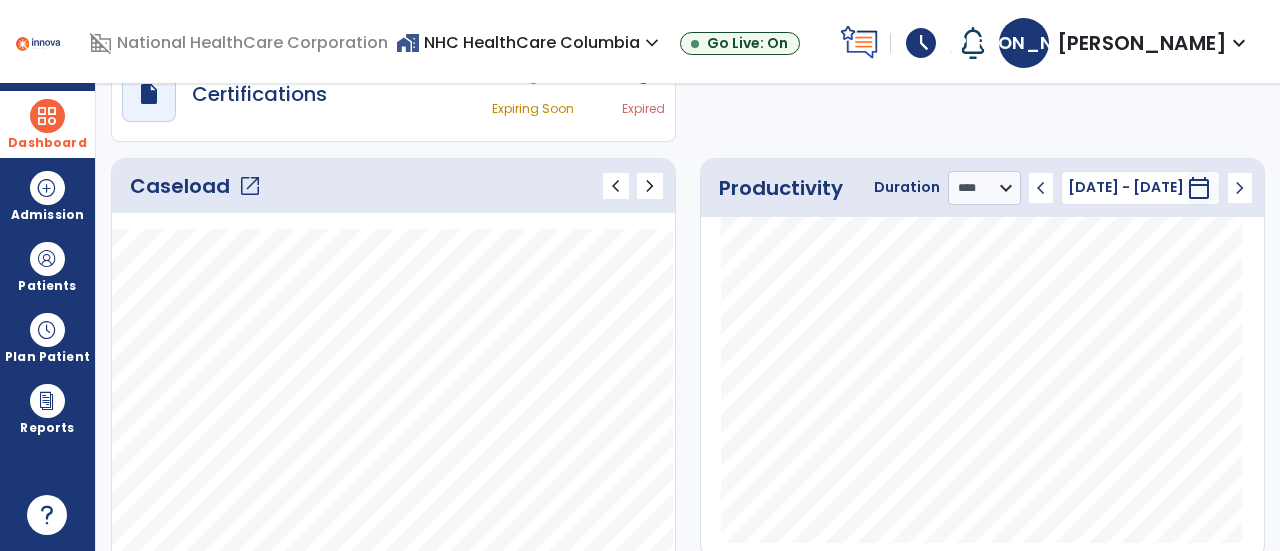 click on "Caseload   open_in_new" 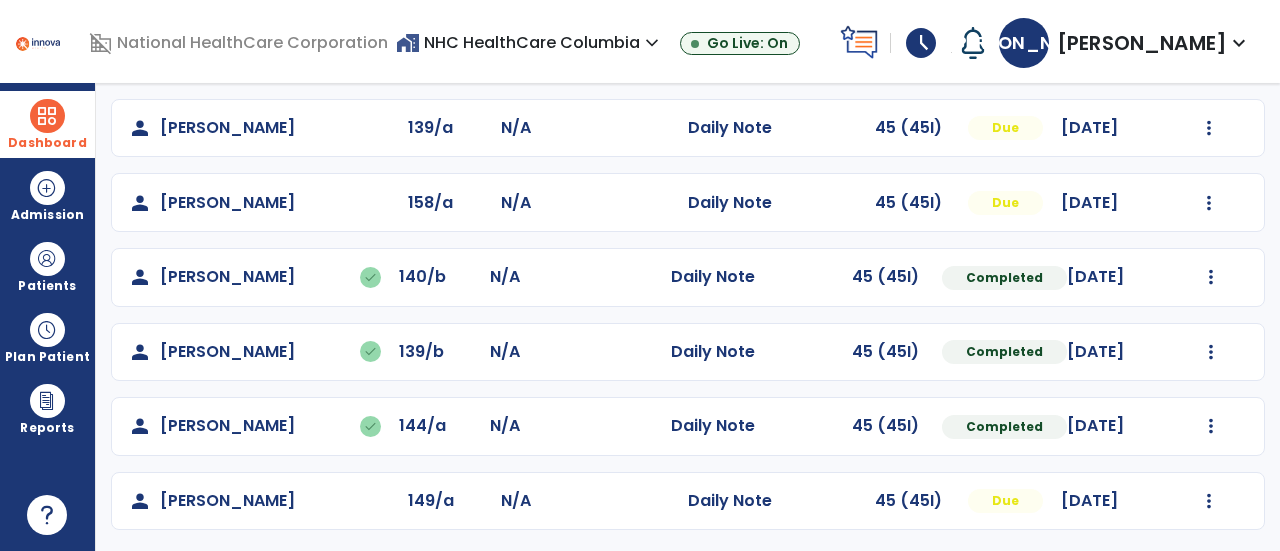 scroll, scrollTop: 301, scrollLeft: 0, axis: vertical 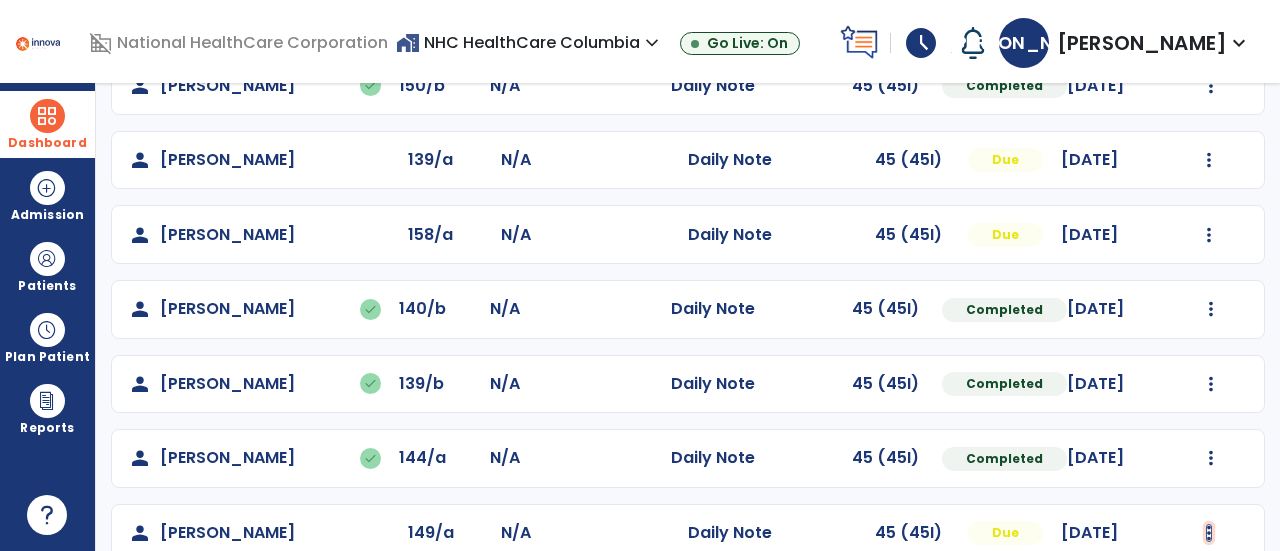 click at bounding box center (1209, 11) 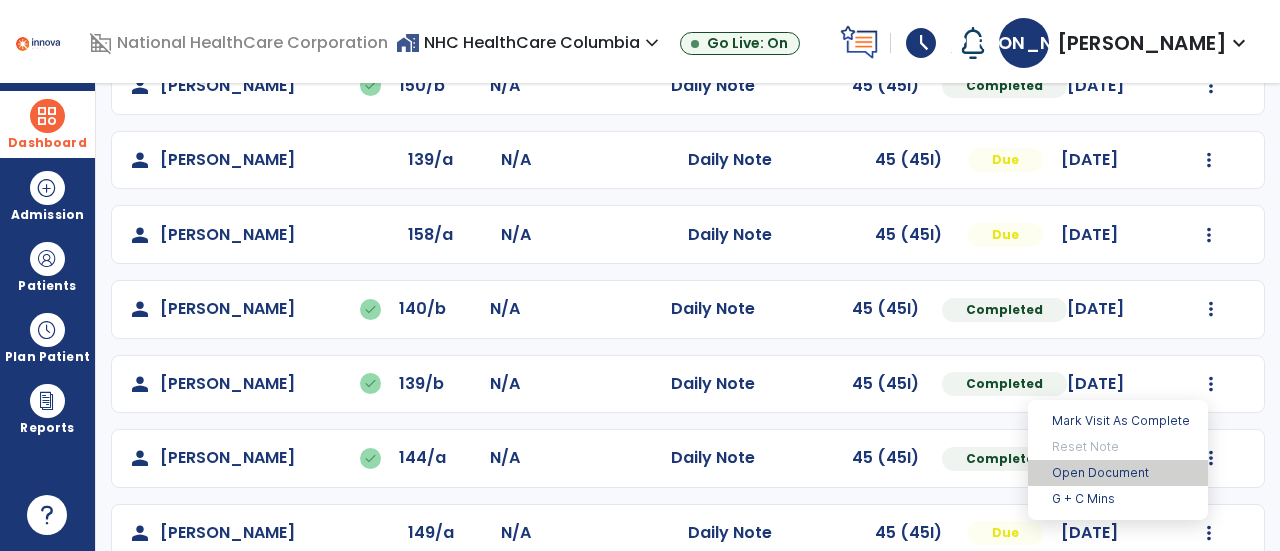 click on "Open Document" at bounding box center [1118, 473] 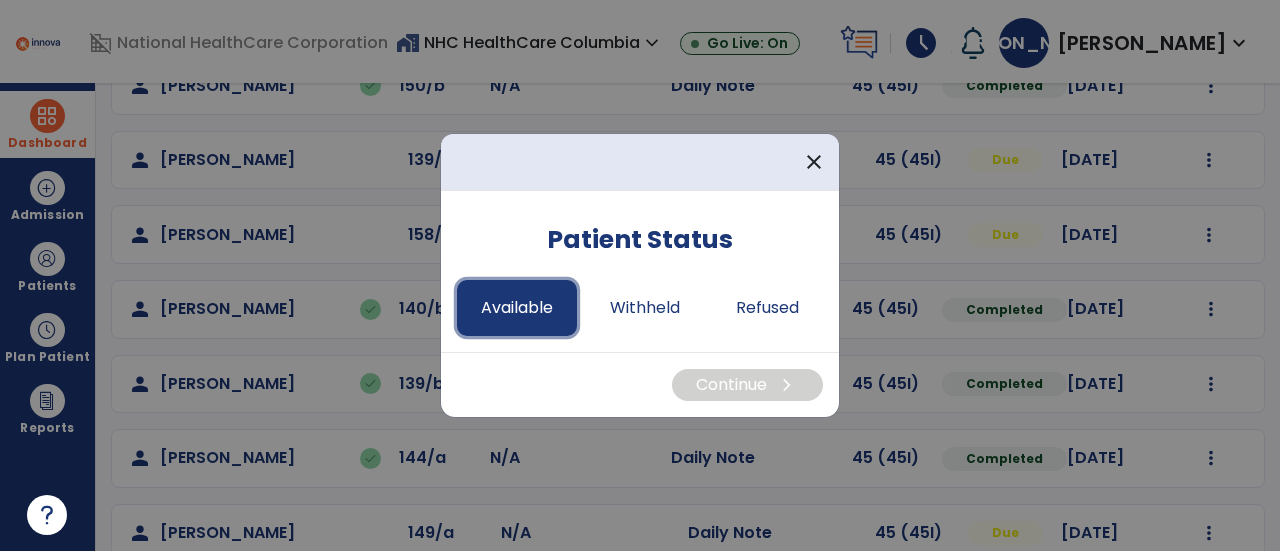 click on "Available" at bounding box center (517, 308) 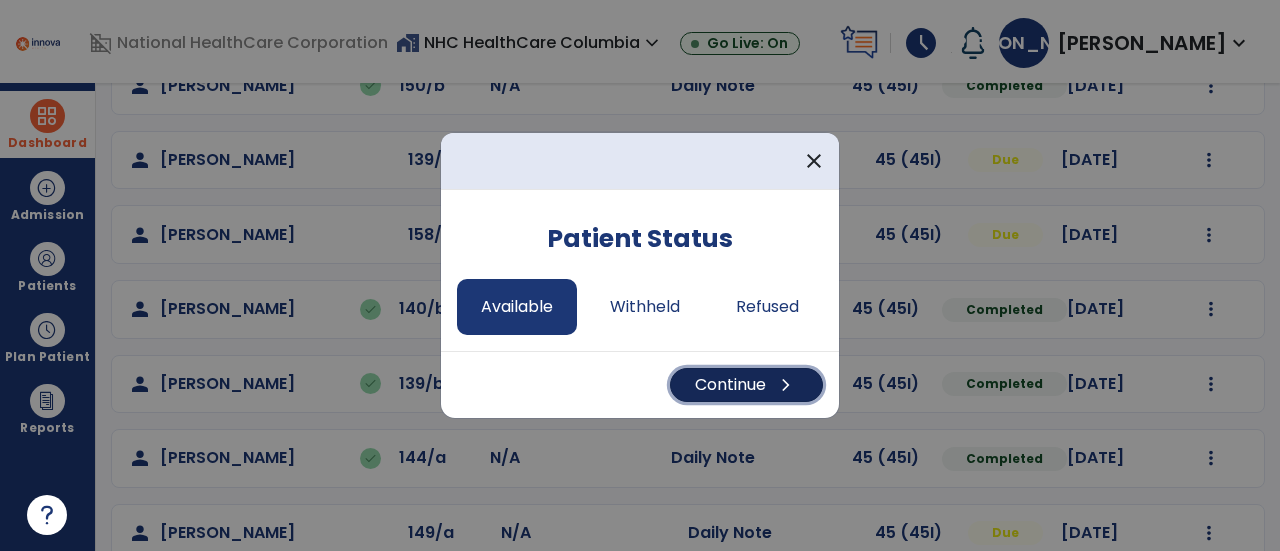 click on "Continue   chevron_right" at bounding box center [746, 385] 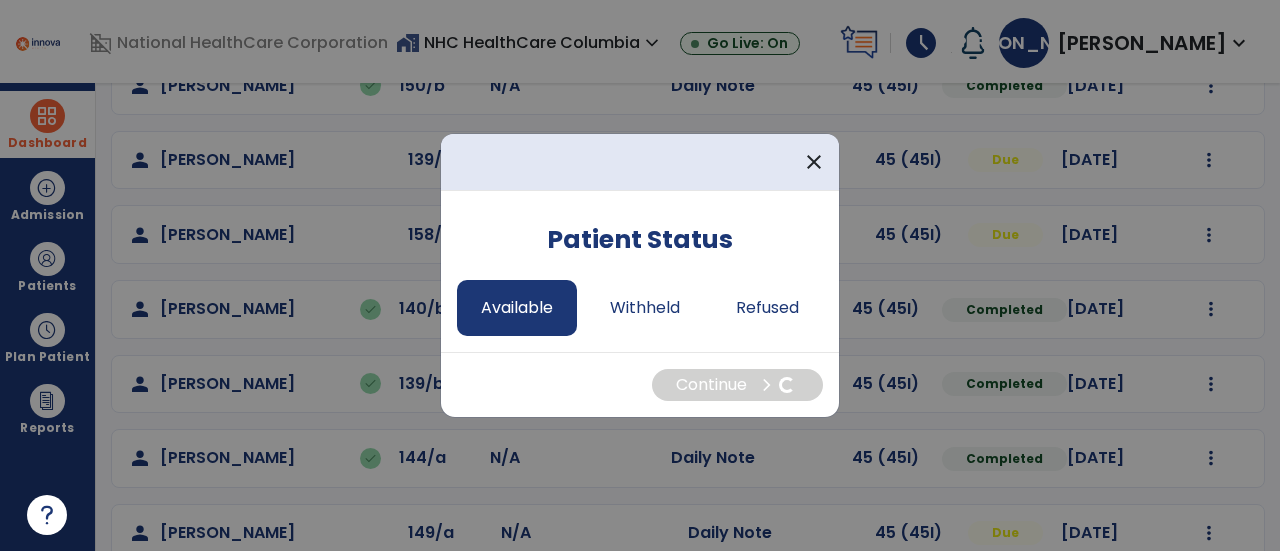 select on "*" 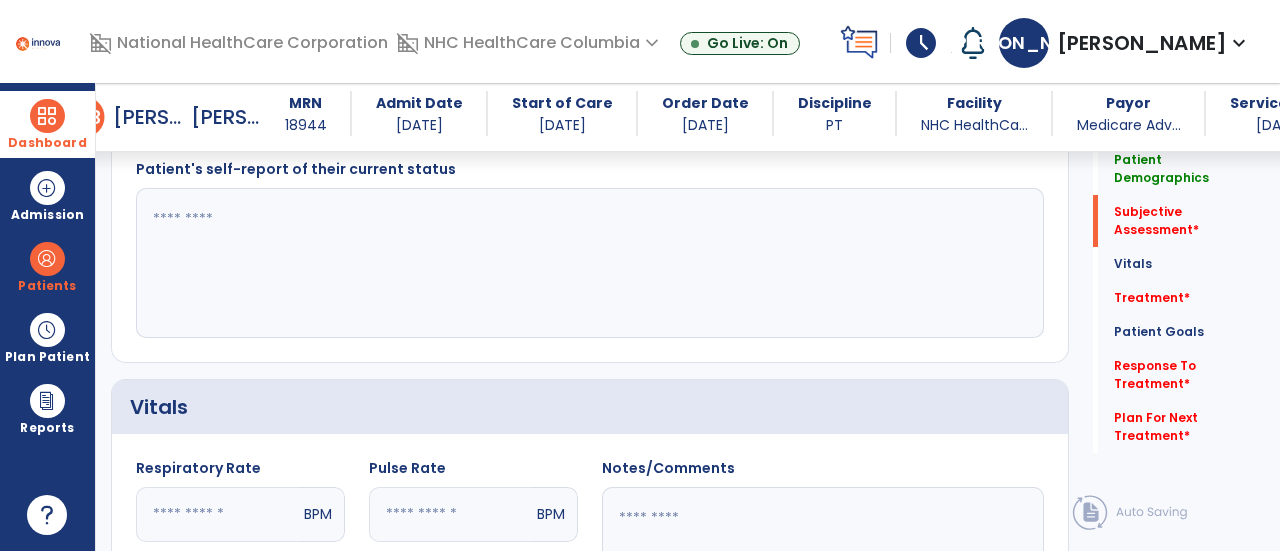 scroll, scrollTop: 469, scrollLeft: 0, axis: vertical 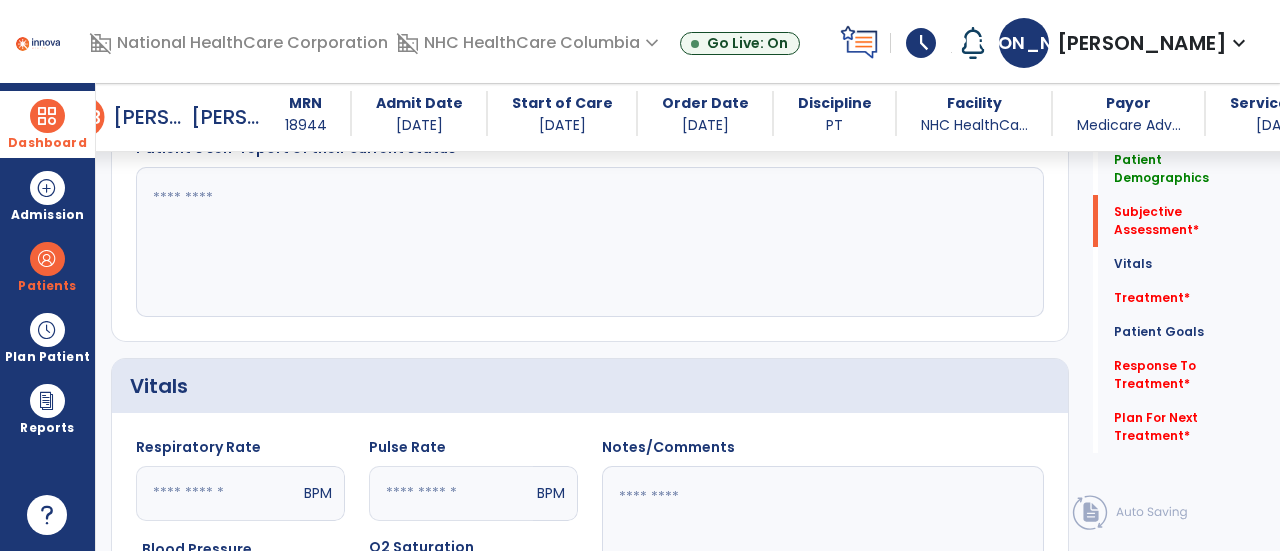 click 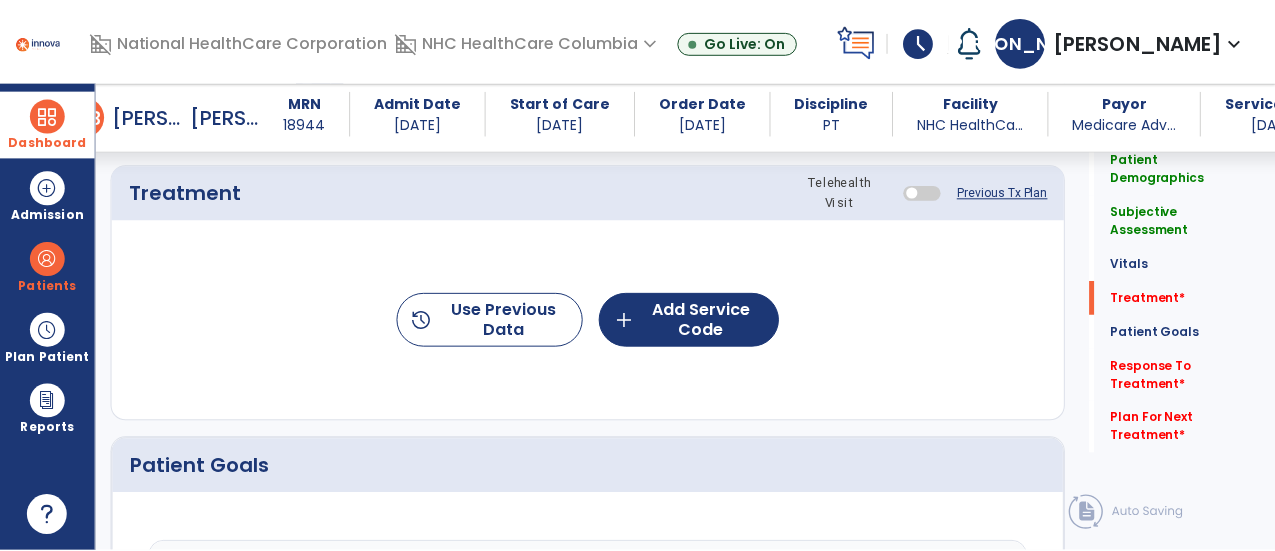 scroll, scrollTop: 1089, scrollLeft: 0, axis: vertical 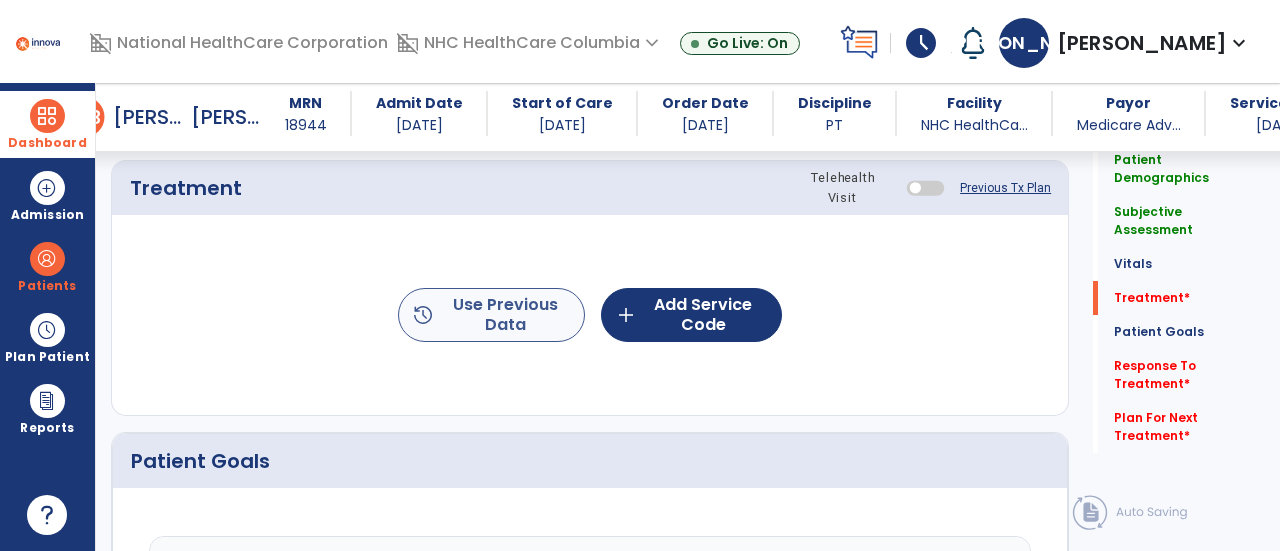 type on "**********" 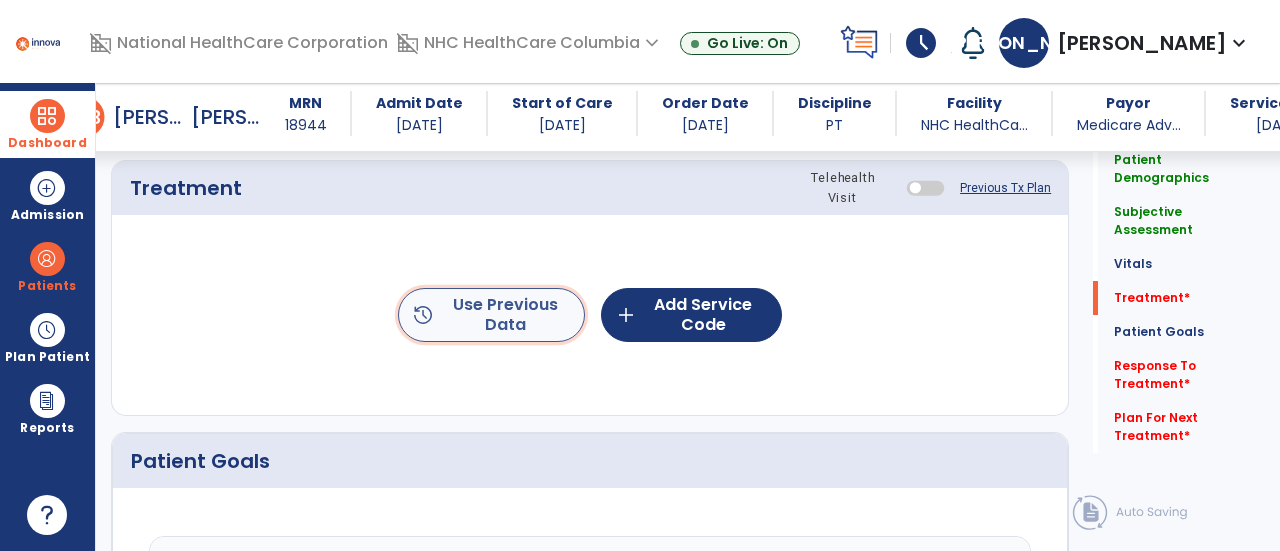 click on "history  Use Previous Data" 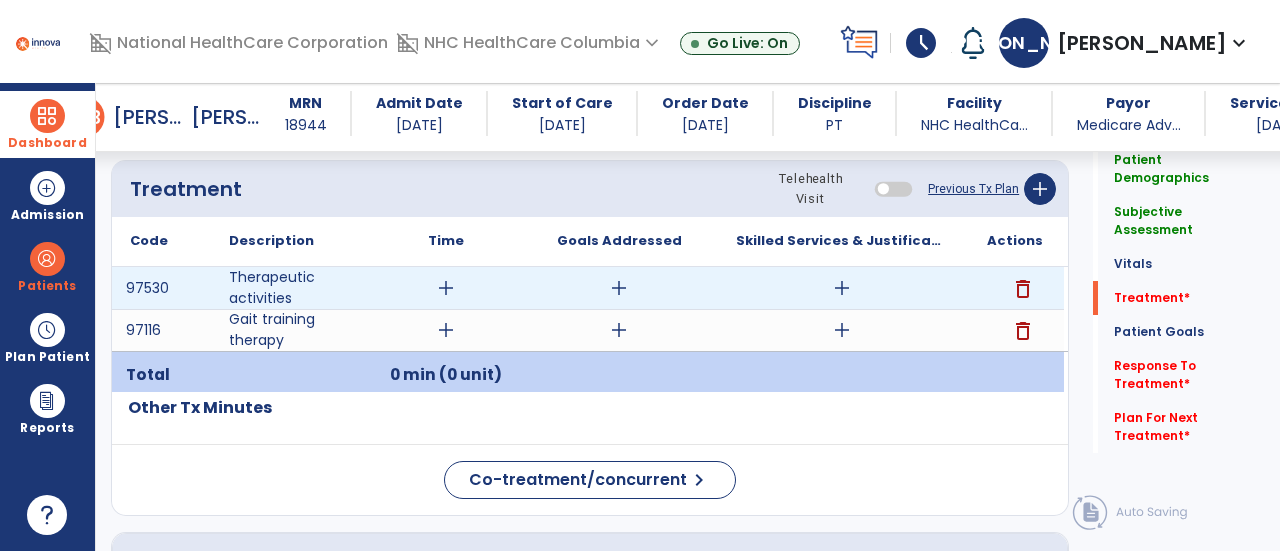 click on "add" at bounding box center [446, 288] 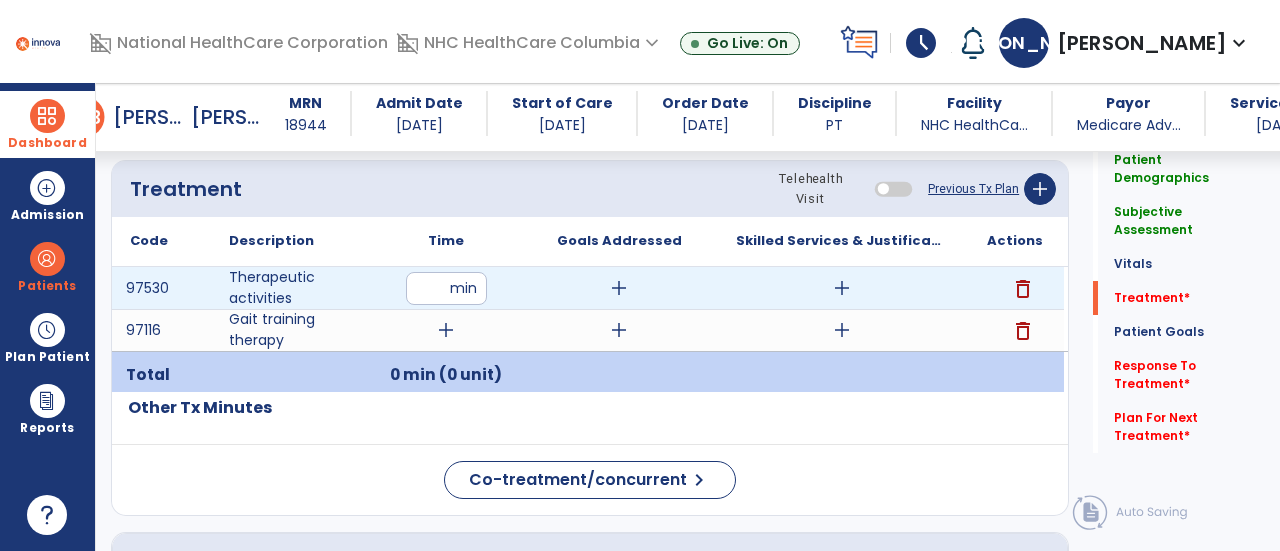 type on "**" 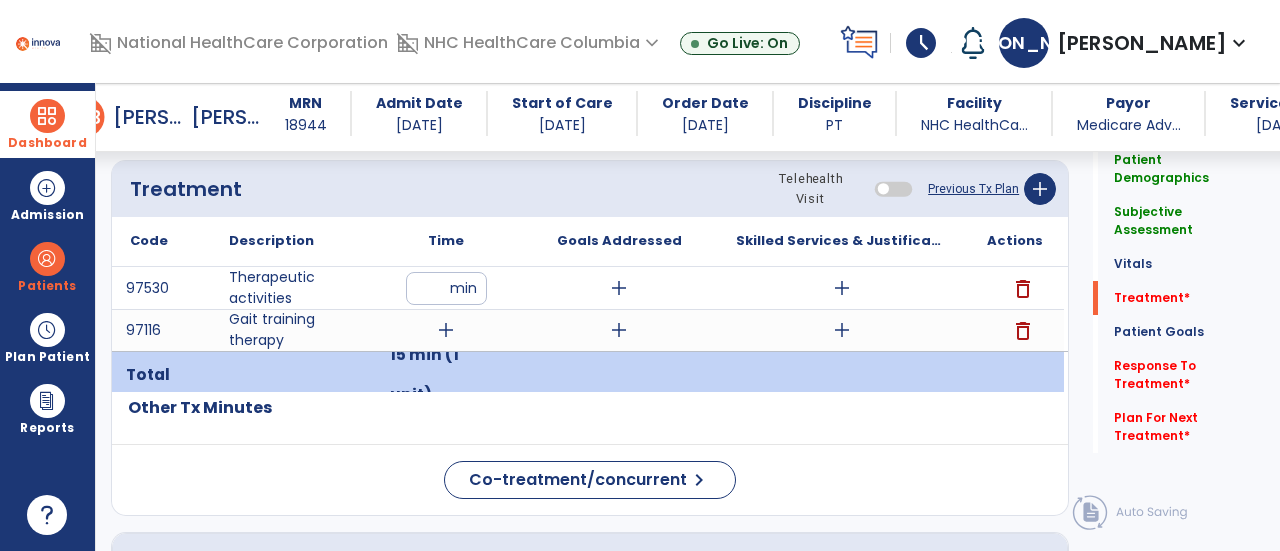 click on "add" at bounding box center [619, 288] 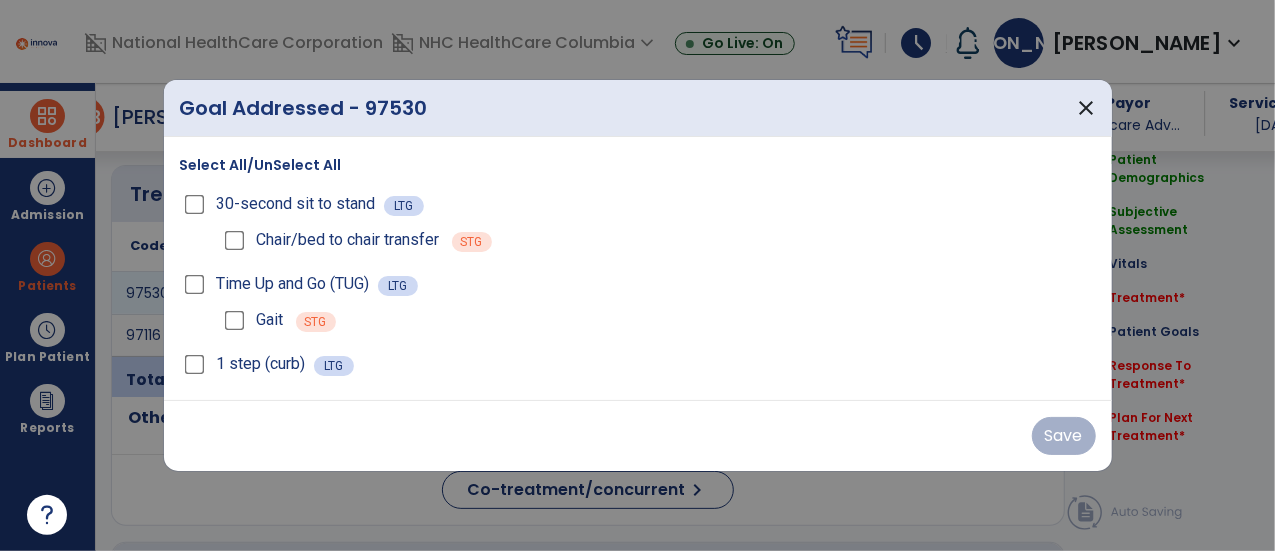 scroll, scrollTop: 1089, scrollLeft: 0, axis: vertical 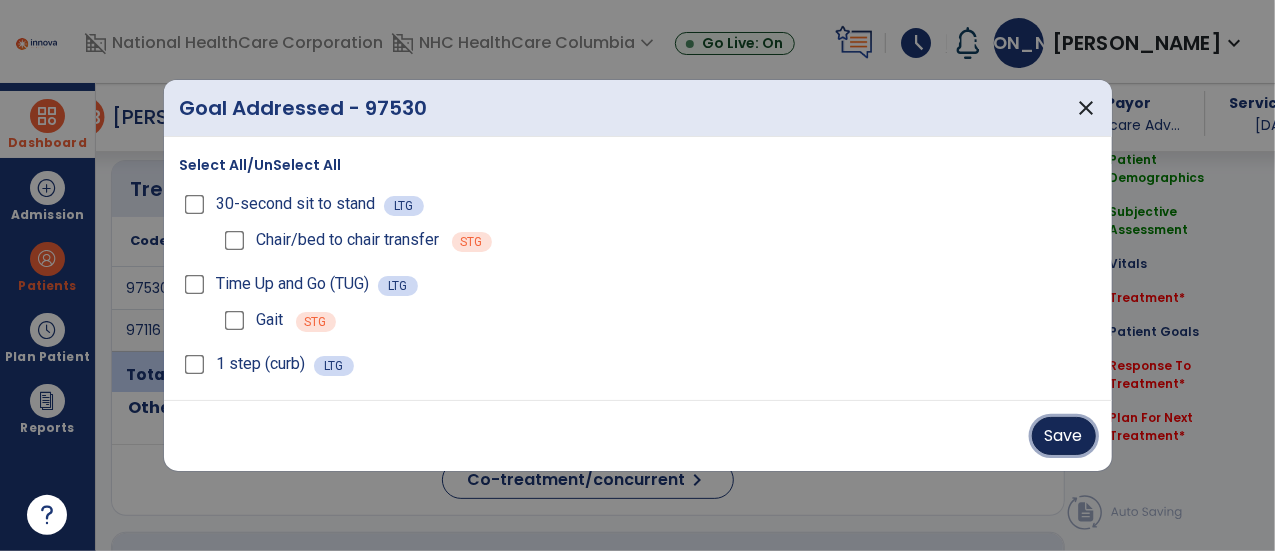 click on "Save" at bounding box center (1064, 436) 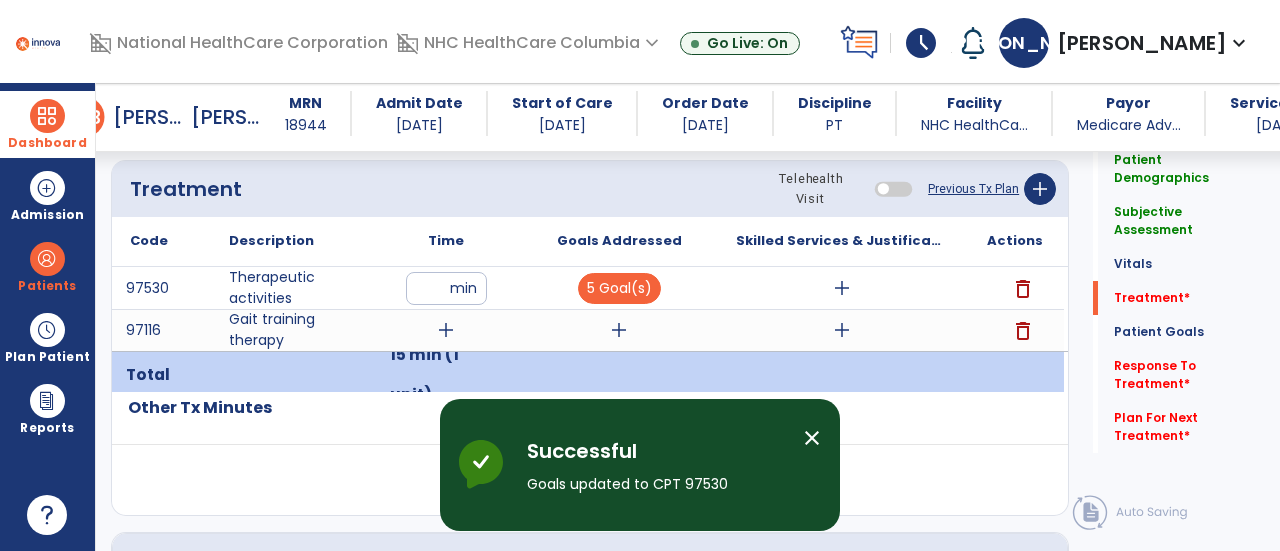 click on "add" at bounding box center (842, 288) 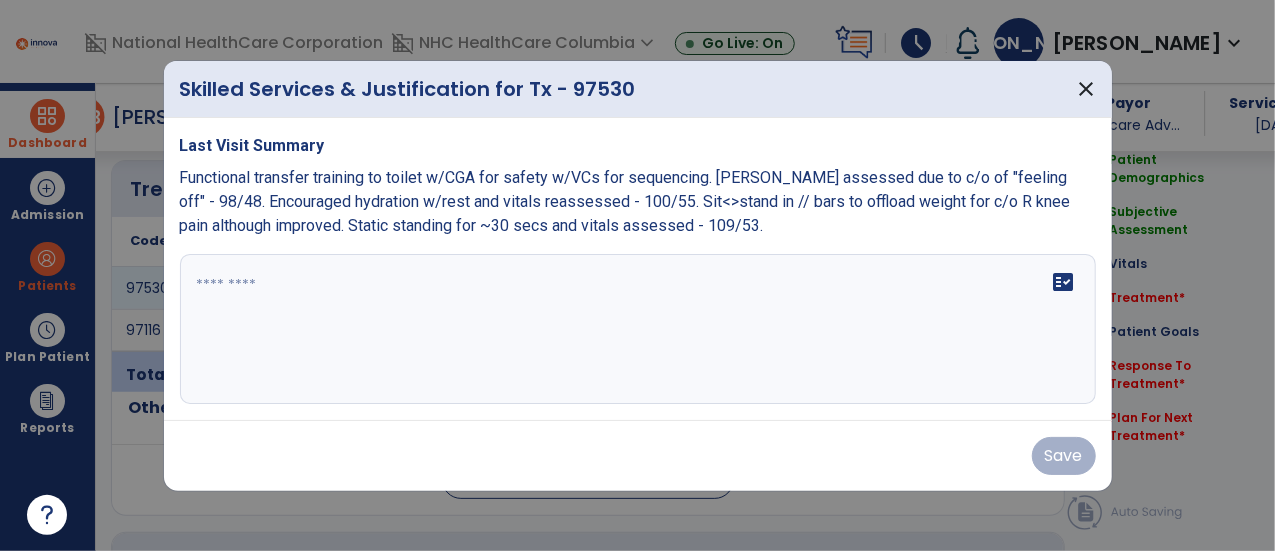 scroll, scrollTop: 1089, scrollLeft: 0, axis: vertical 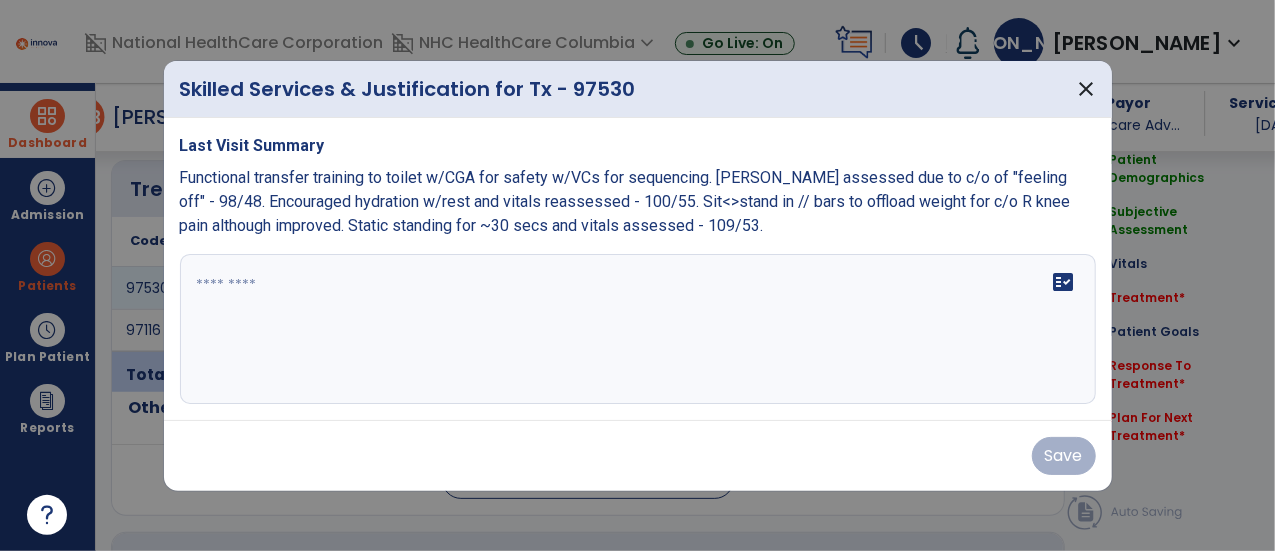 click on "fact_check" at bounding box center [638, 329] 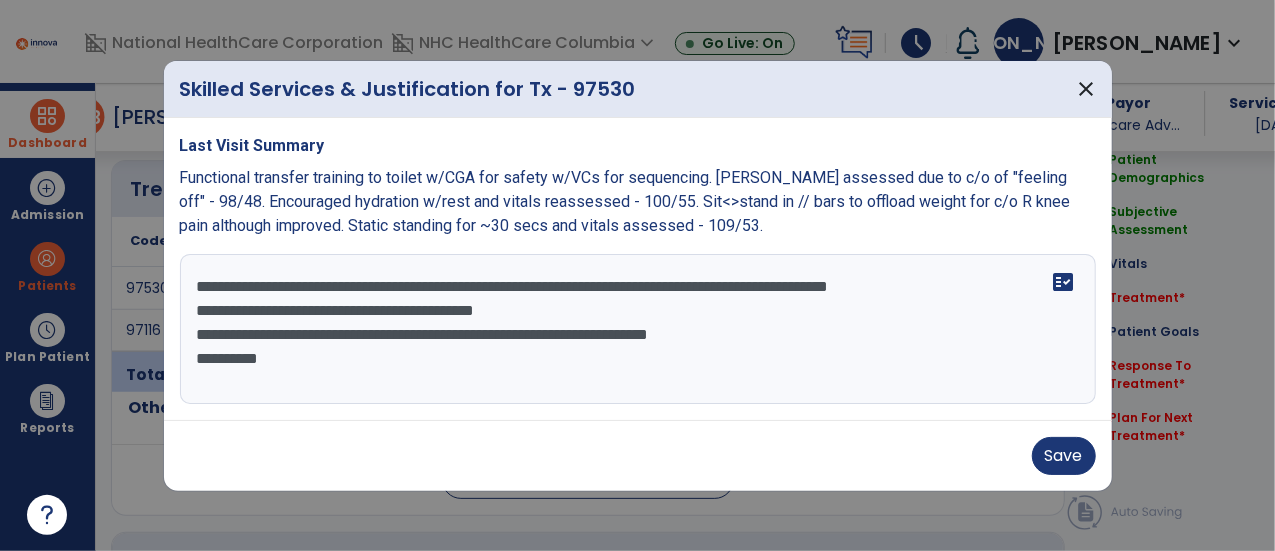 click on "**********" at bounding box center [638, 329] 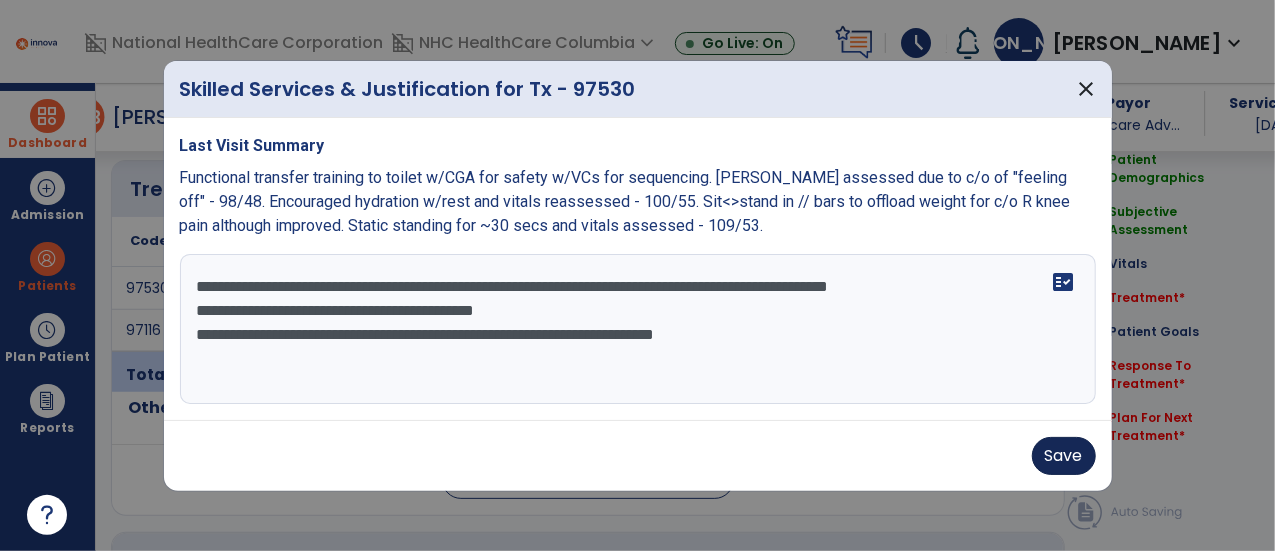 type on "**********" 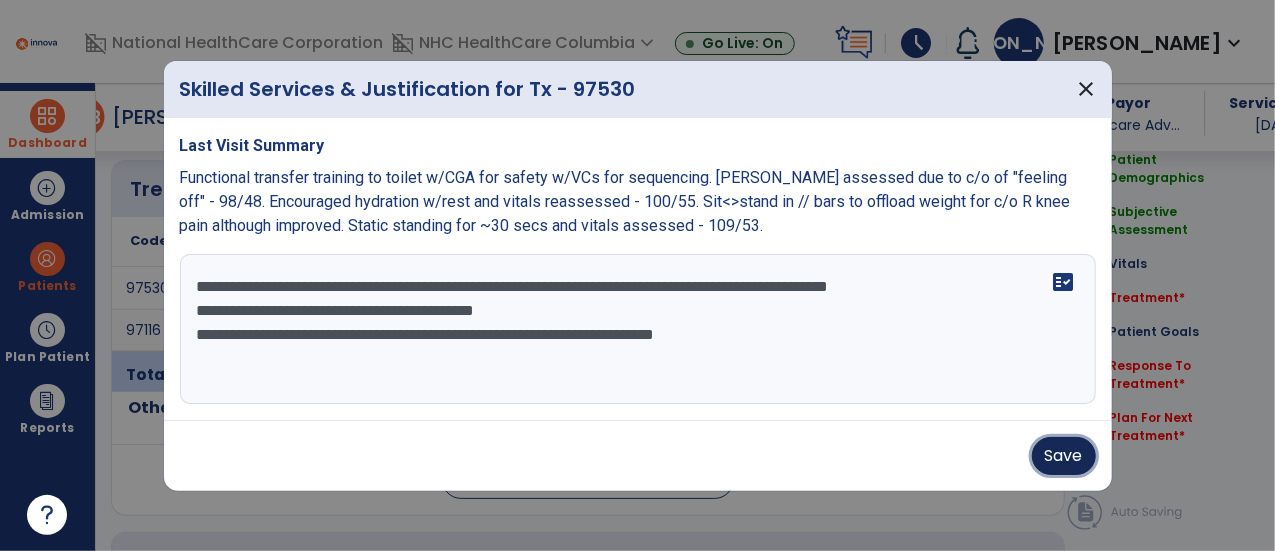 click on "Save" at bounding box center (1064, 456) 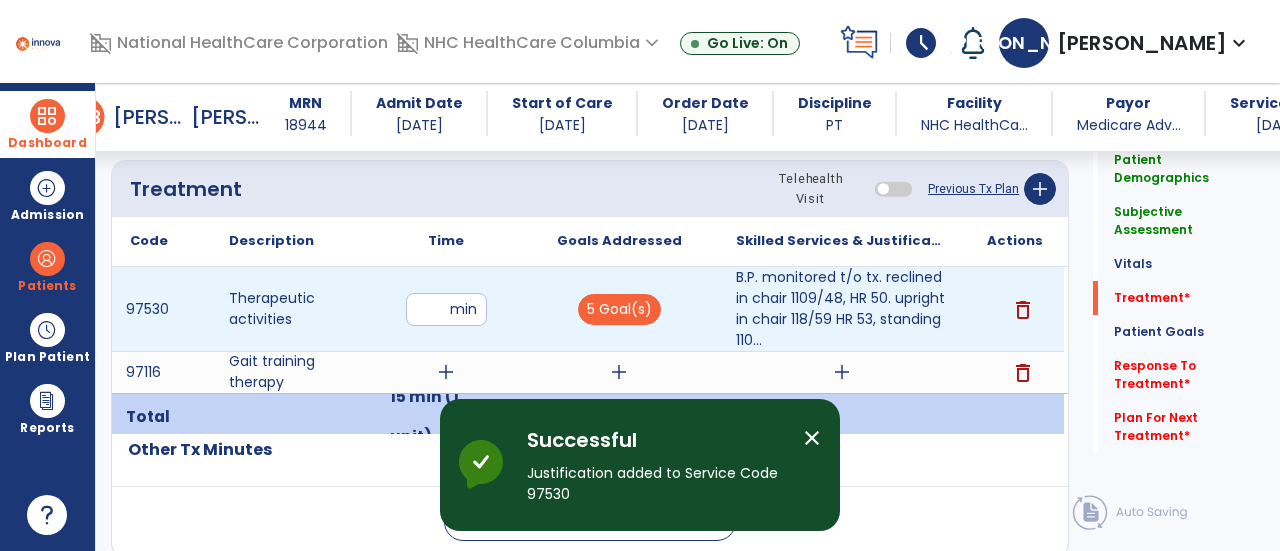 click on "**" at bounding box center [446, 309] 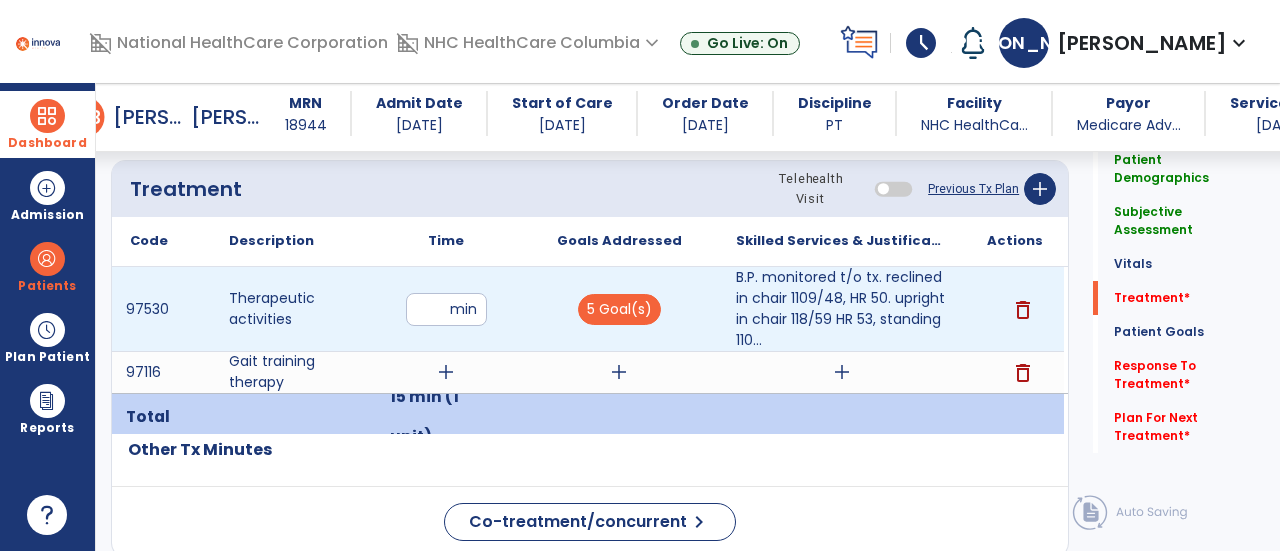 type on "*" 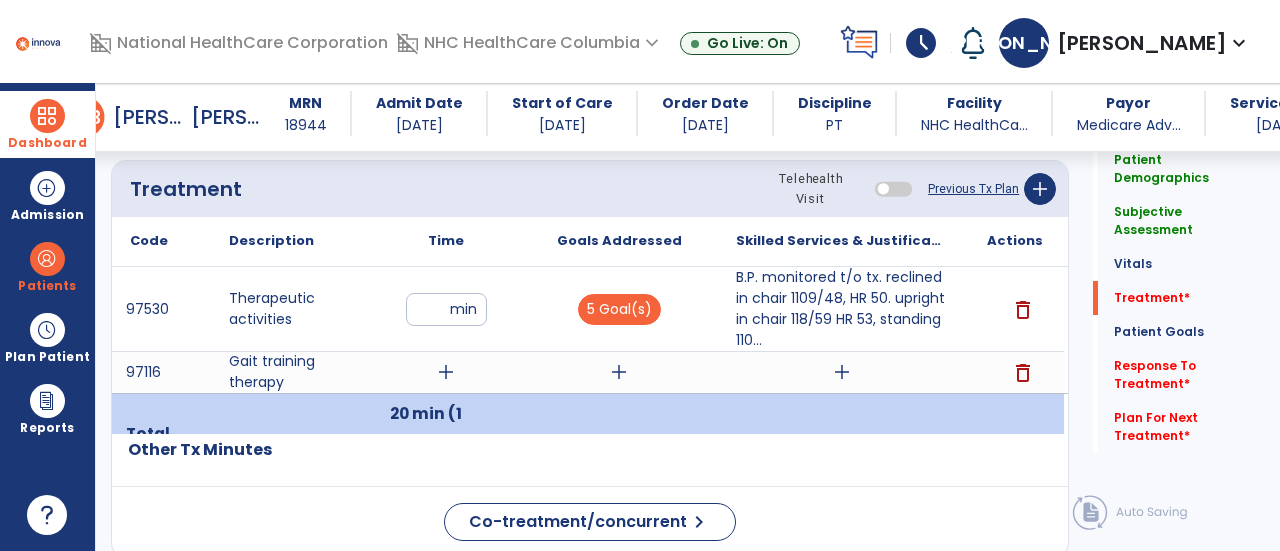 click on "delete" at bounding box center [1023, 373] 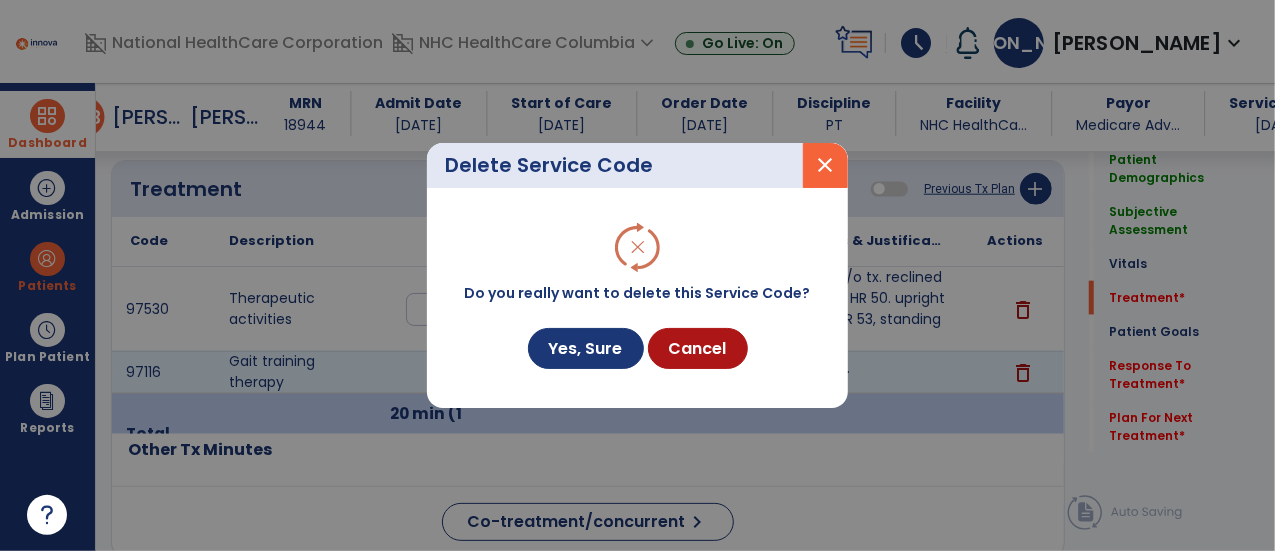 scroll, scrollTop: 1089, scrollLeft: 0, axis: vertical 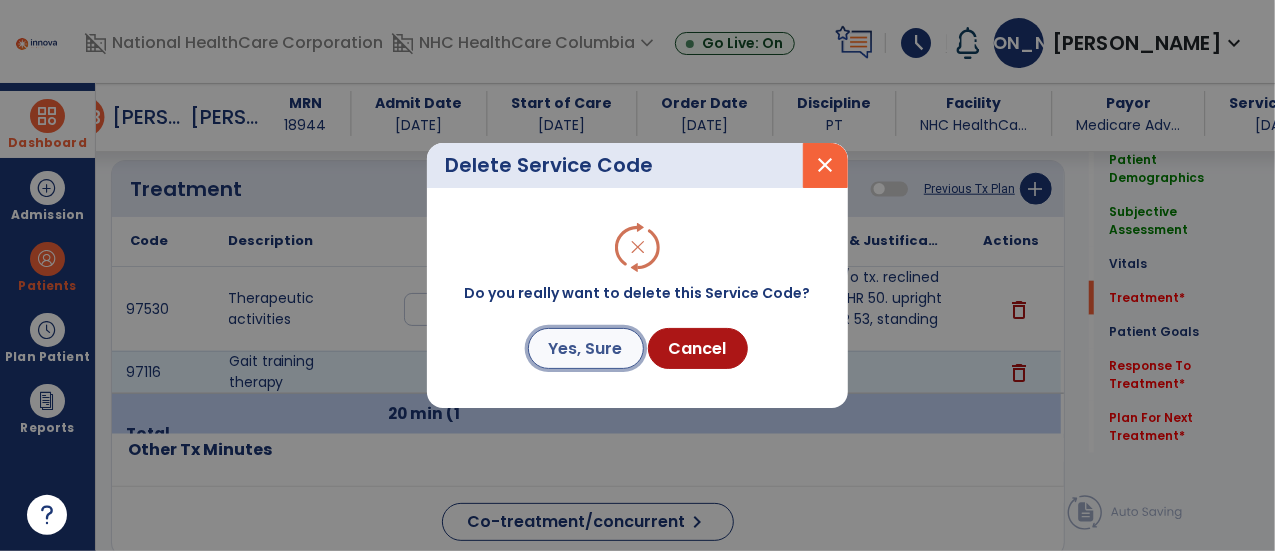 click on "Yes, Sure" at bounding box center (586, 348) 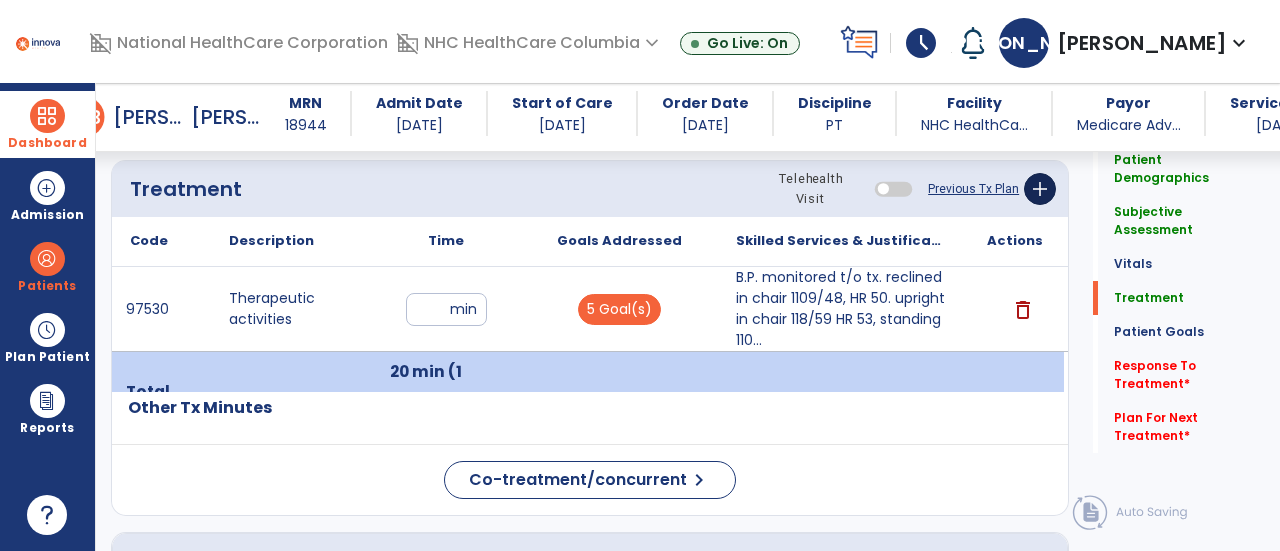 click on "add" 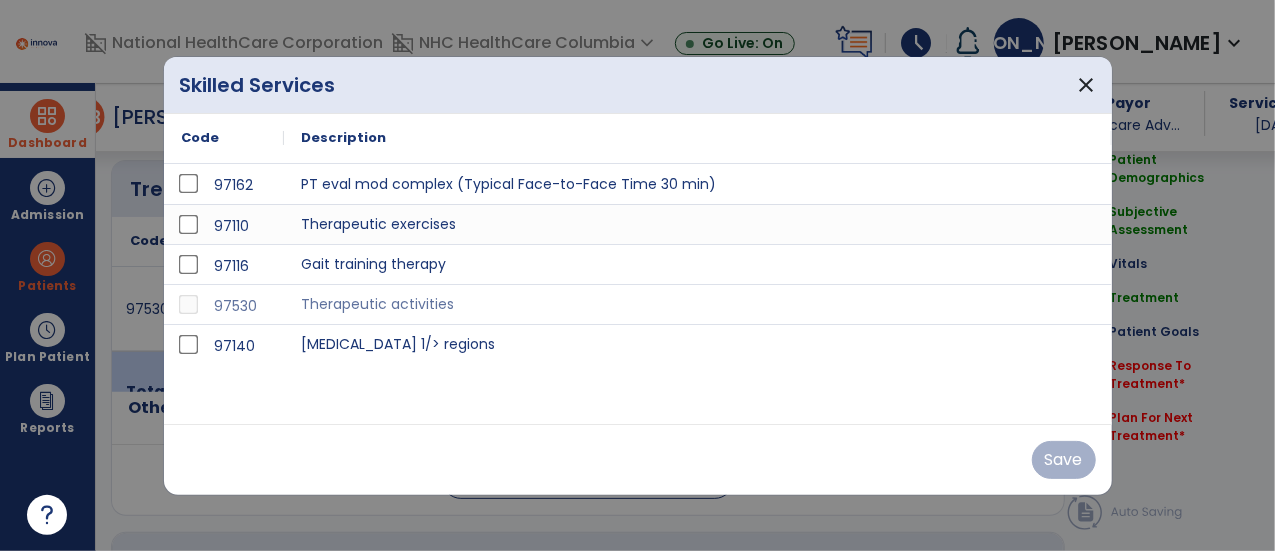 scroll, scrollTop: 1089, scrollLeft: 0, axis: vertical 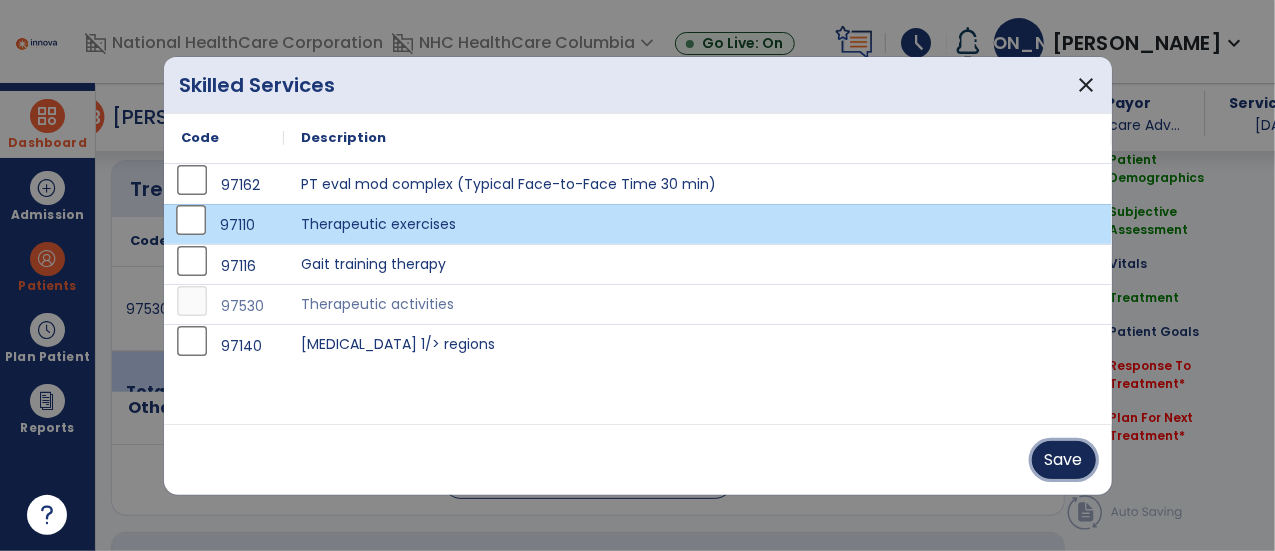 click on "Save" at bounding box center (1064, 460) 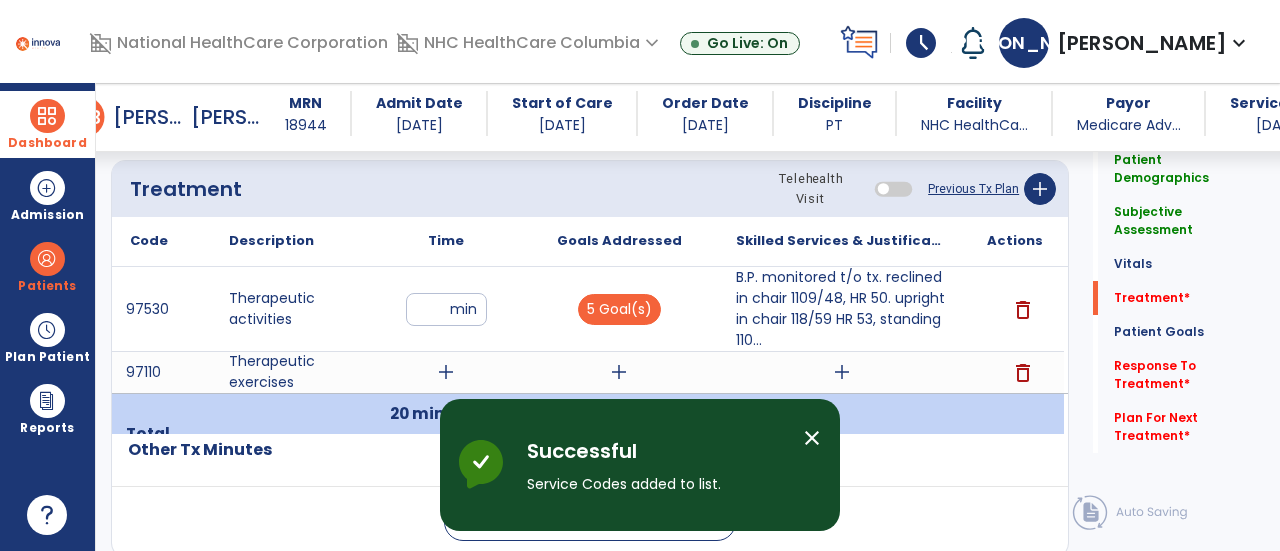click on "add" at bounding box center [446, 372] 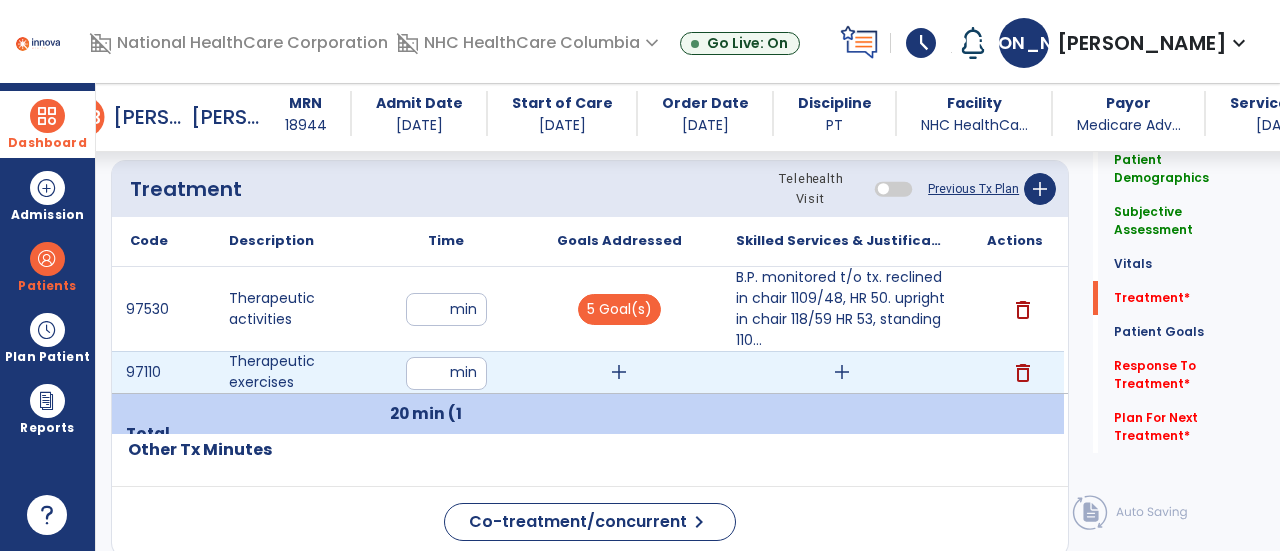 type on "**" 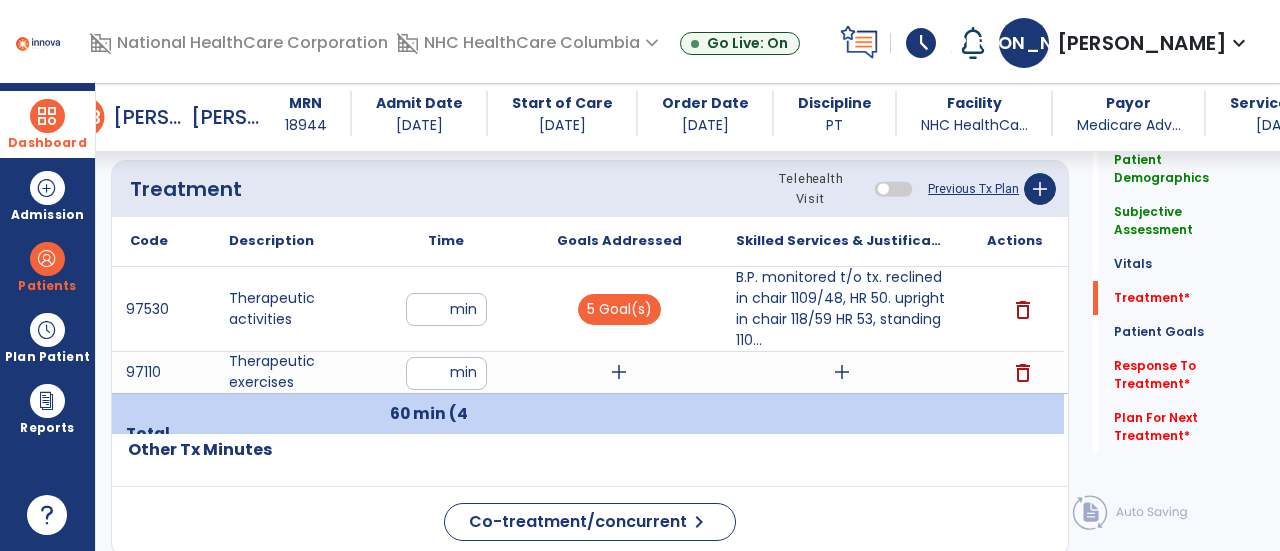 click on "add" at bounding box center (619, 372) 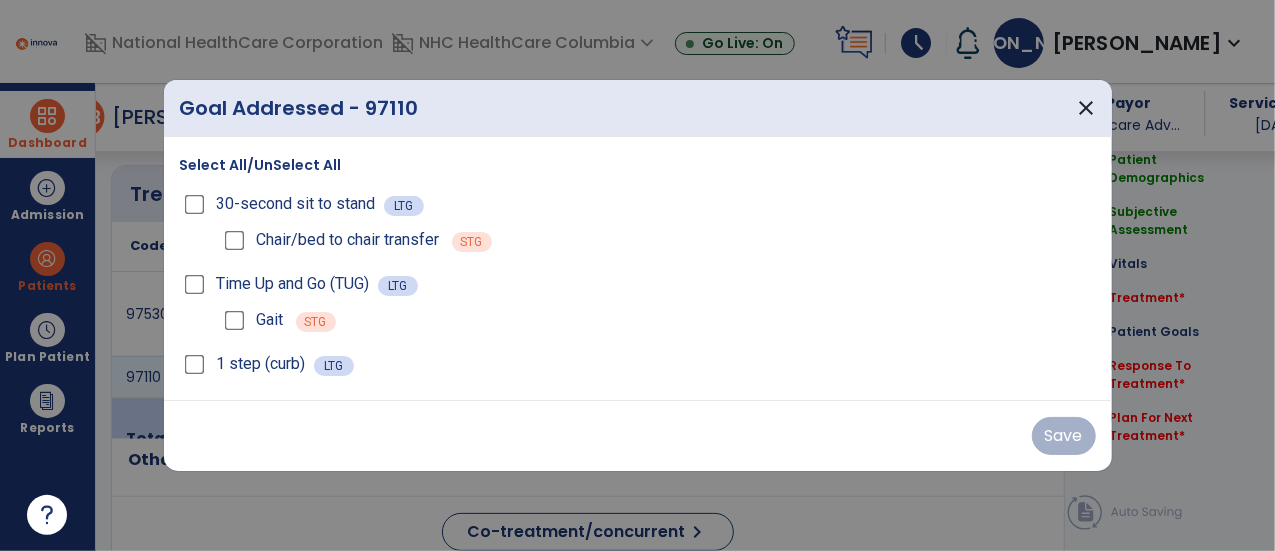 scroll, scrollTop: 1089, scrollLeft: 0, axis: vertical 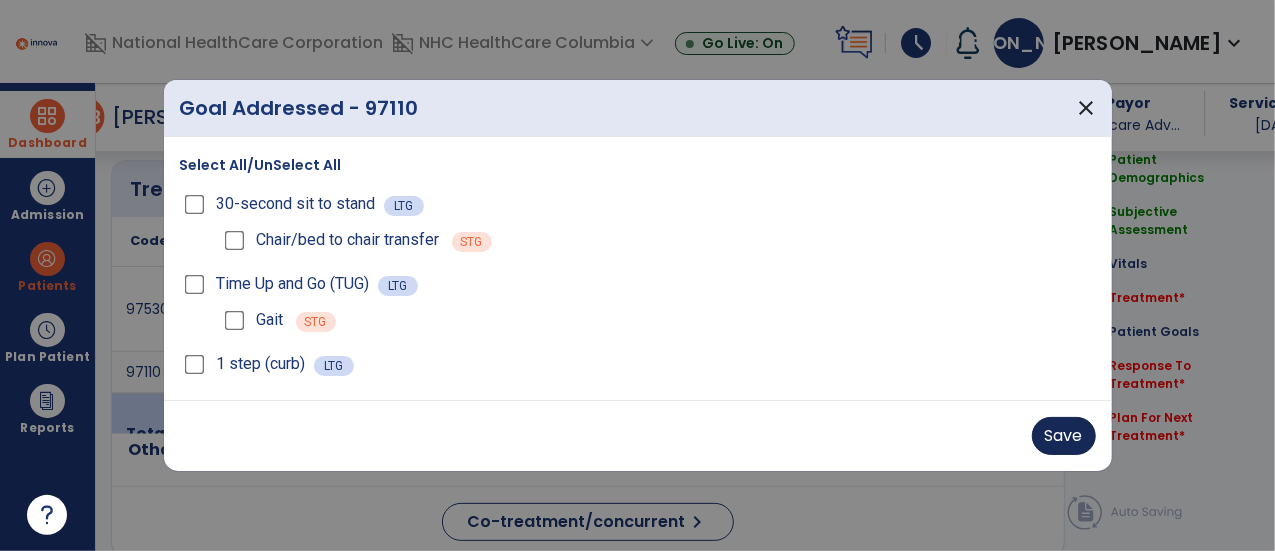 click on "Save" at bounding box center (1064, 436) 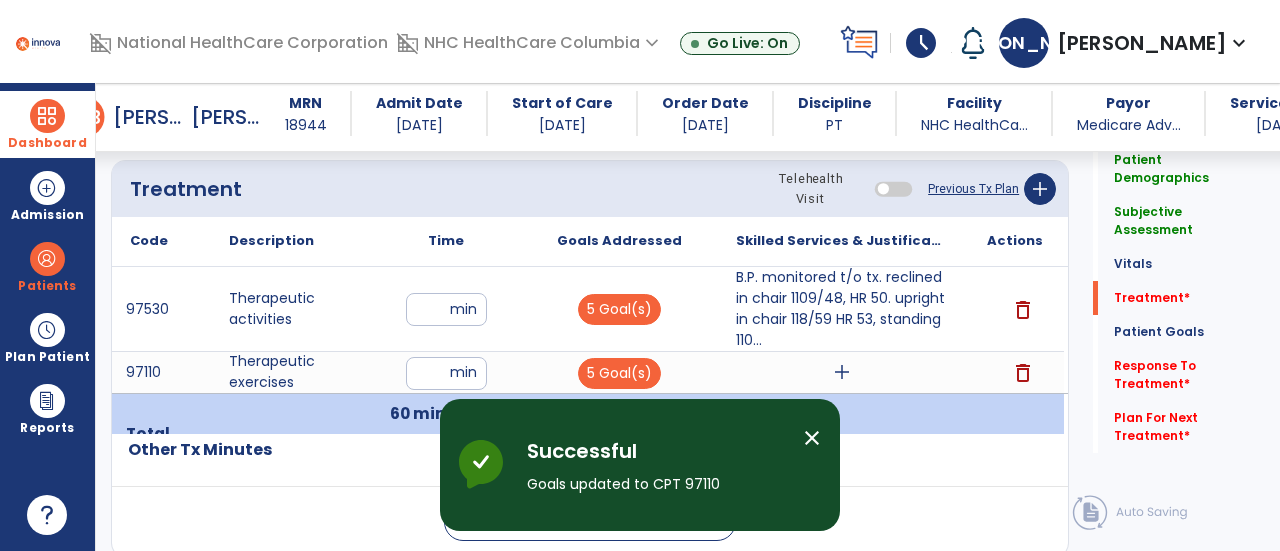 click on "add" at bounding box center [842, 372] 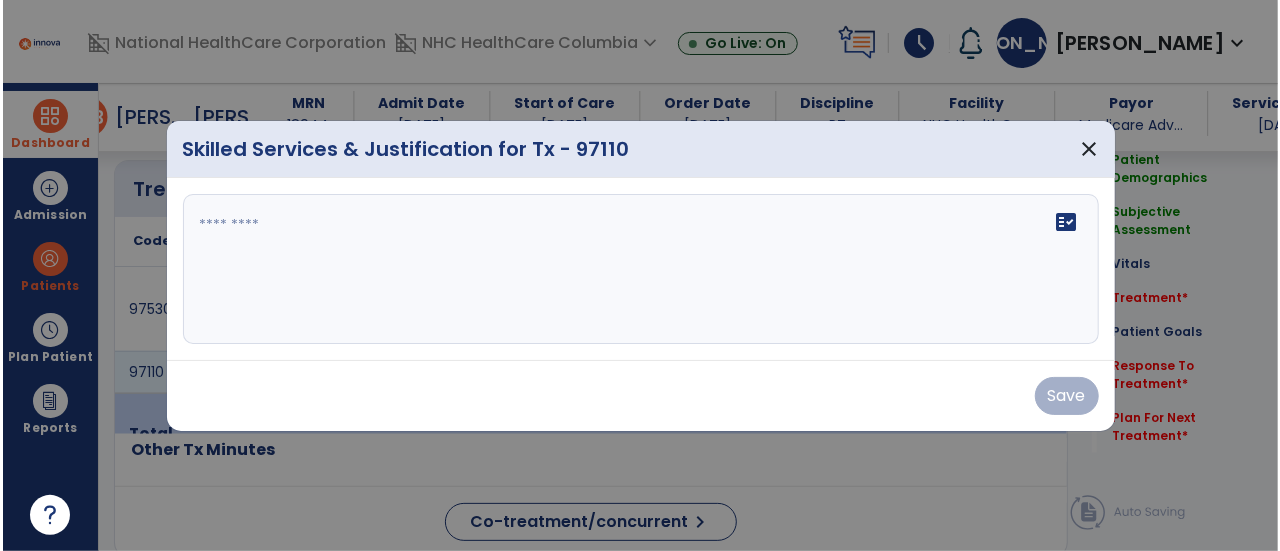 scroll, scrollTop: 1089, scrollLeft: 0, axis: vertical 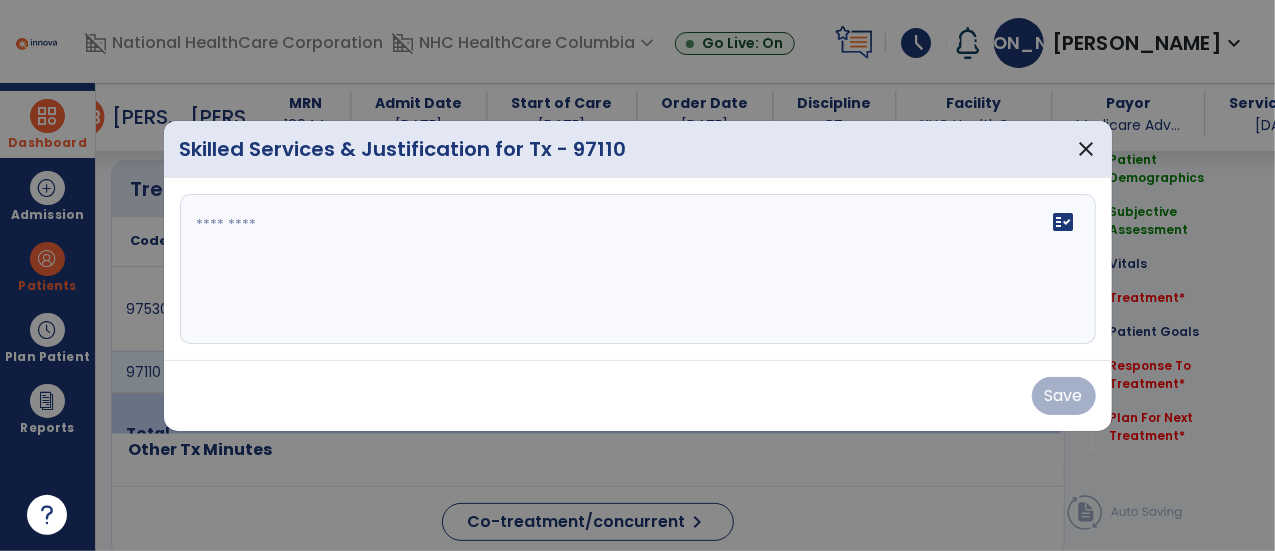 click on "fact_check" at bounding box center [638, 269] 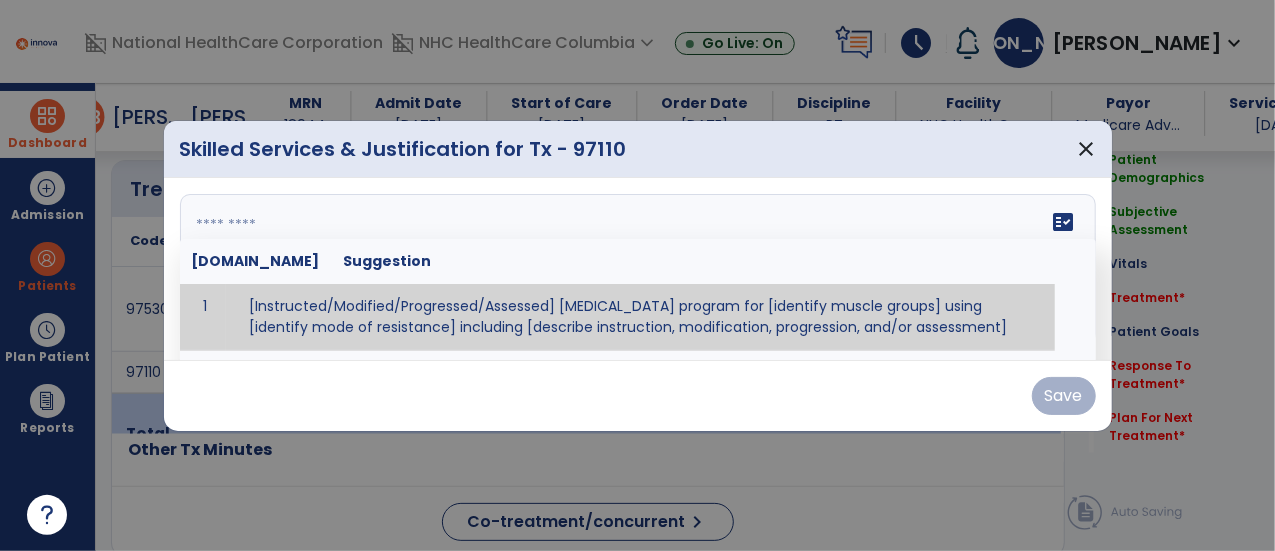type on "*" 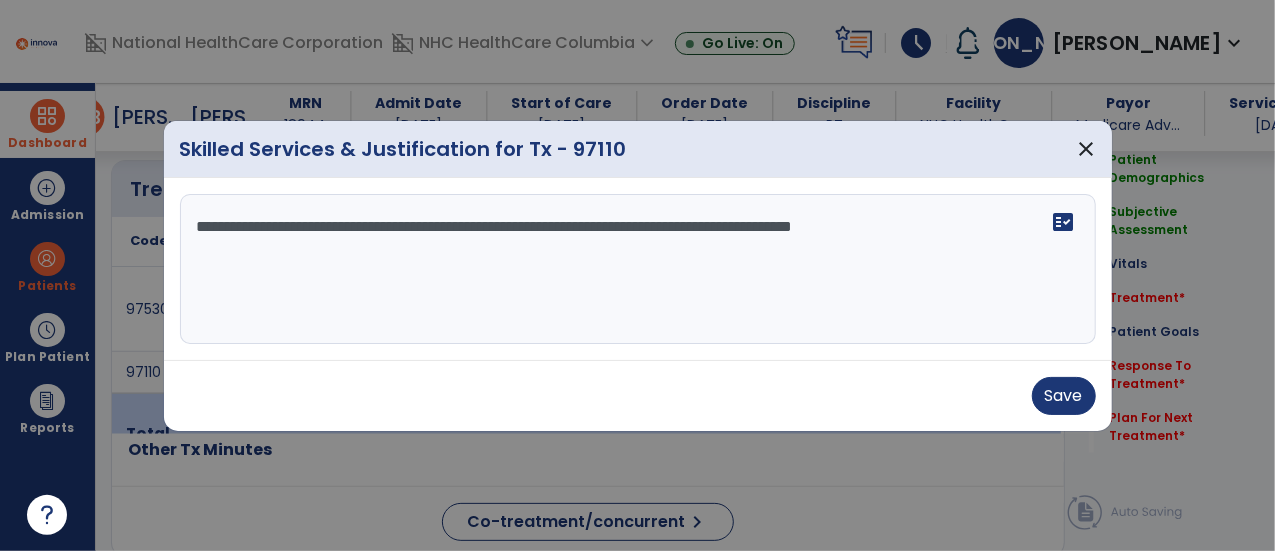 click on "**********" at bounding box center (638, 269) 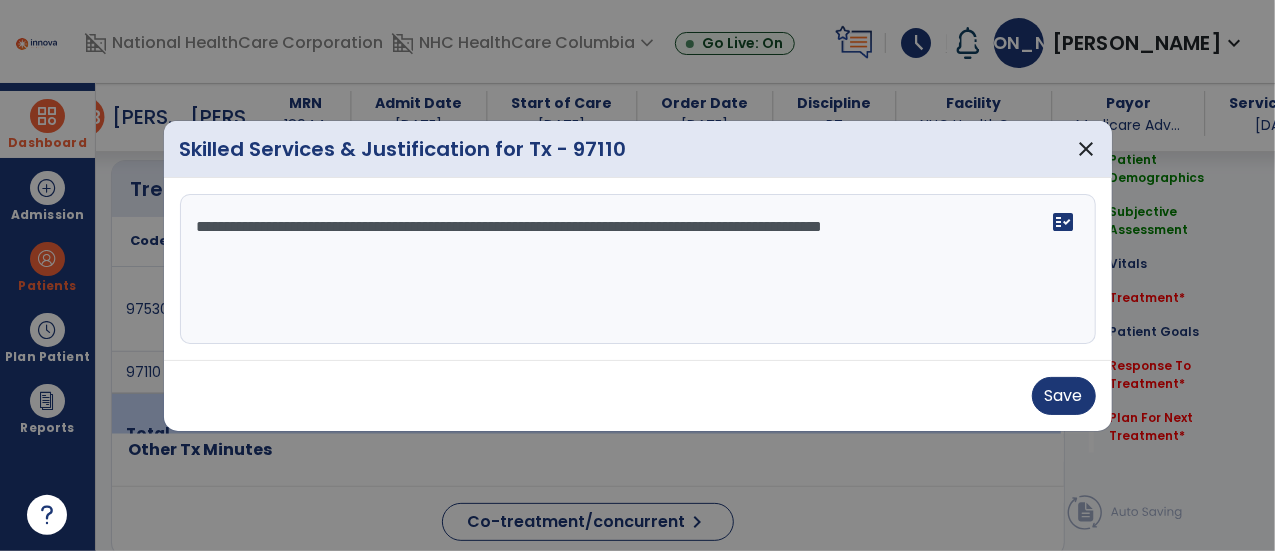 click on "**********" at bounding box center (638, 269) 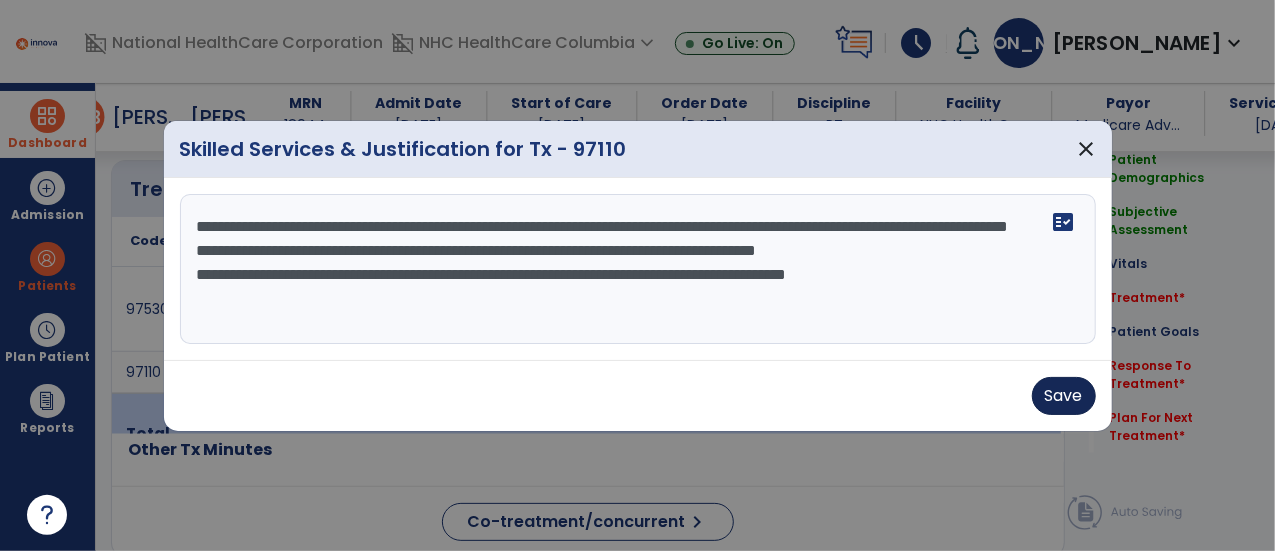 type on "**********" 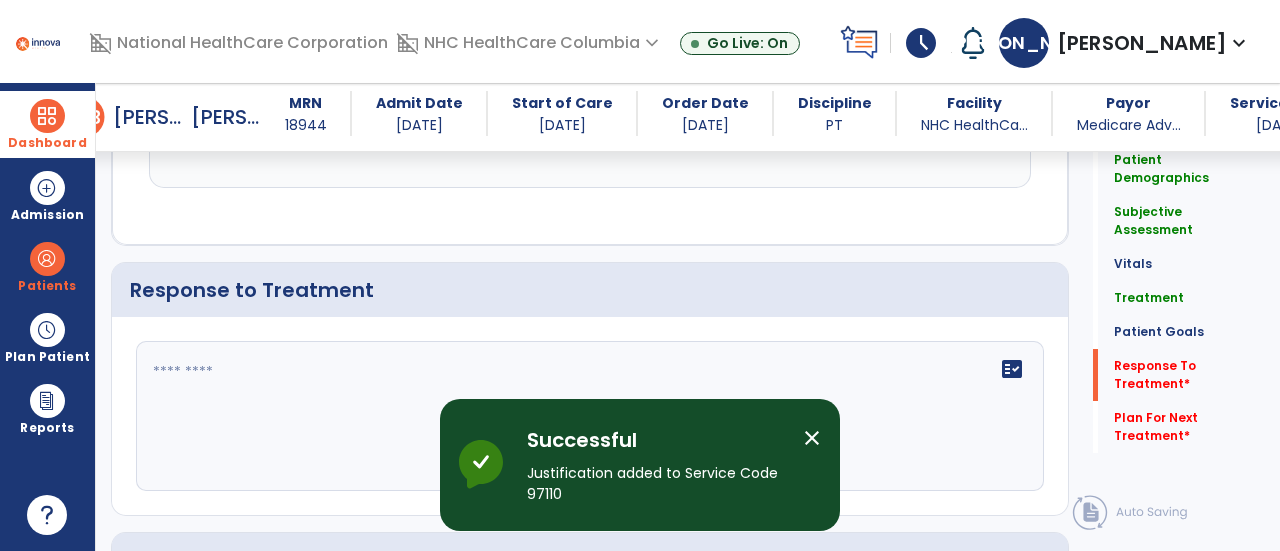 scroll, scrollTop: 2384, scrollLeft: 0, axis: vertical 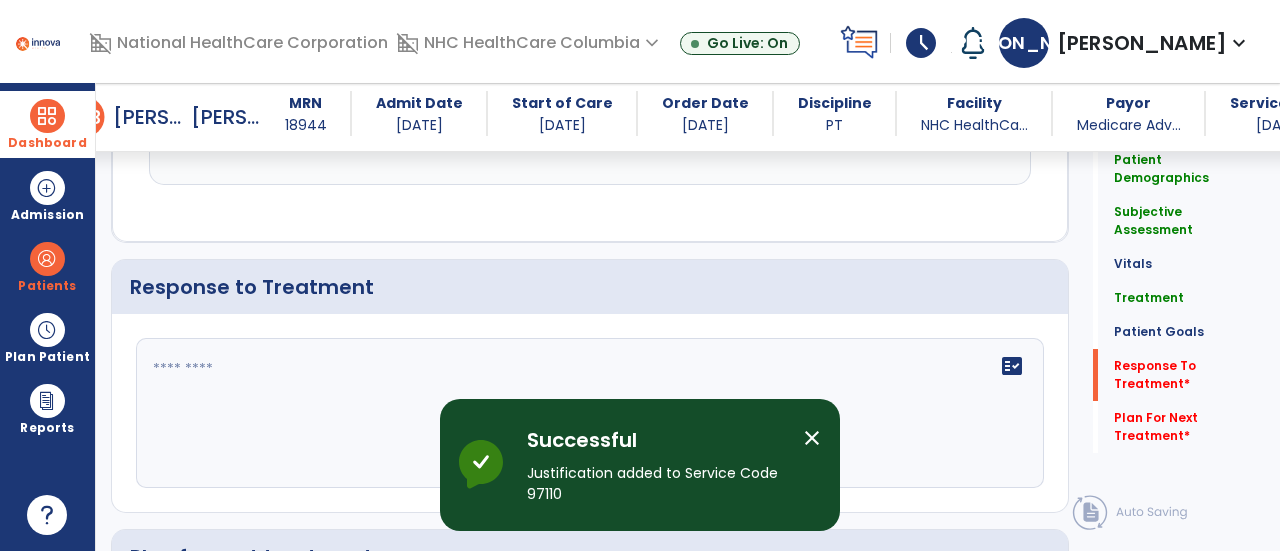 click 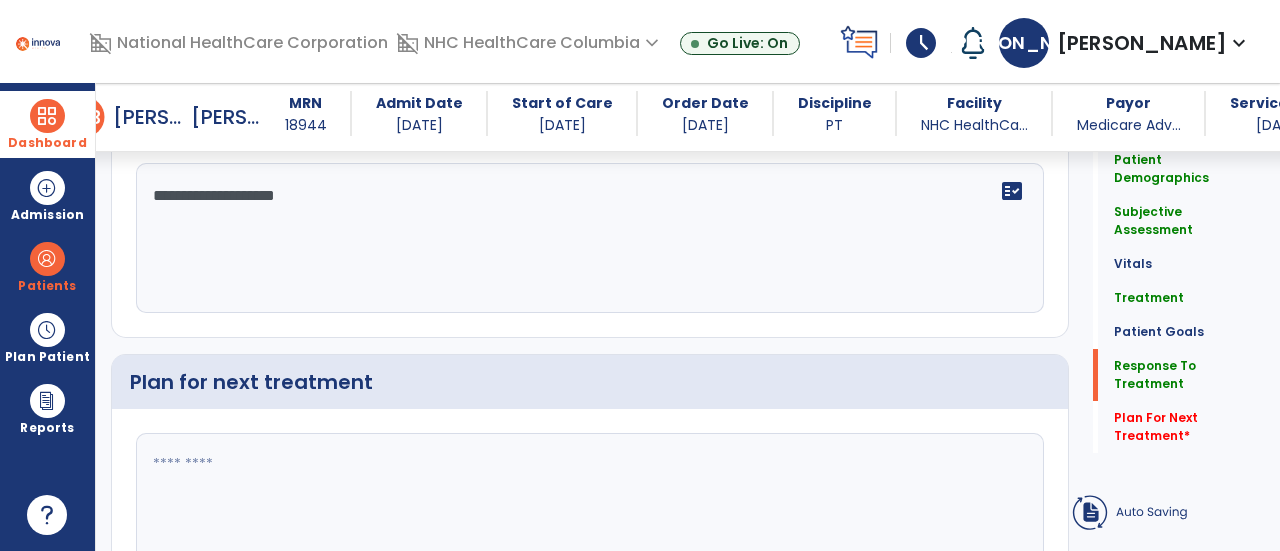 scroll, scrollTop: 2603, scrollLeft: 0, axis: vertical 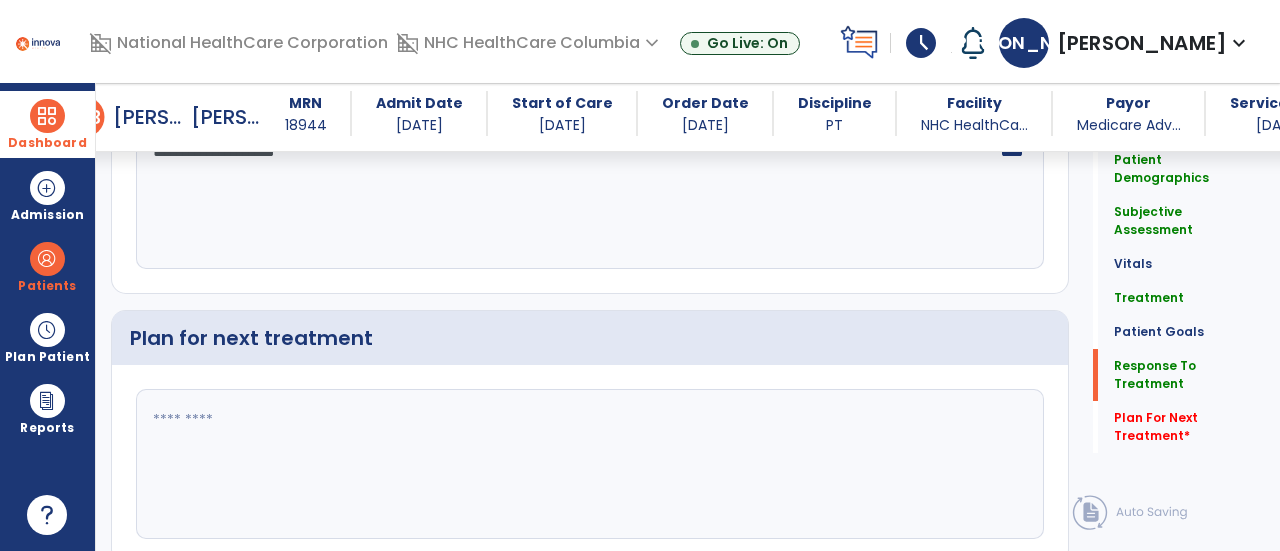 type on "**********" 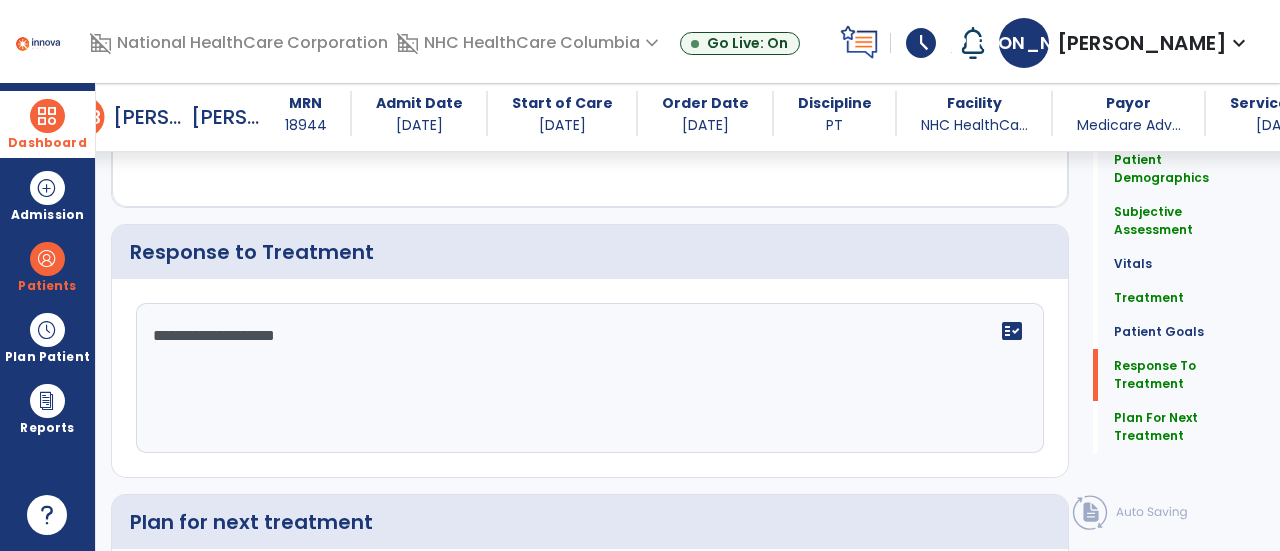 scroll, scrollTop: 2397, scrollLeft: 0, axis: vertical 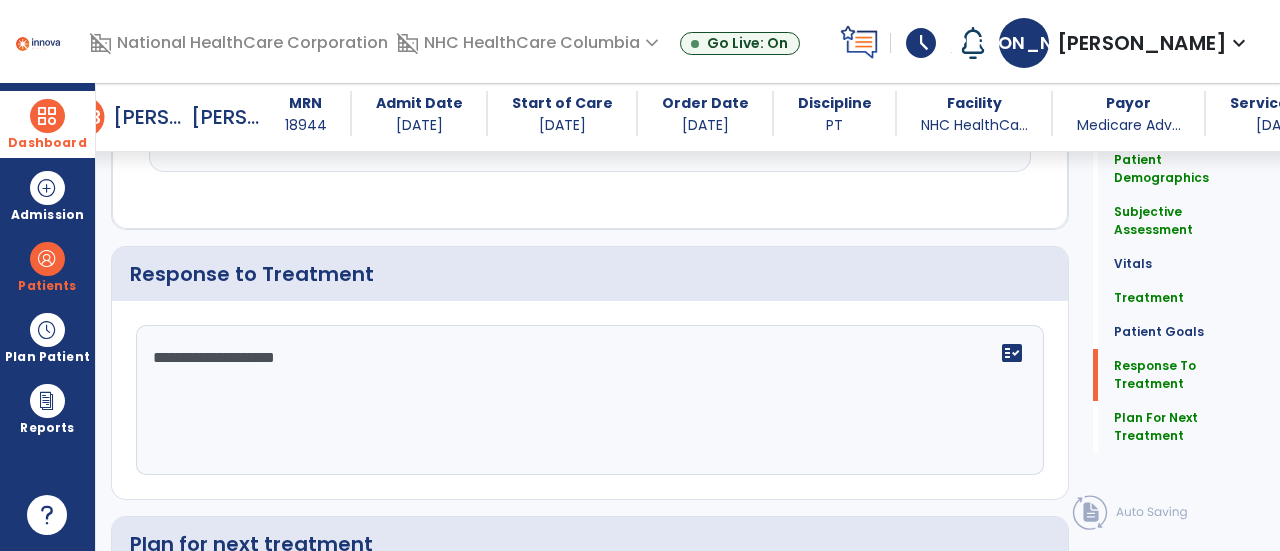 type on "**********" 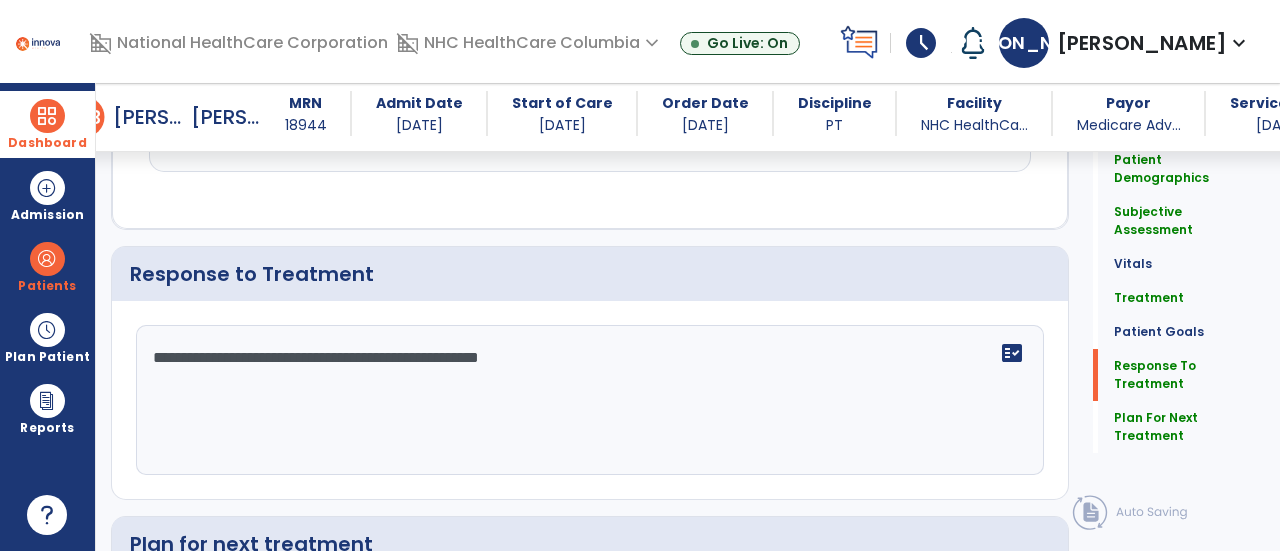 scroll, scrollTop: 2671, scrollLeft: 0, axis: vertical 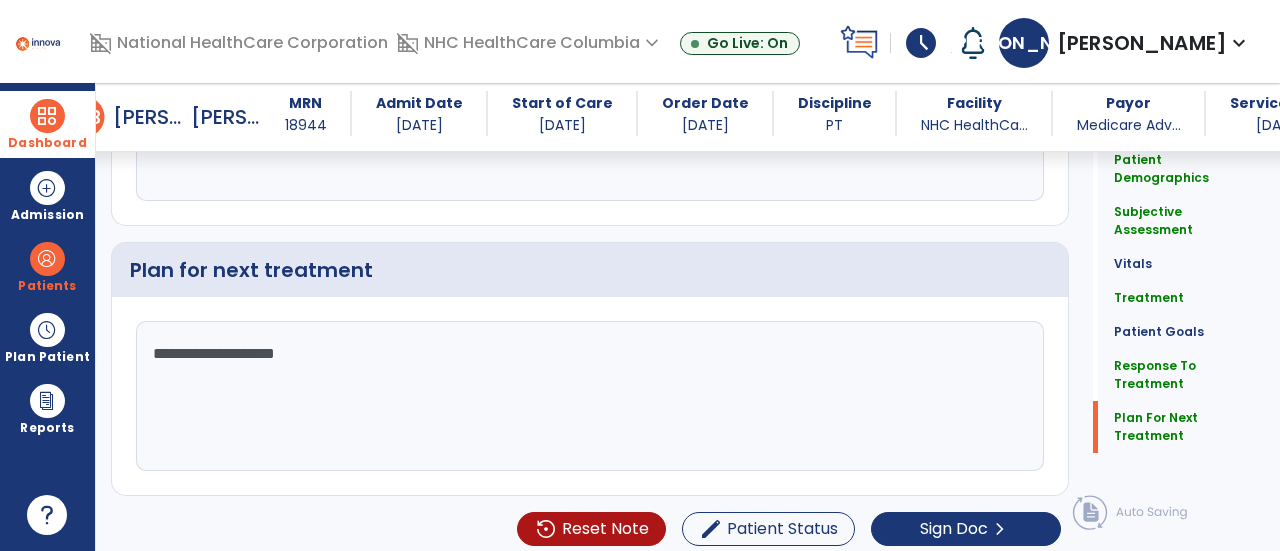 type on "**********" 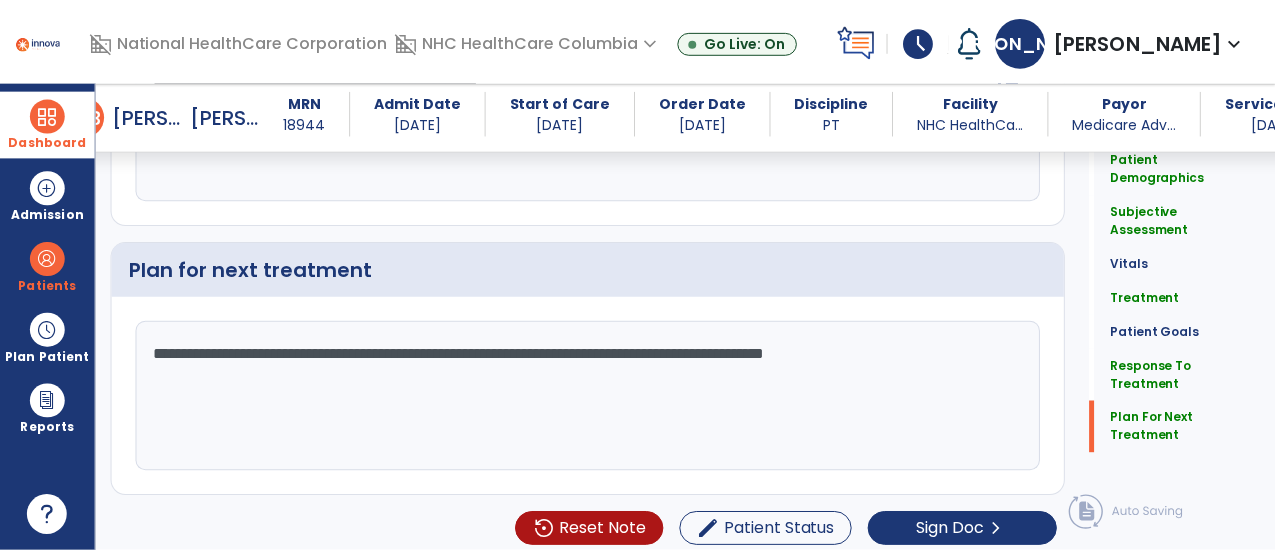 scroll, scrollTop: 2671, scrollLeft: 0, axis: vertical 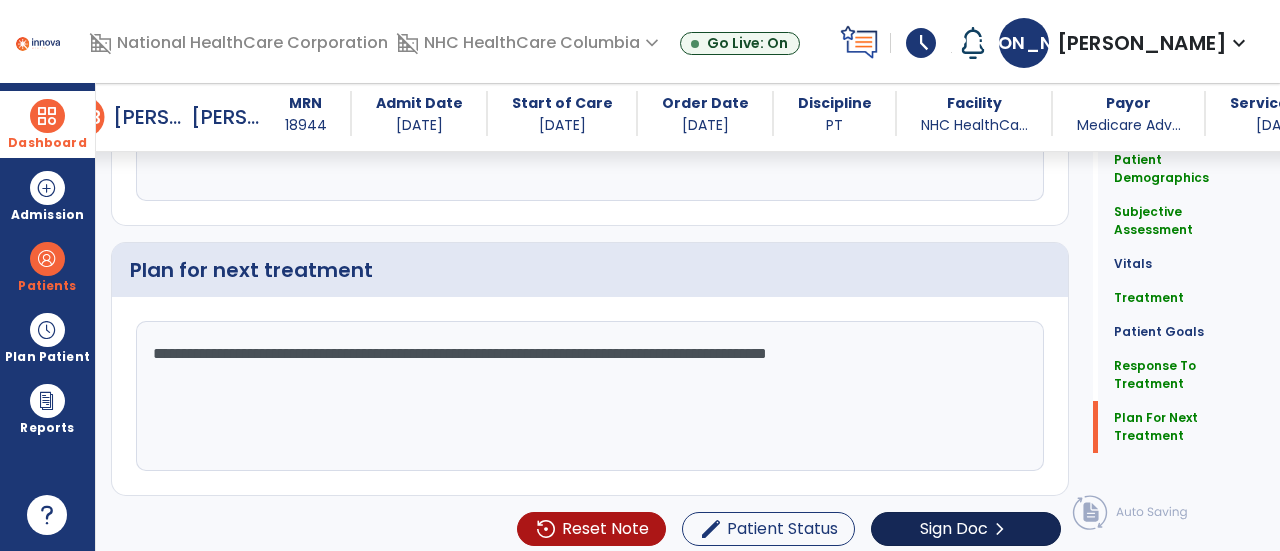 type on "**********" 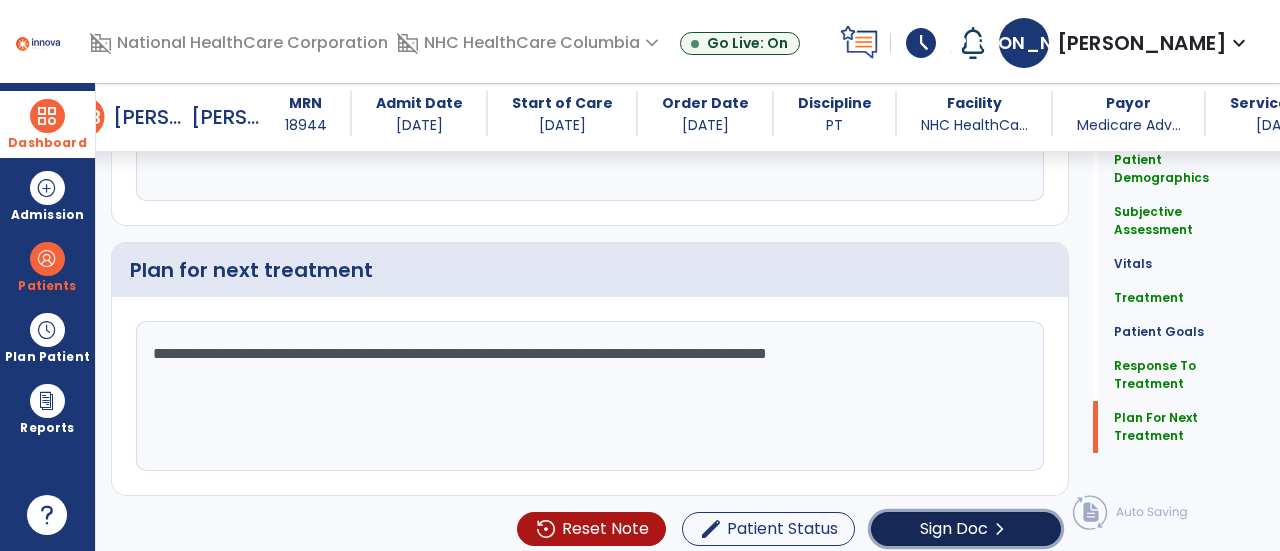click on "Sign Doc" 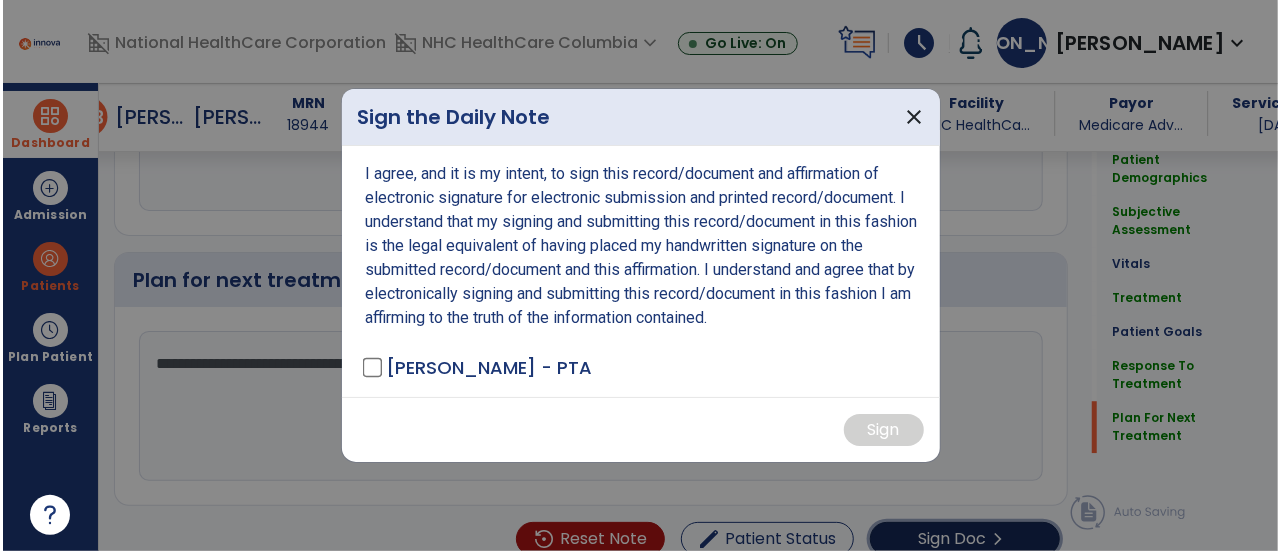 scroll, scrollTop: 2671, scrollLeft: 0, axis: vertical 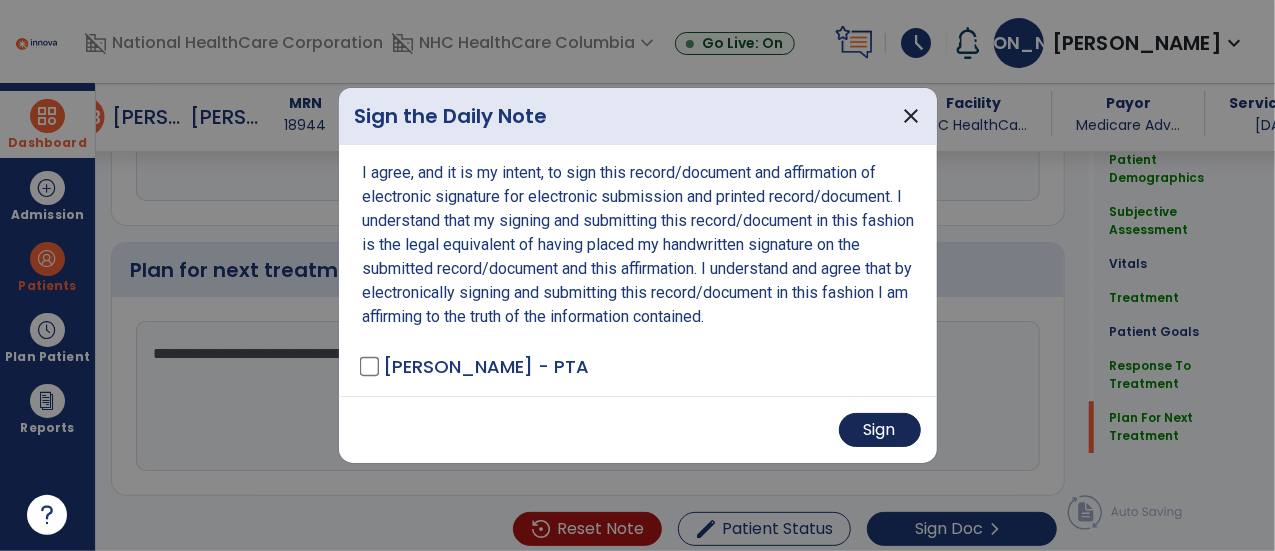 click on "Sign" at bounding box center [880, 430] 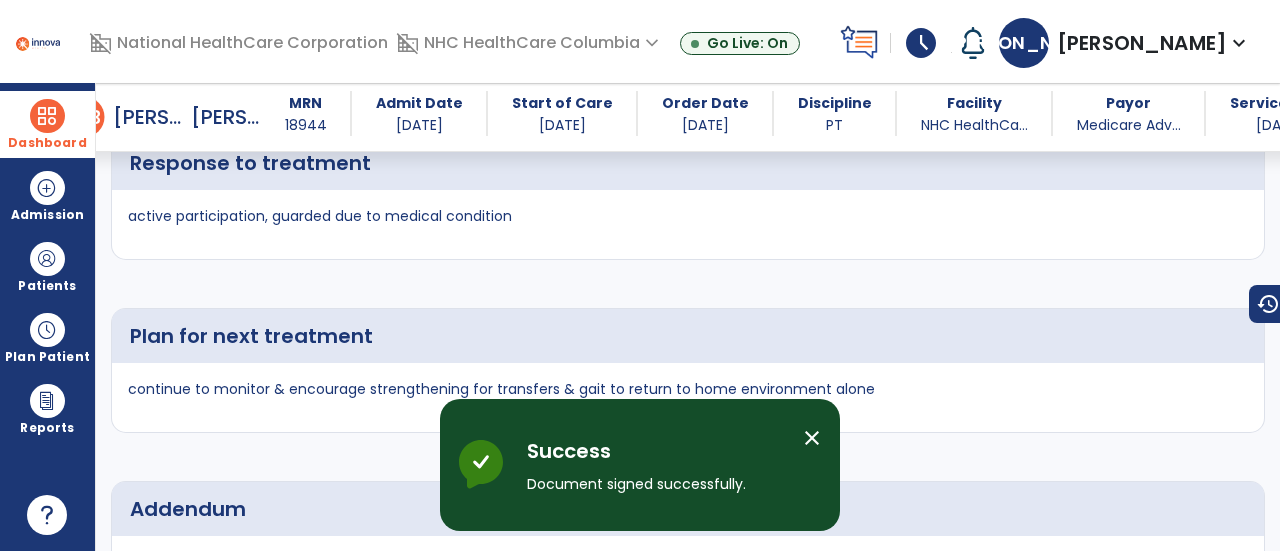 scroll, scrollTop: 3983, scrollLeft: 0, axis: vertical 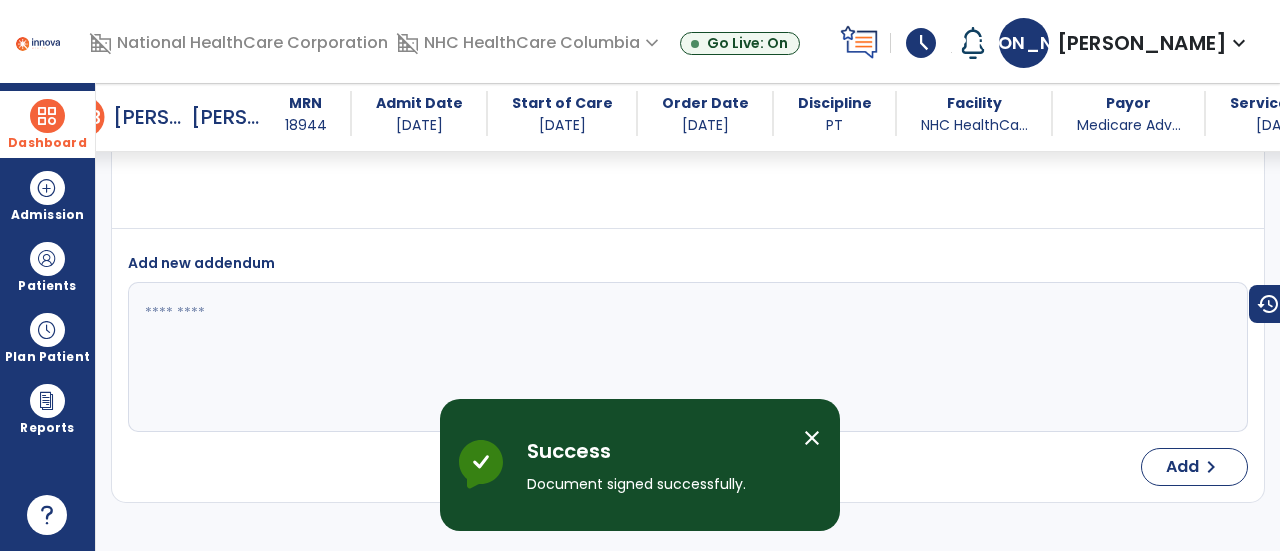 click at bounding box center [686, 357] 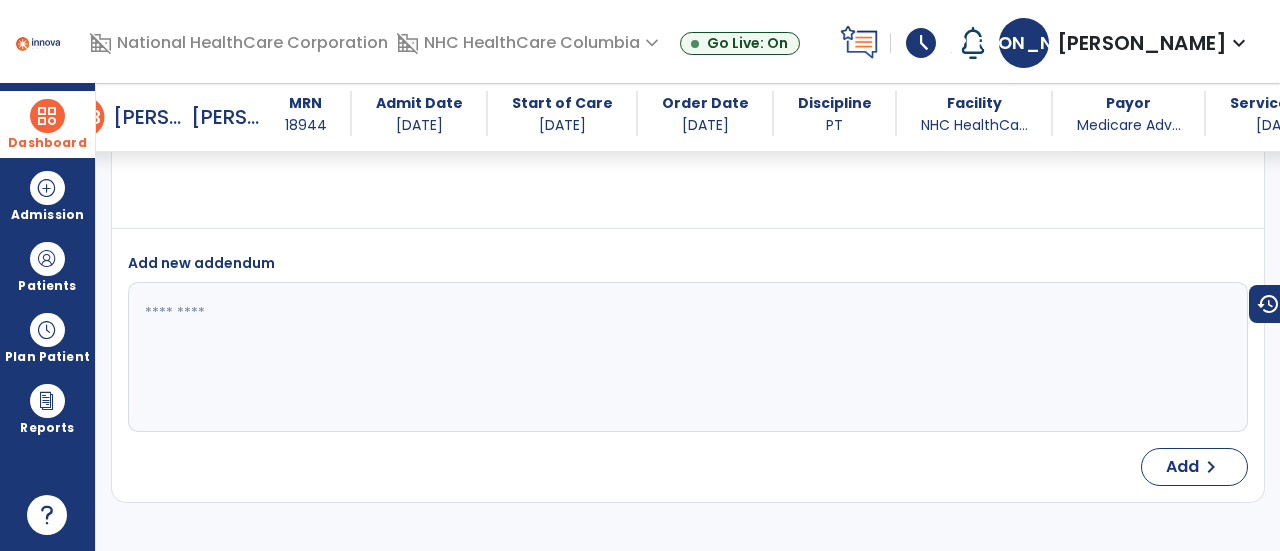 click at bounding box center [47, 116] 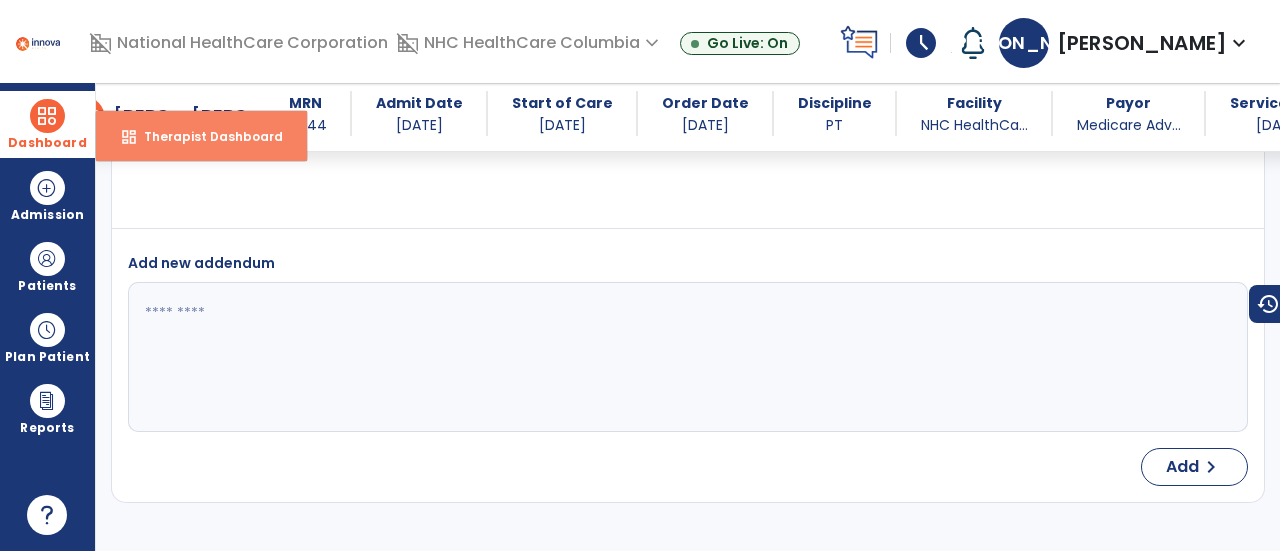 click on "Therapist Dashboard" at bounding box center (205, 136) 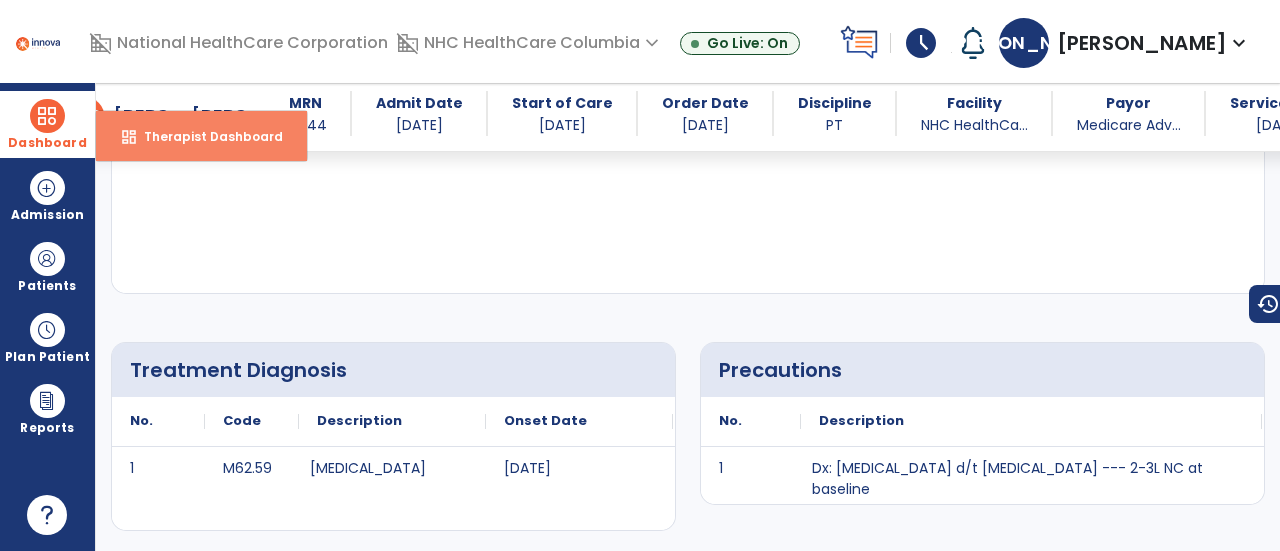 select on "****" 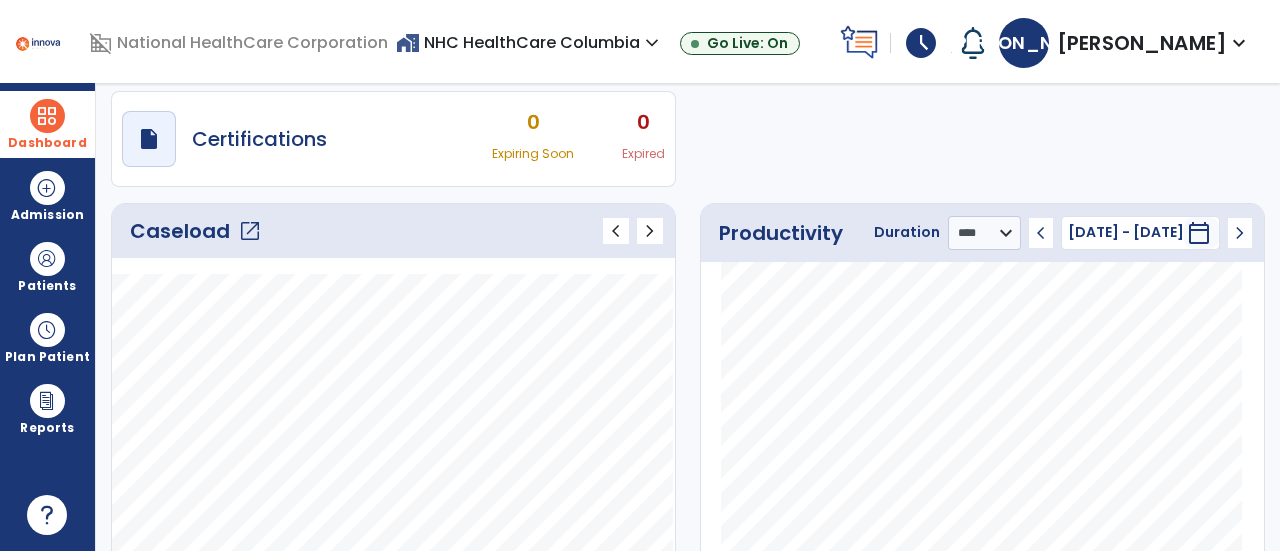 scroll, scrollTop: 0, scrollLeft: 0, axis: both 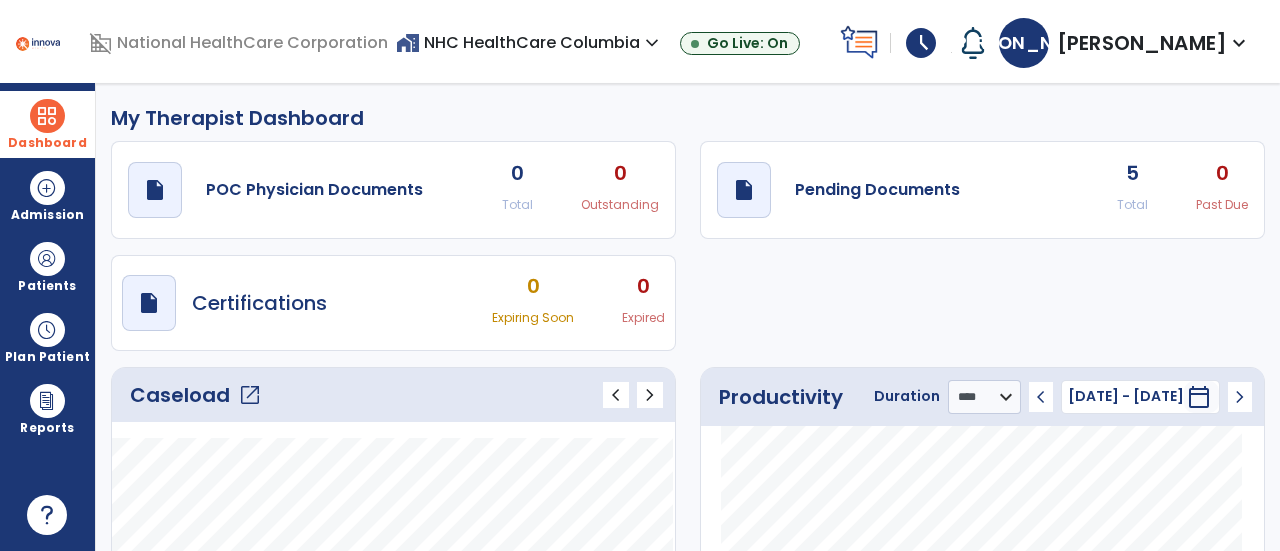 drag, startPoint x: 164, startPoint y: 143, endPoint x: 32, endPoint y: 119, distance: 134.16408 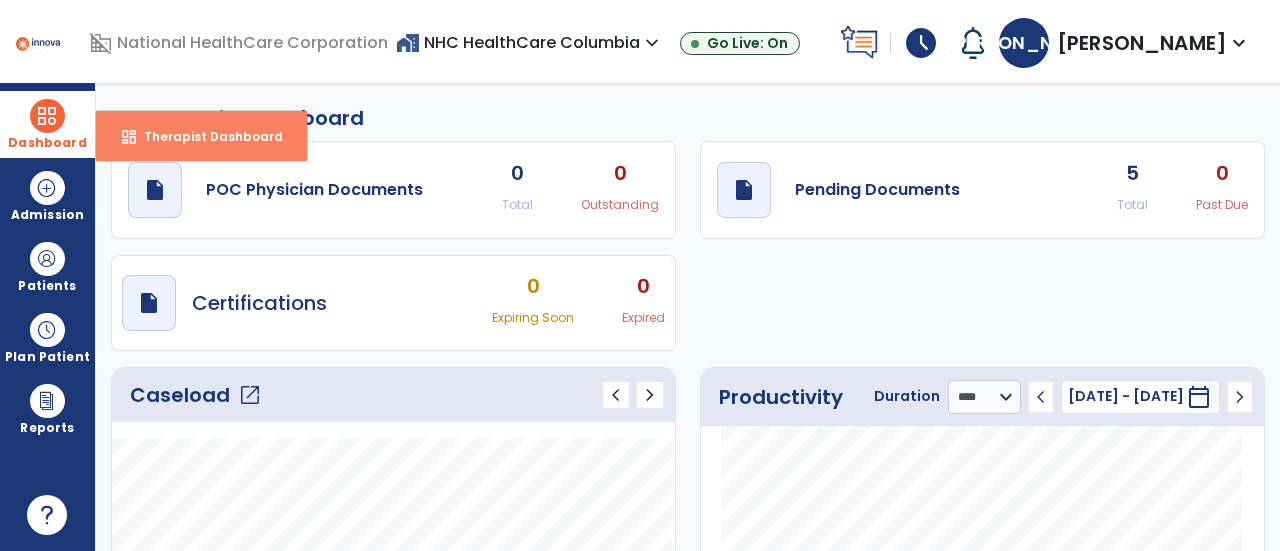 click on "Therapist Dashboard" at bounding box center [205, 136] 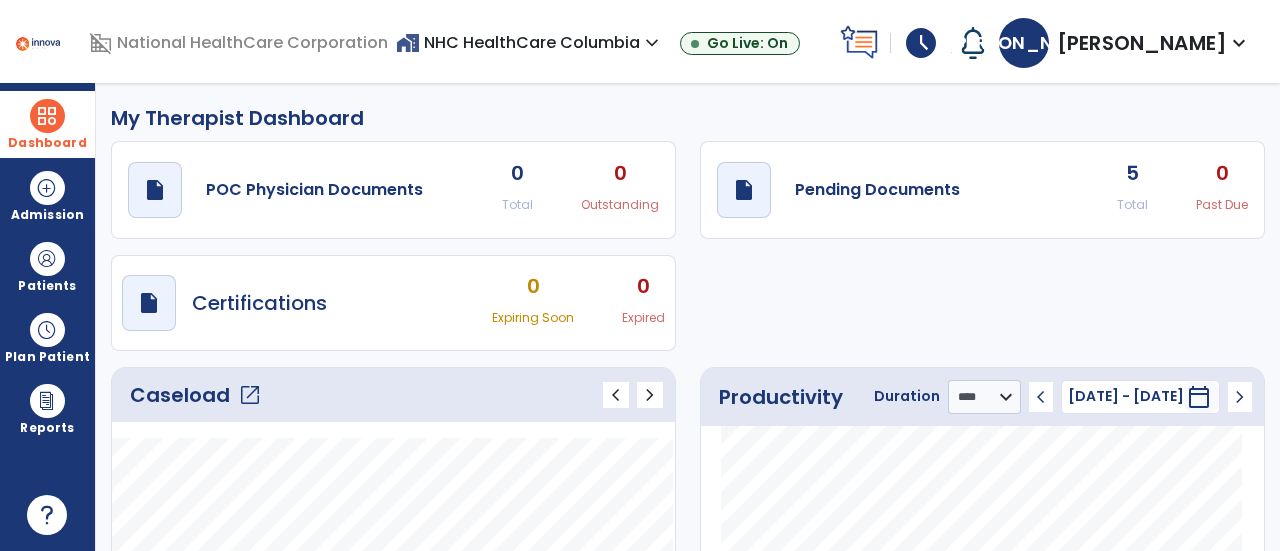click on "Dashboard" at bounding box center [47, 124] 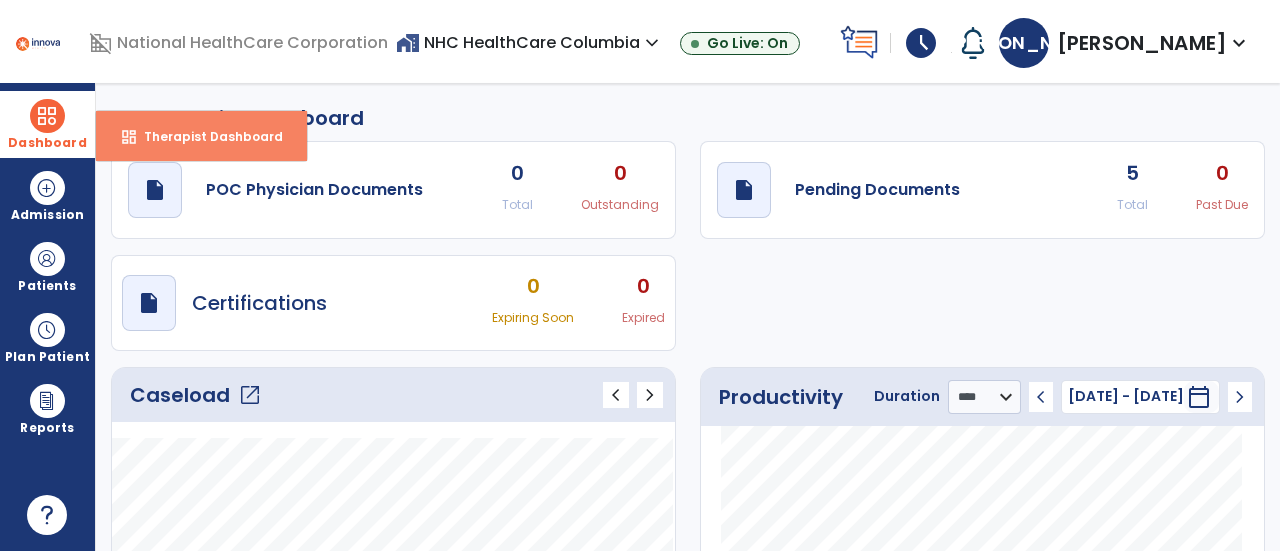click on "Therapist Dashboard" at bounding box center (205, 136) 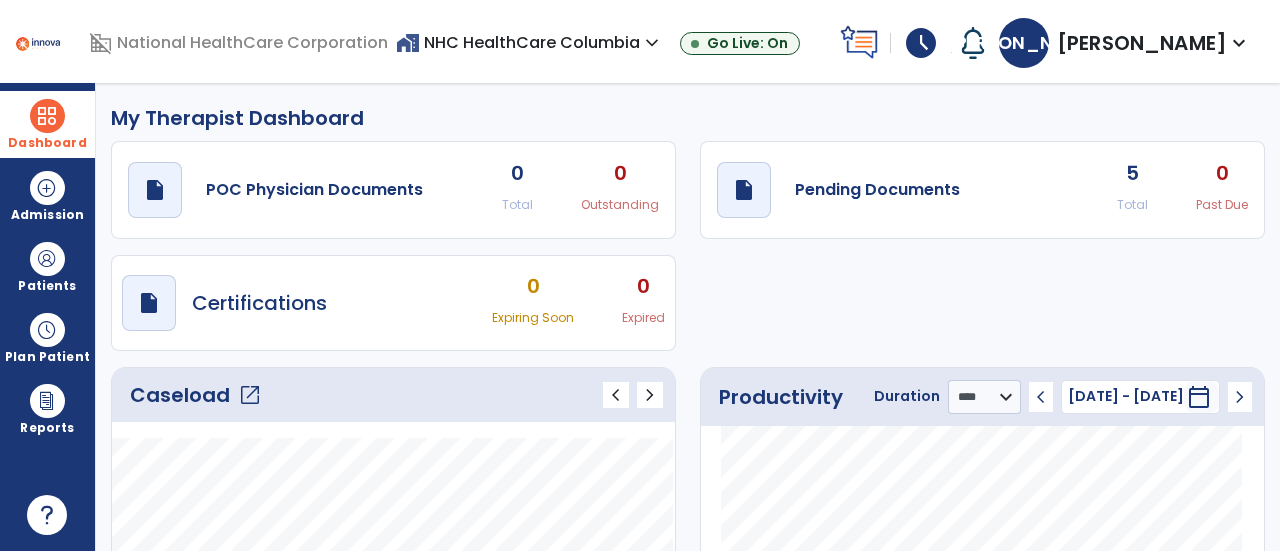 click on "Caseload   open_in_new" 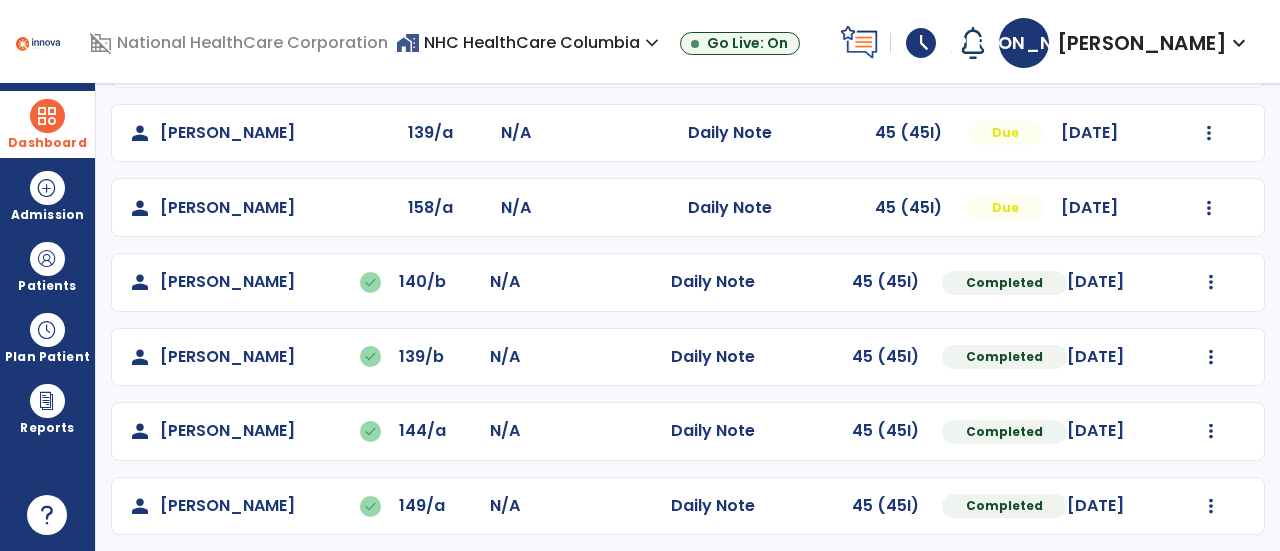 scroll, scrollTop: 333, scrollLeft: 0, axis: vertical 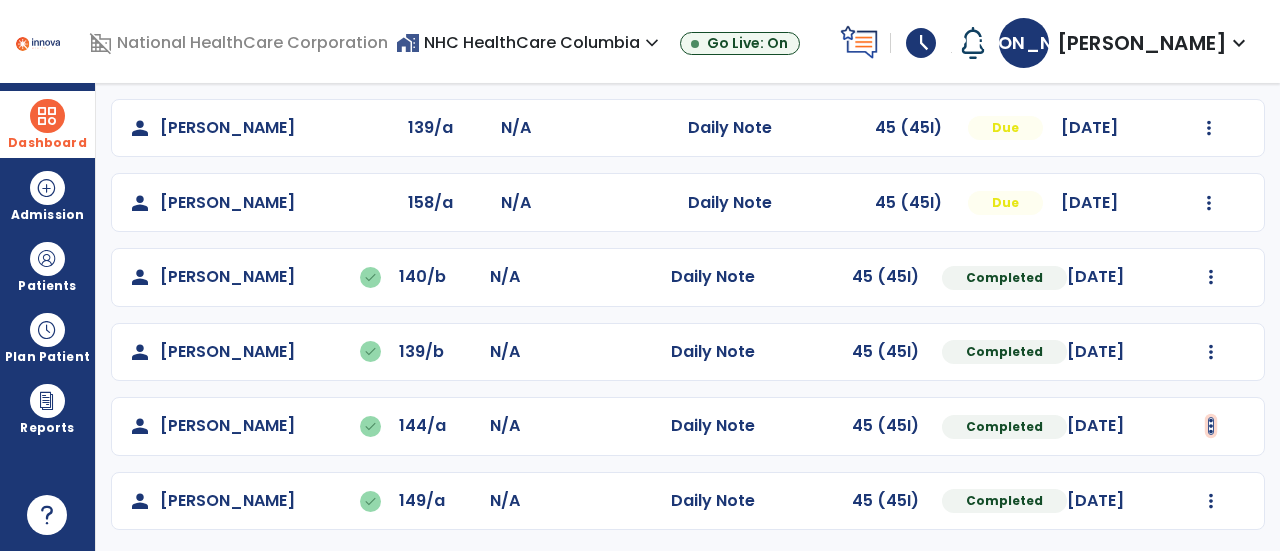 click at bounding box center (1209, -21) 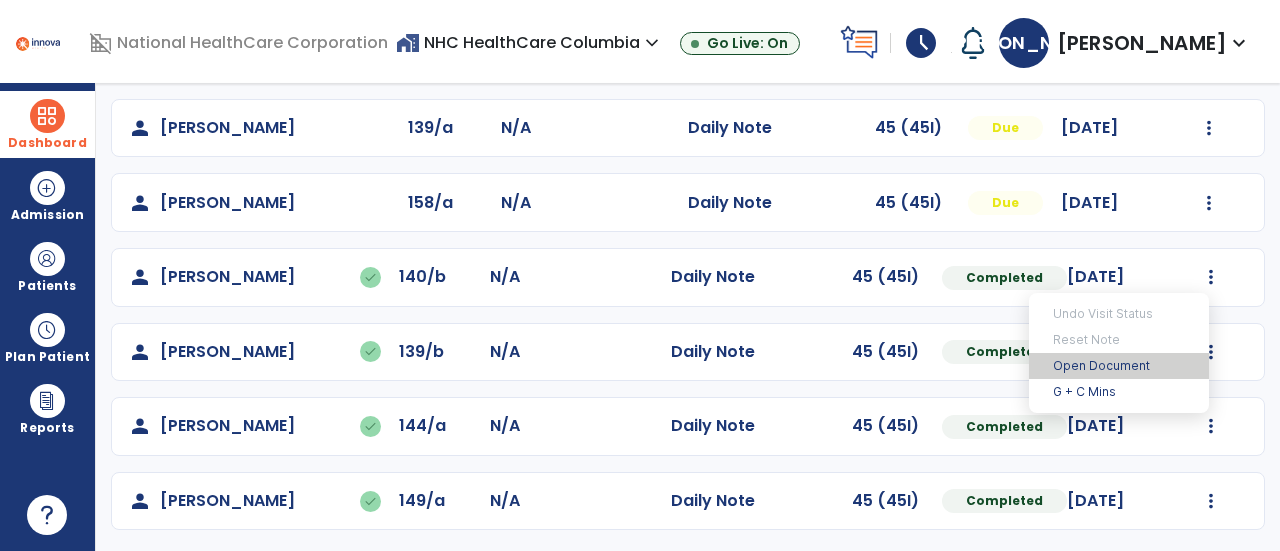 click on "Open Document" at bounding box center [1119, 366] 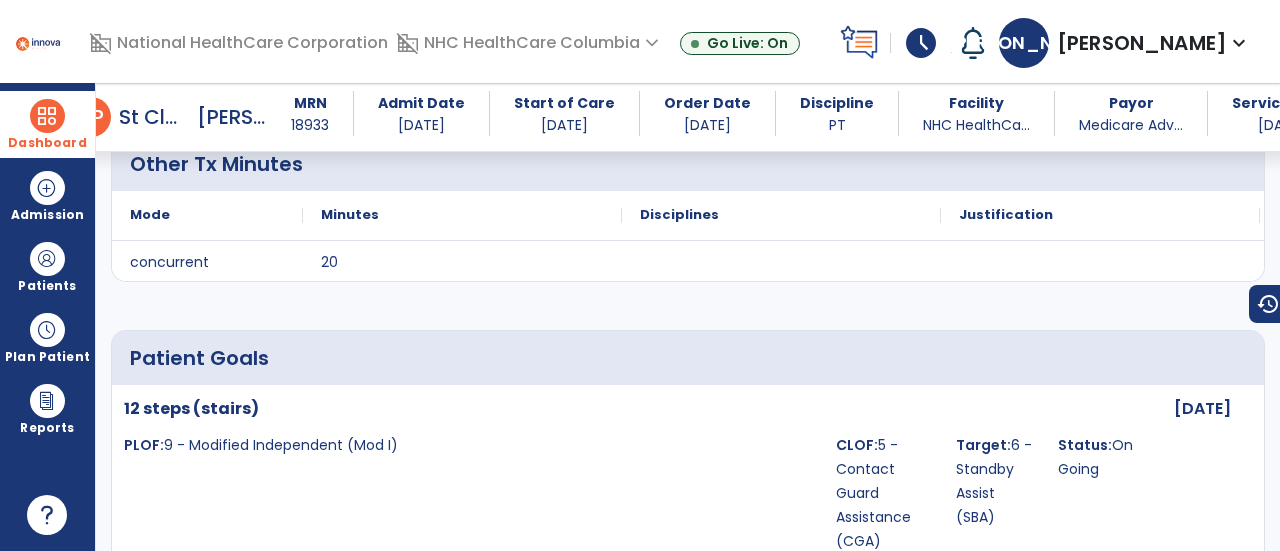 scroll, scrollTop: 1824, scrollLeft: 0, axis: vertical 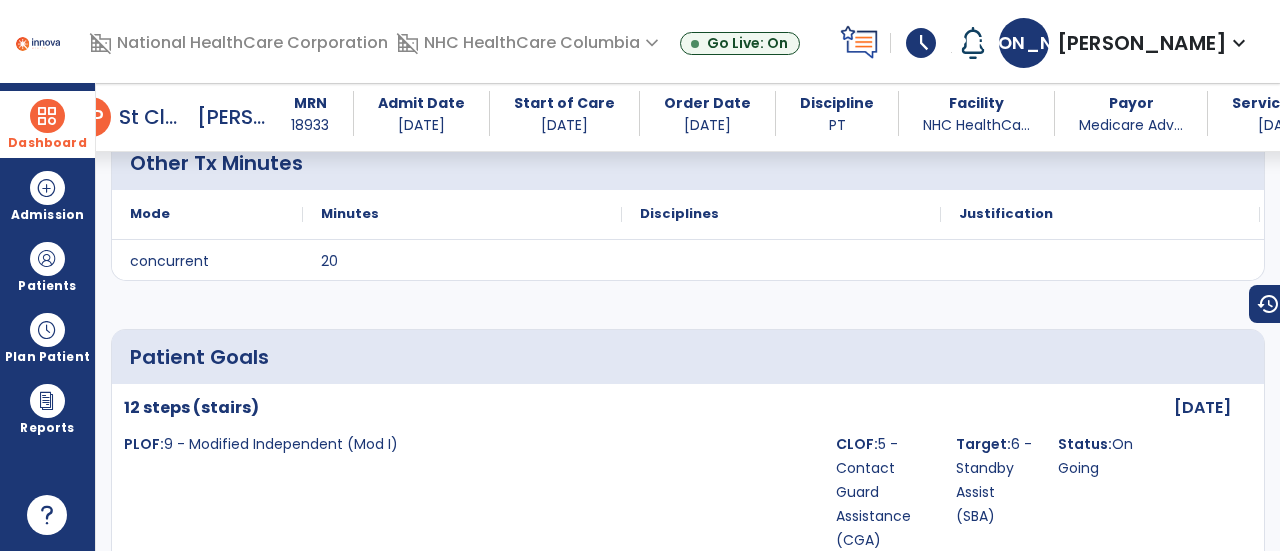 click at bounding box center (47, 116) 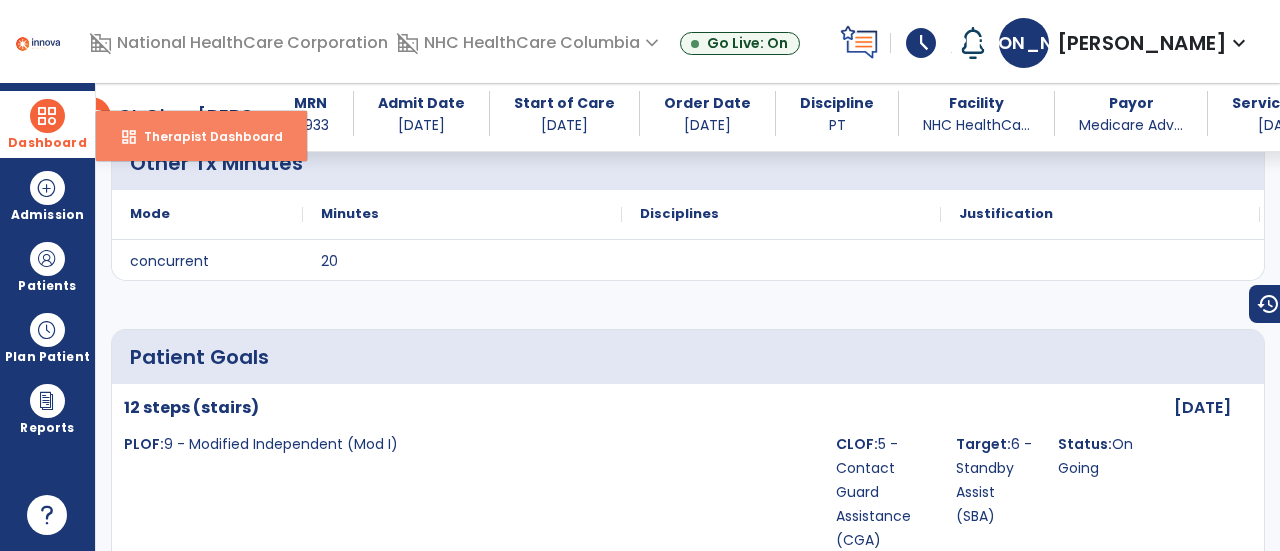 click on "Therapist Dashboard" at bounding box center [205, 136] 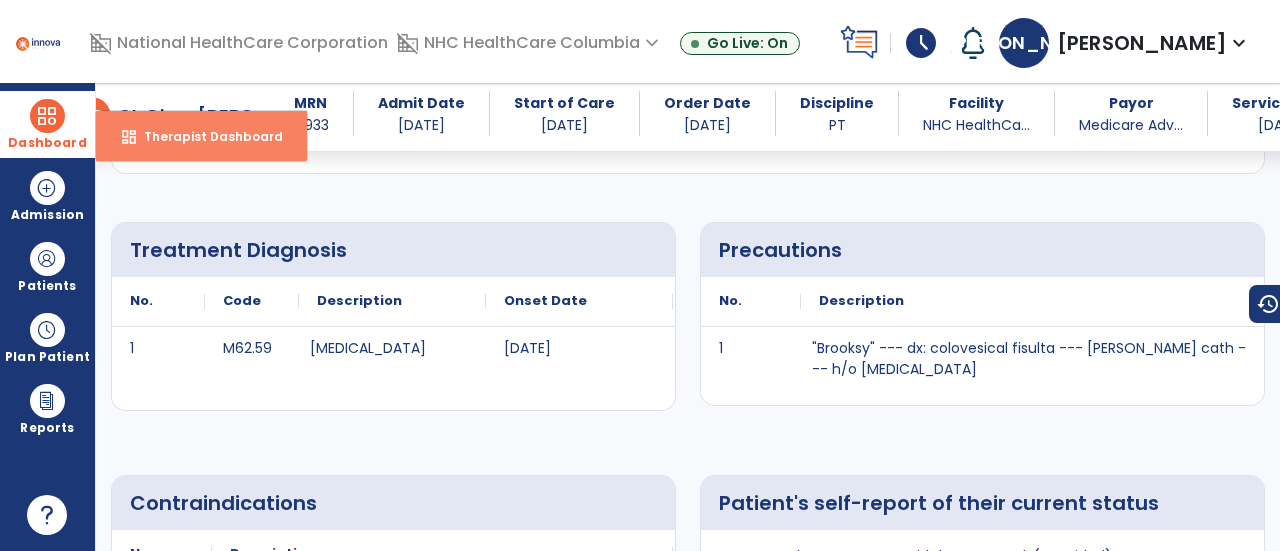 select on "****" 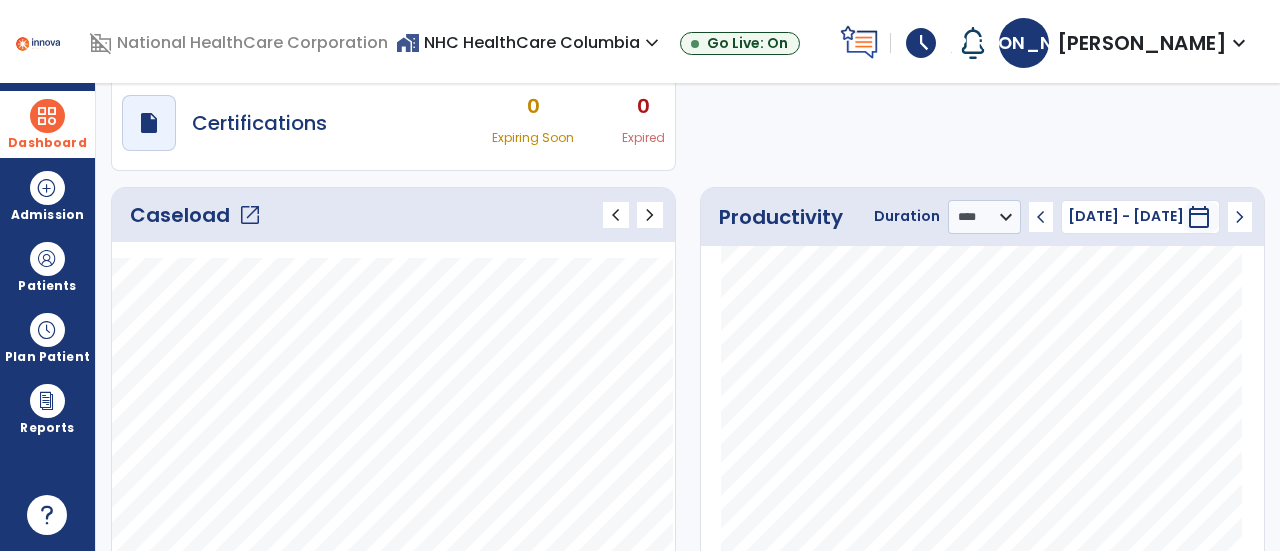 scroll, scrollTop: 178, scrollLeft: 0, axis: vertical 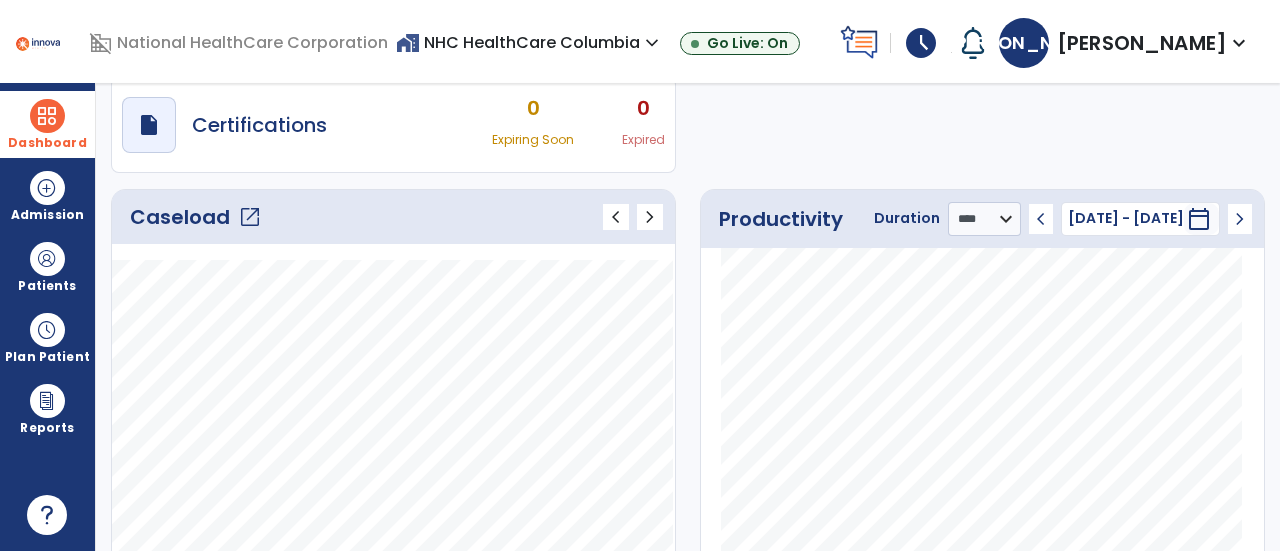 click on "Caseload   open_in_new" 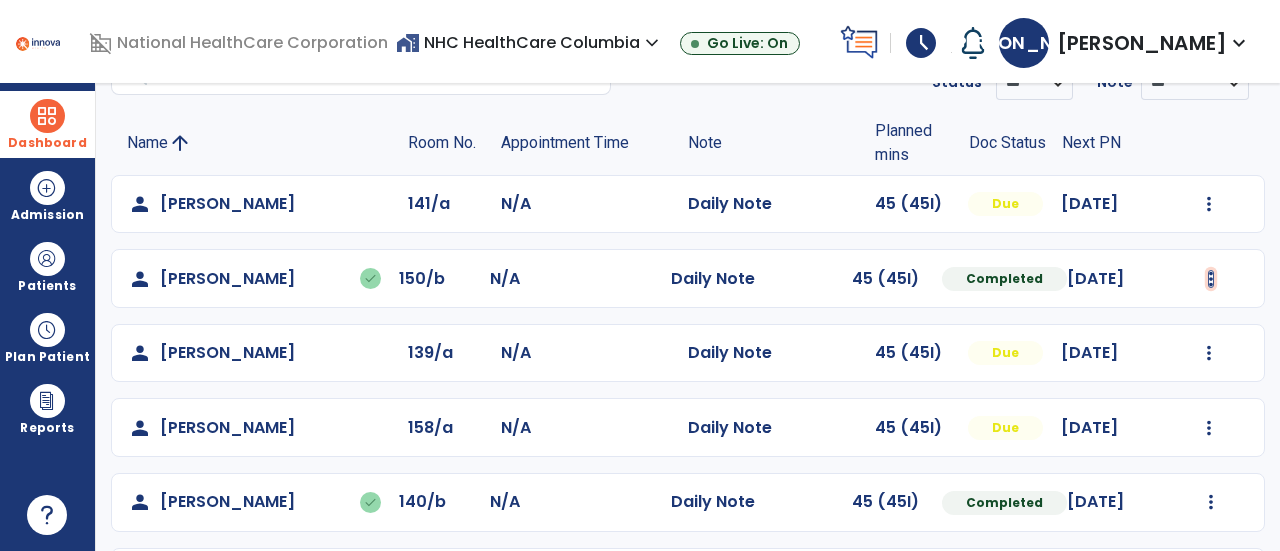click at bounding box center (1209, 204) 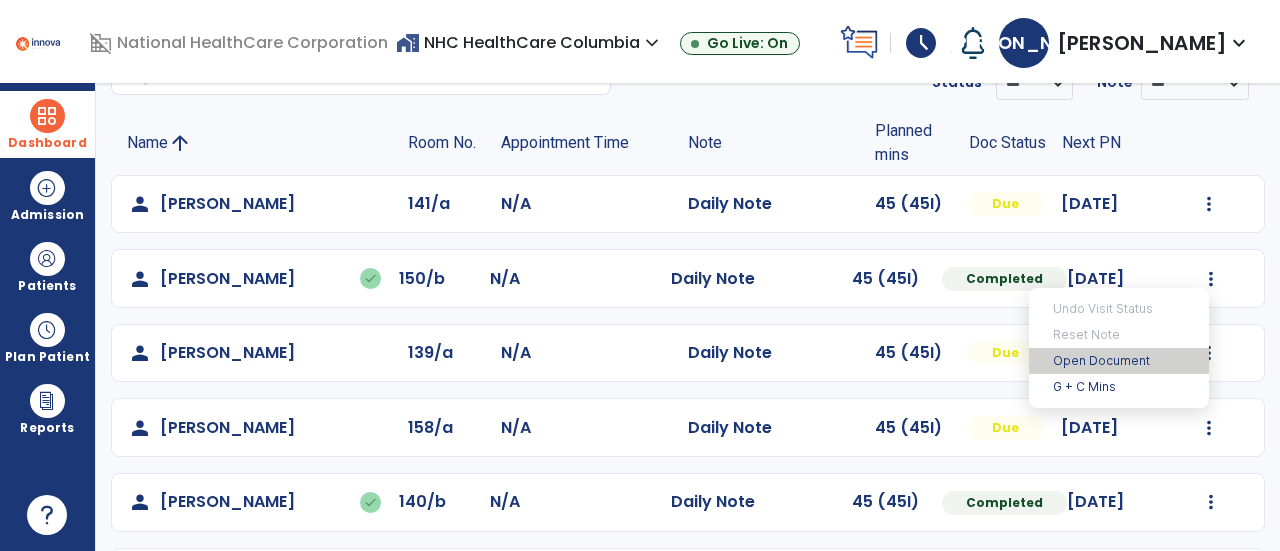 click on "Open Document" at bounding box center (1119, 361) 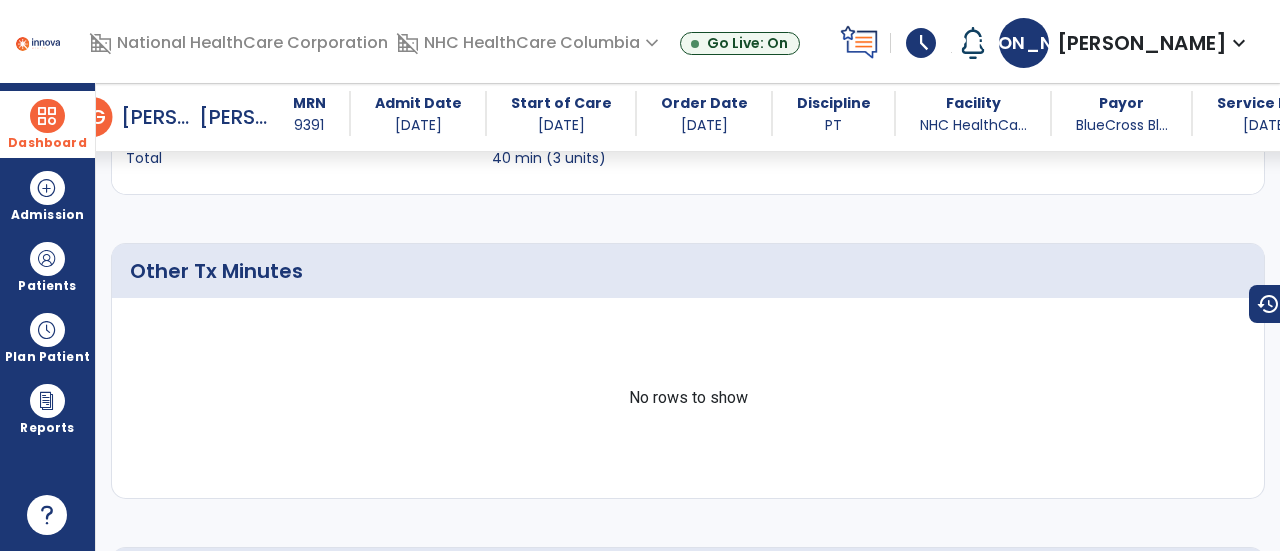 scroll, scrollTop: 1521, scrollLeft: 0, axis: vertical 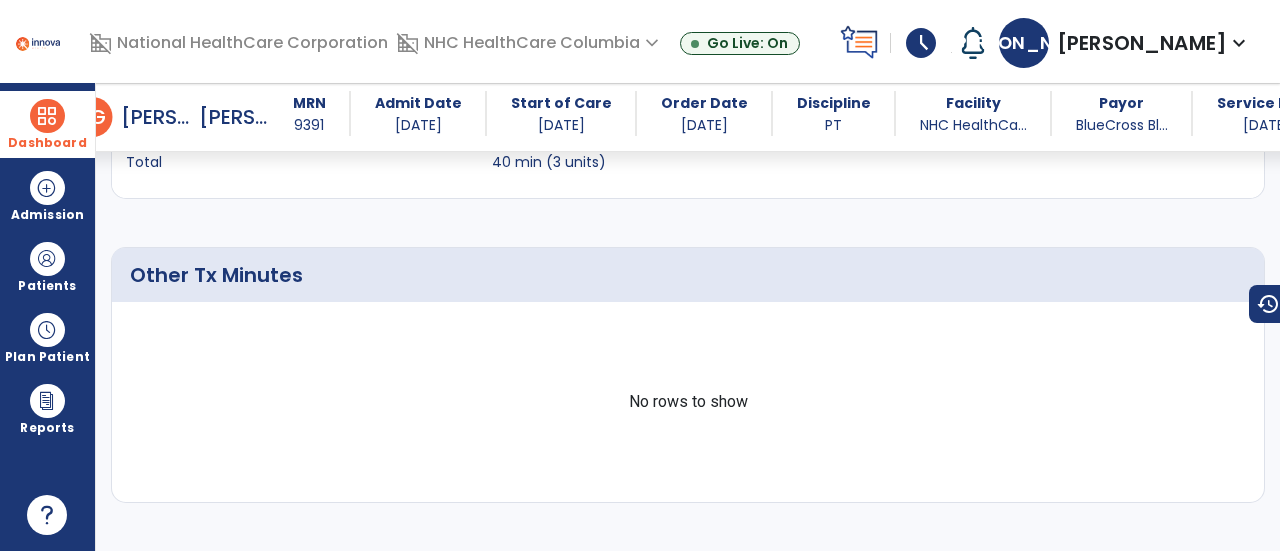 click on "Other Tx Minutes" at bounding box center [691, 275] 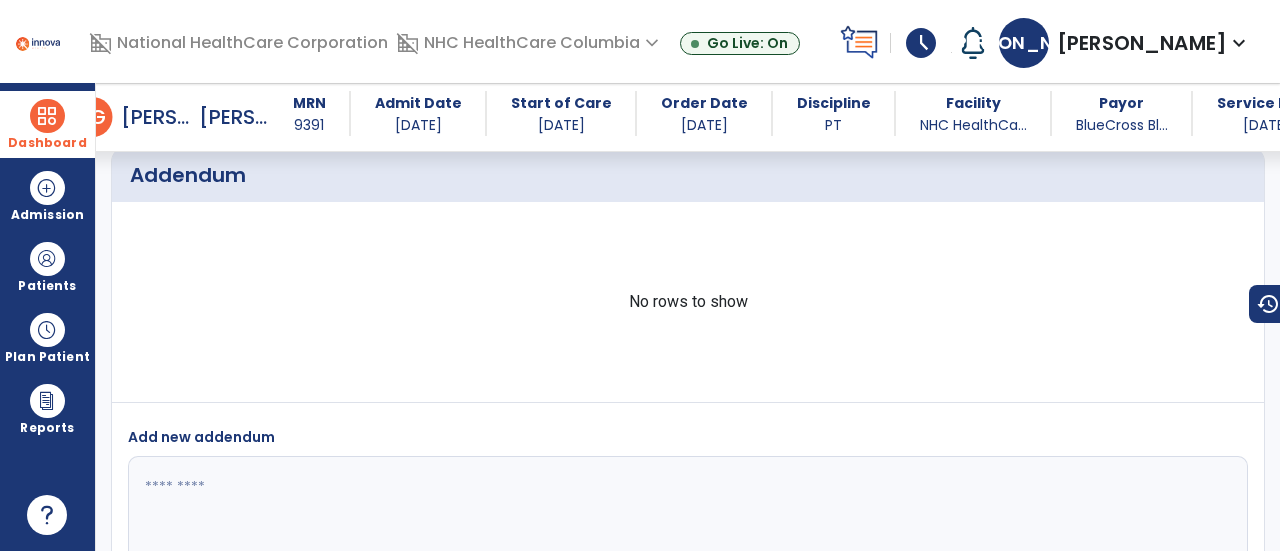 scroll, scrollTop: 3401, scrollLeft: 0, axis: vertical 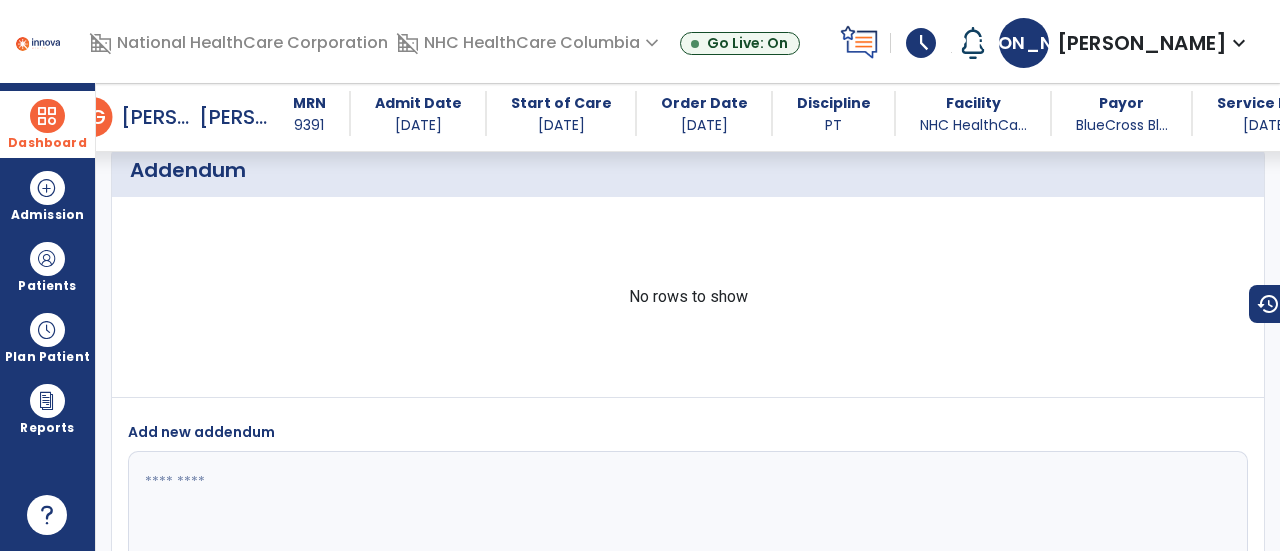 click on "Addendum" at bounding box center (404, 170) 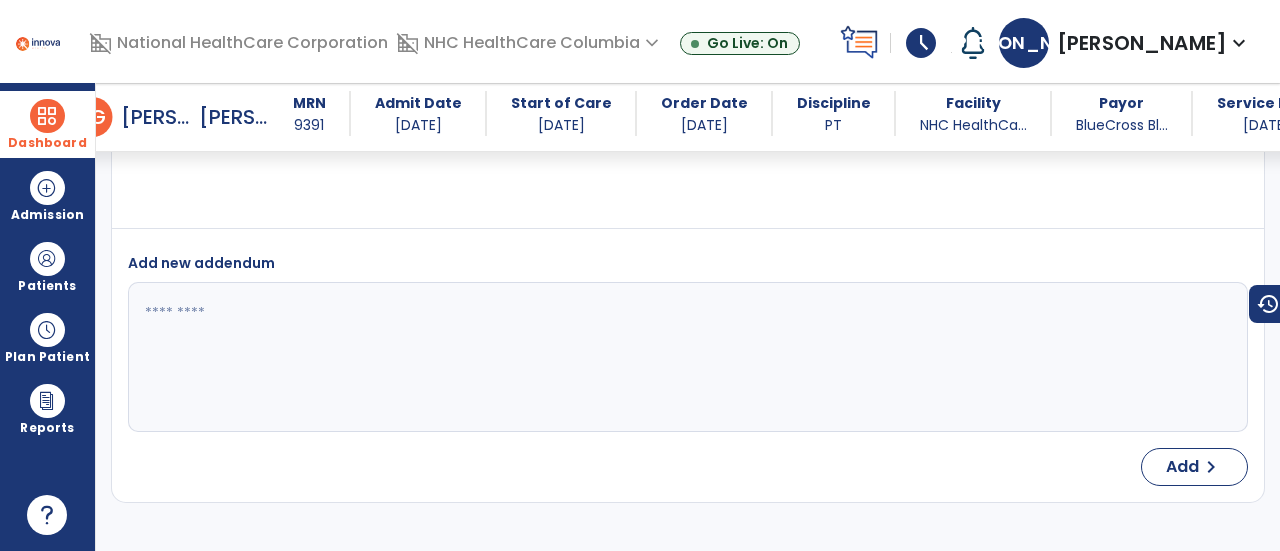 click on "Add new addendum" at bounding box center [201, 263] 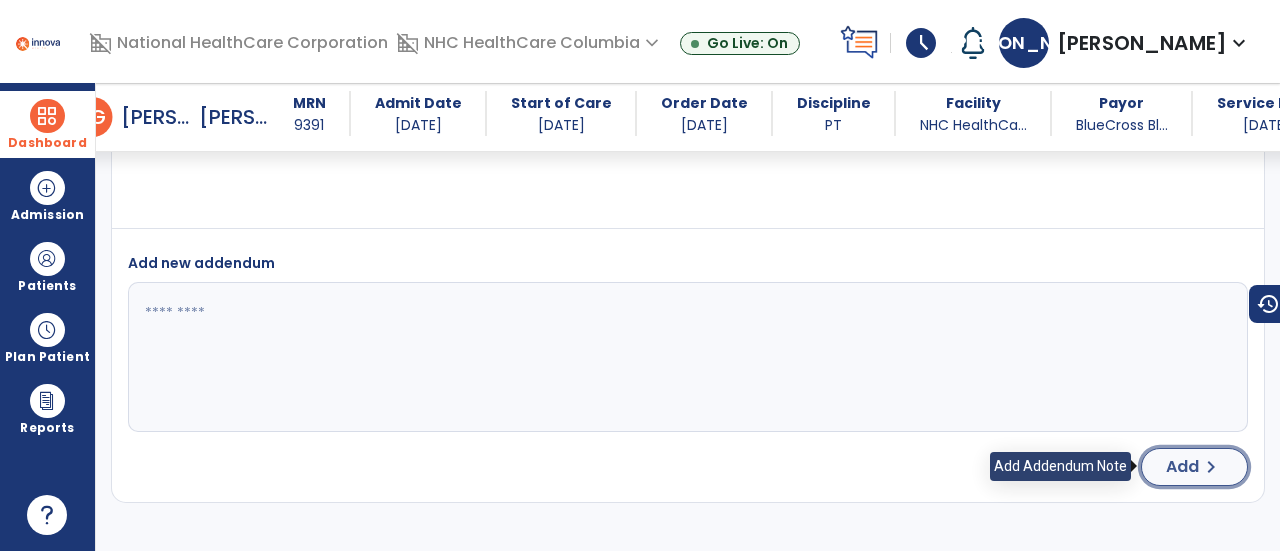 click on "Add" at bounding box center (1182, 467) 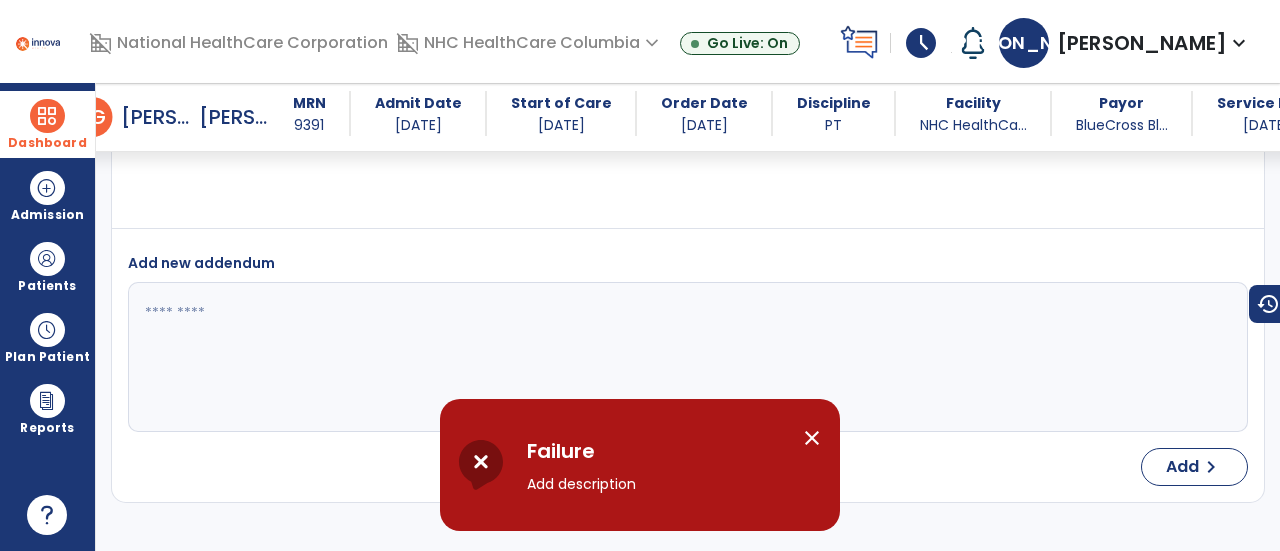 click on "close" at bounding box center [812, 438] 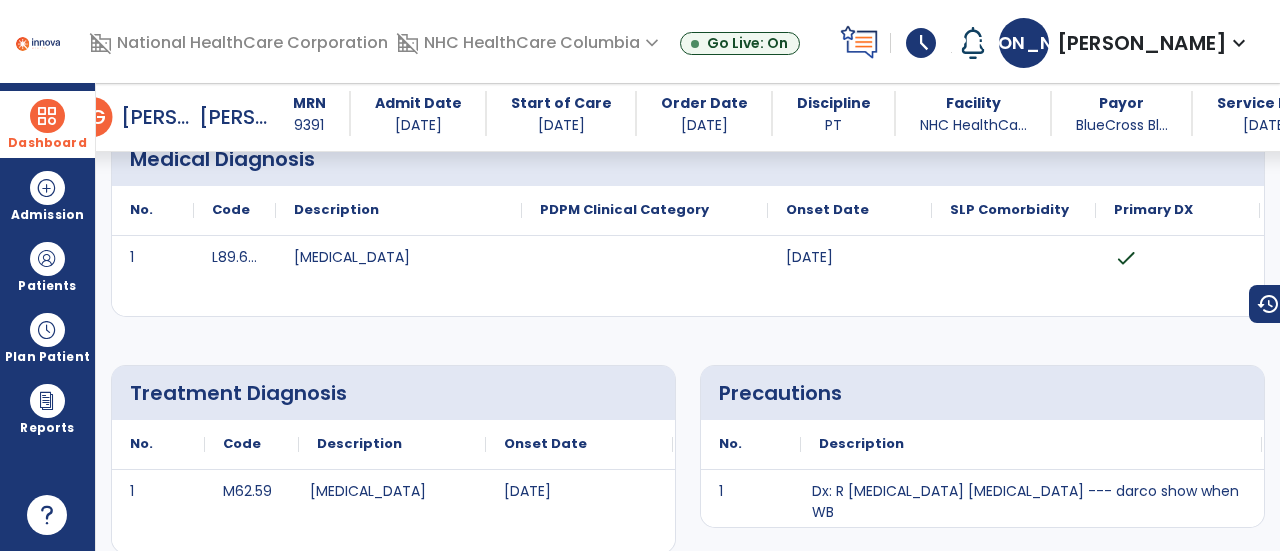 scroll, scrollTop: 0, scrollLeft: 0, axis: both 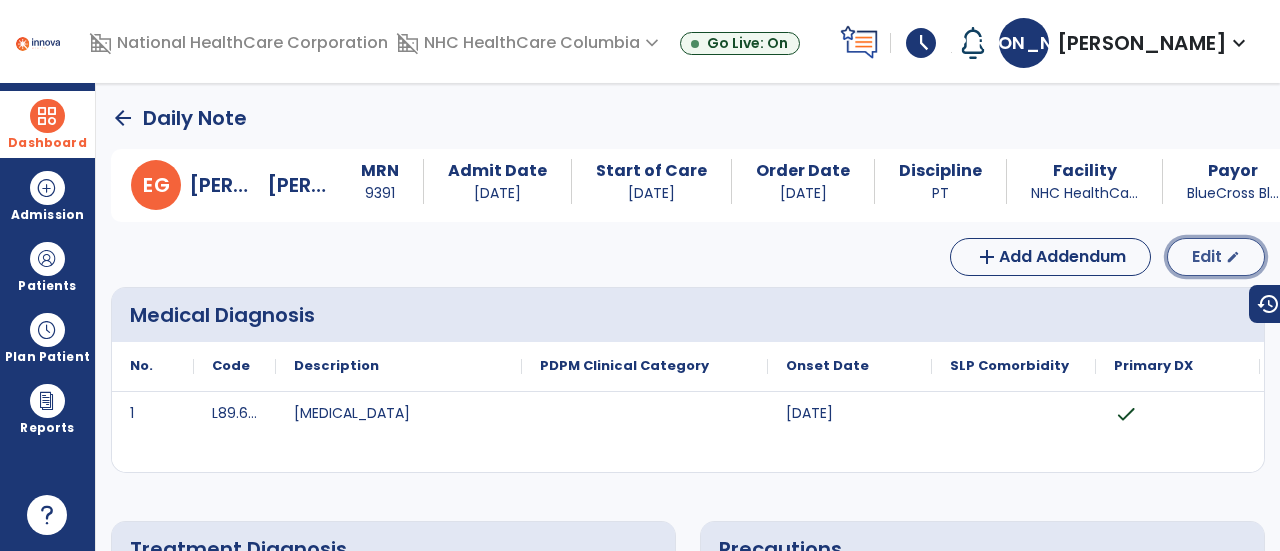 click on "Edit" 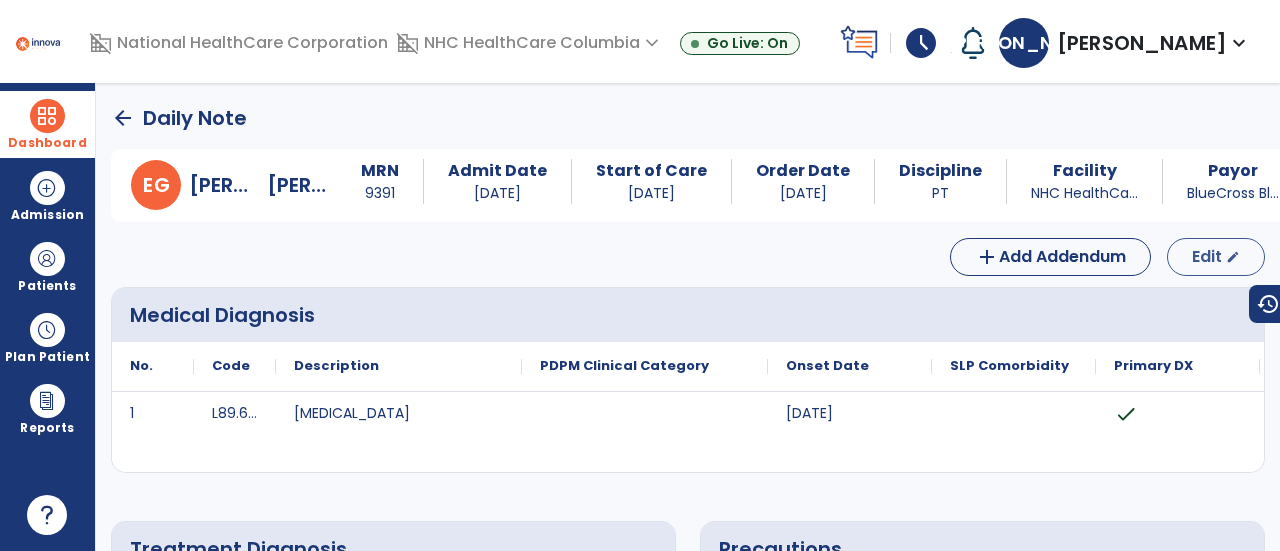 select on "*" 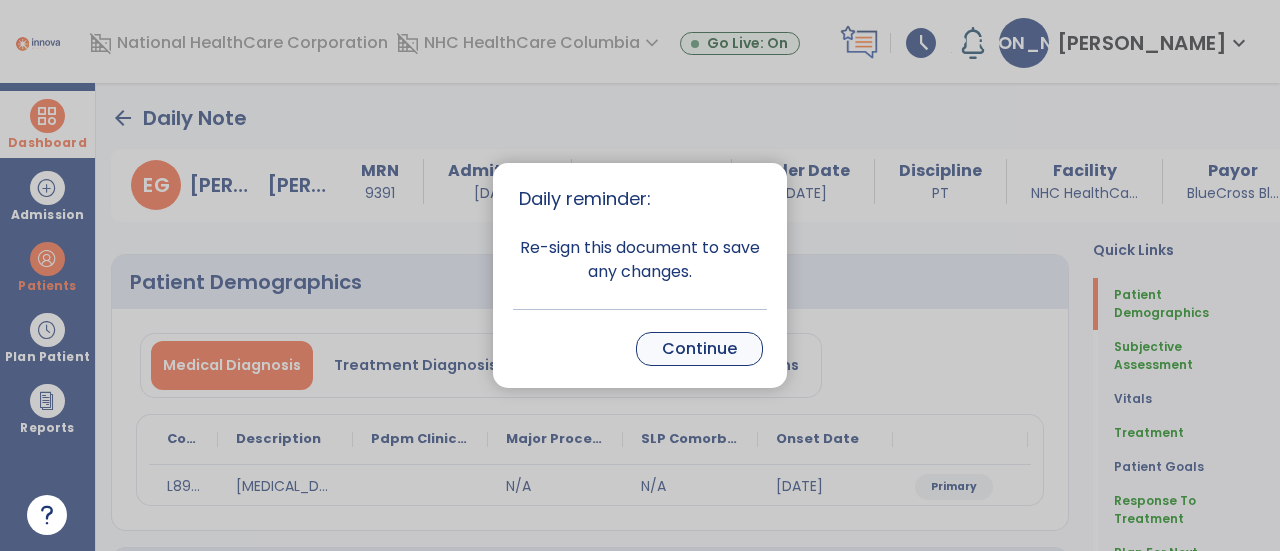 click on "Continue" at bounding box center [699, 349] 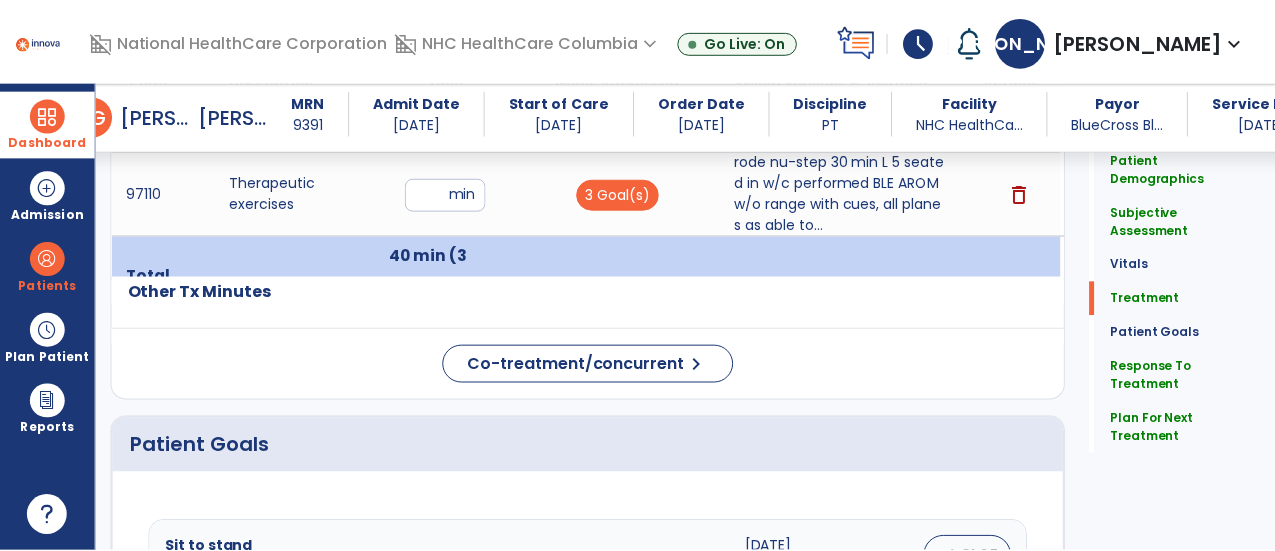 scroll, scrollTop: 1268, scrollLeft: 0, axis: vertical 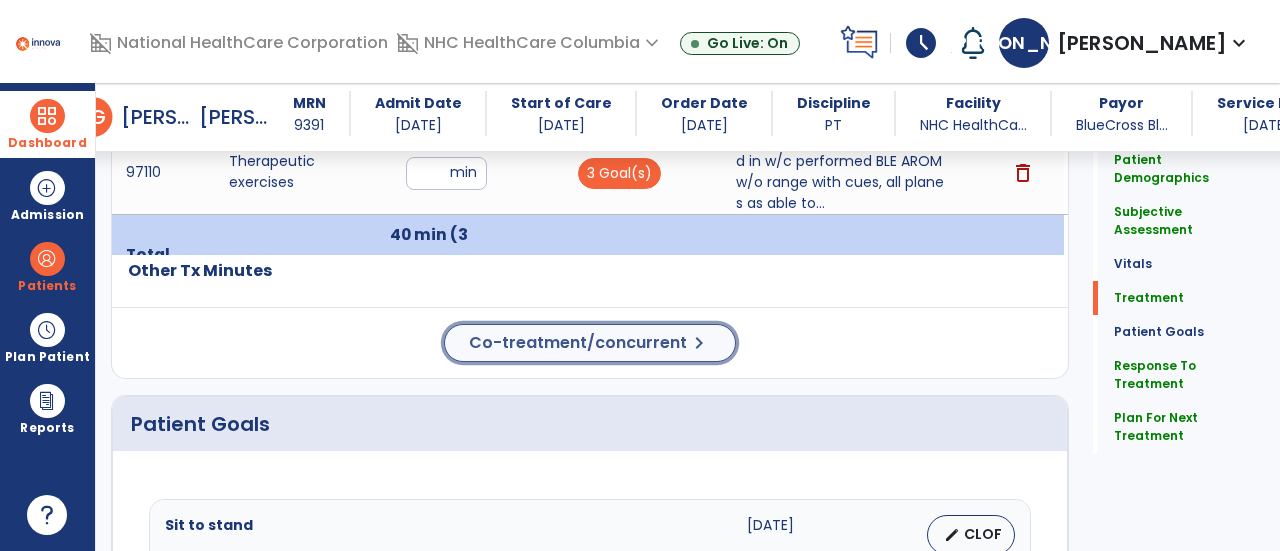 click on "Co-treatment/concurrent" 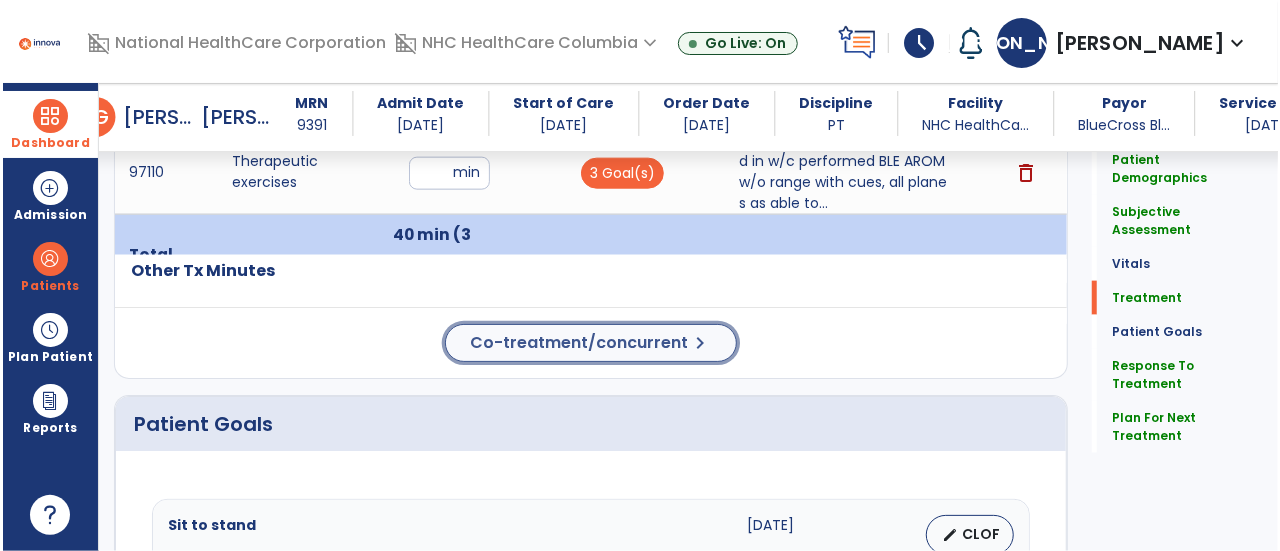 scroll, scrollTop: 1268, scrollLeft: 0, axis: vertical 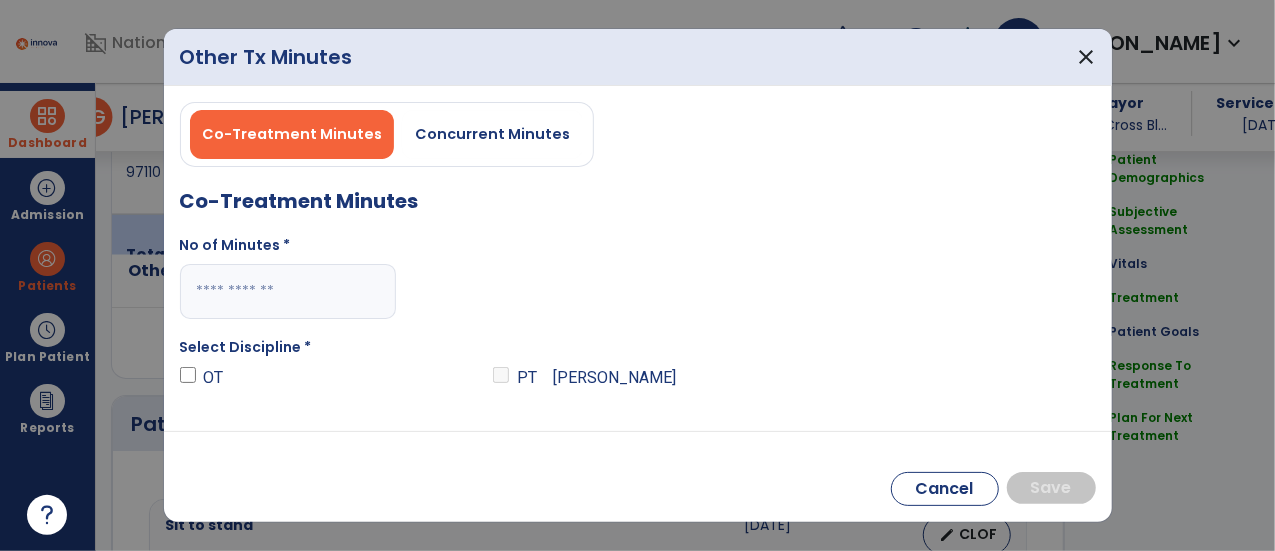 click at bounding box center (288, 291) 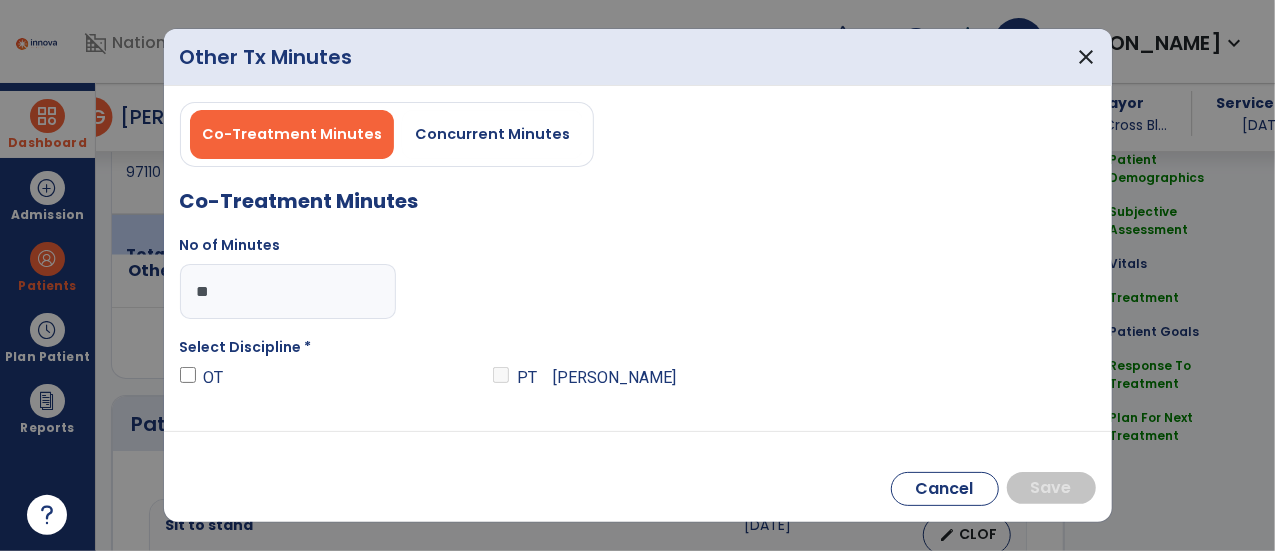 click on "**" at bounding box center (288, 291) 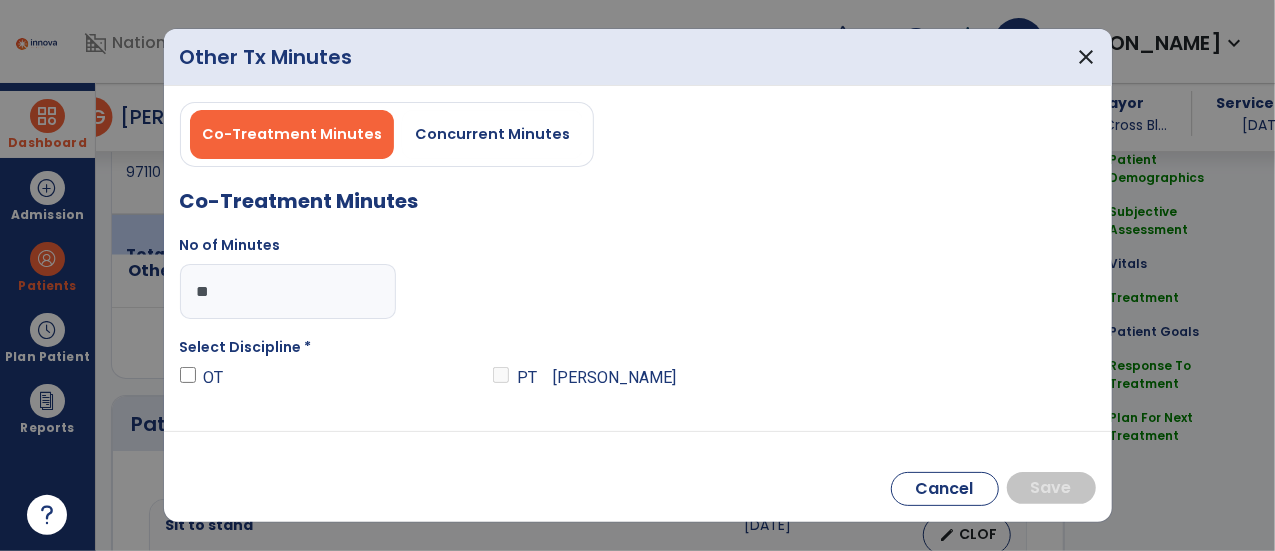 type on "*" 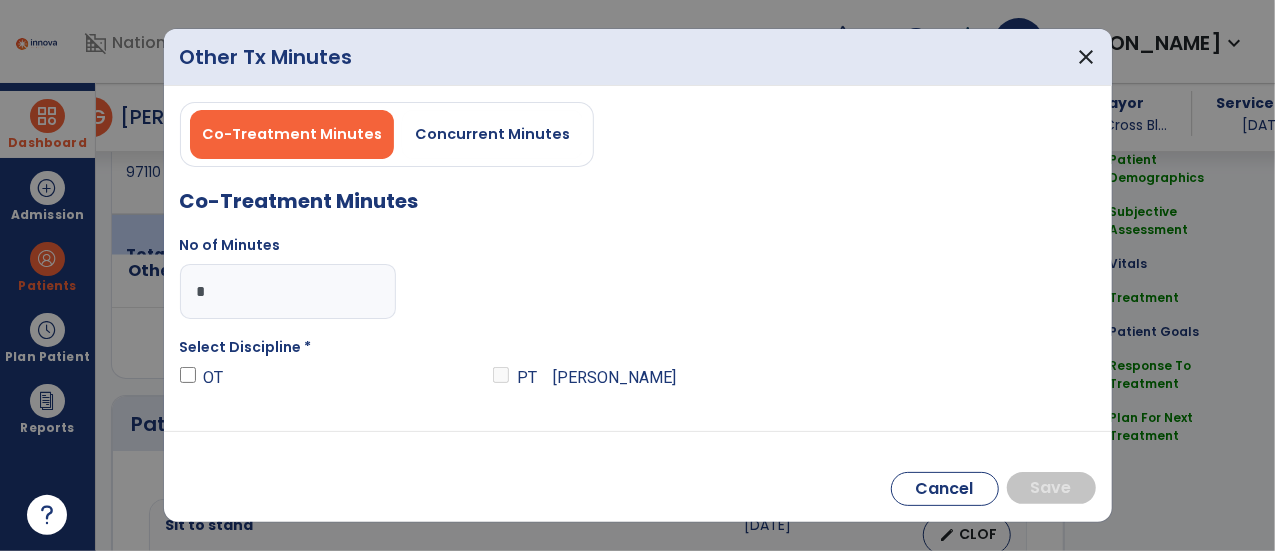 type 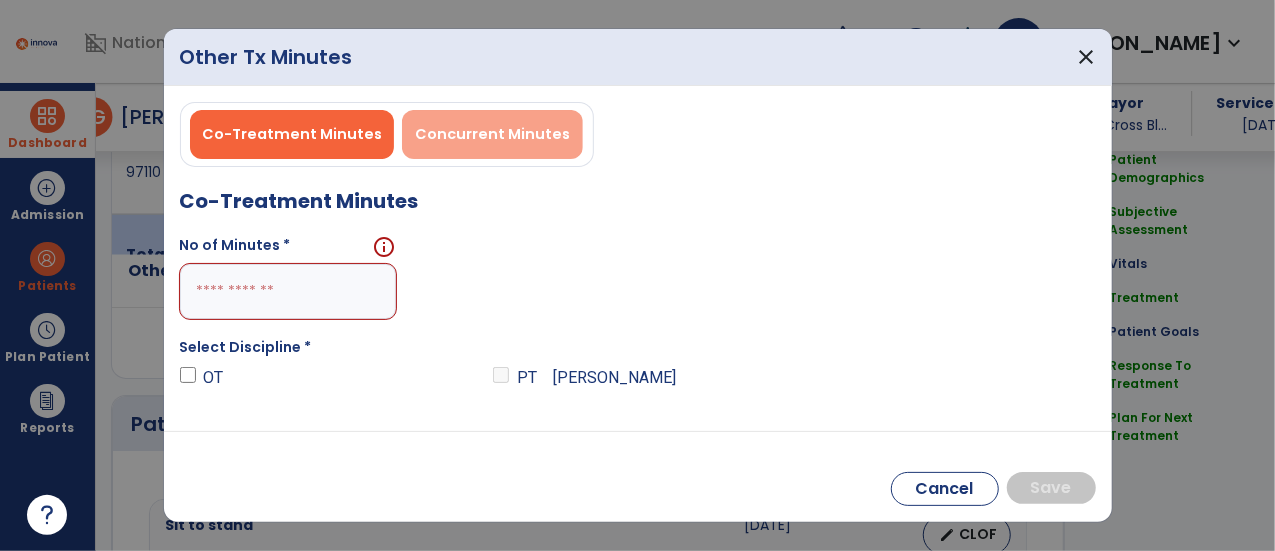 click on "Concurrent Minutes" at bounding box center [492, 134] 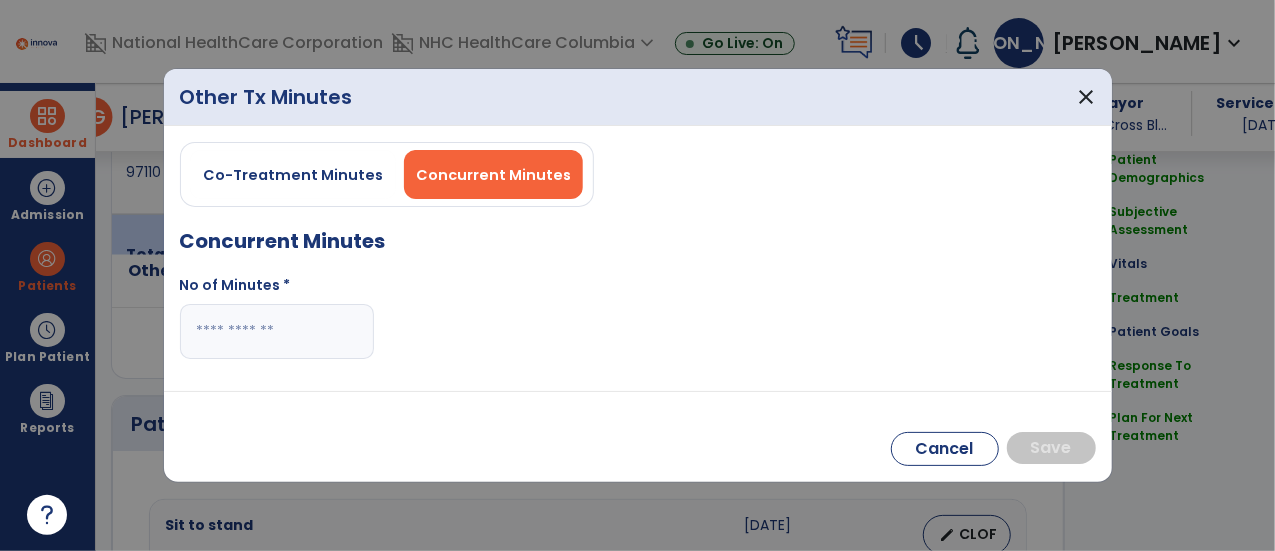 click at bounding box center [277, 331] 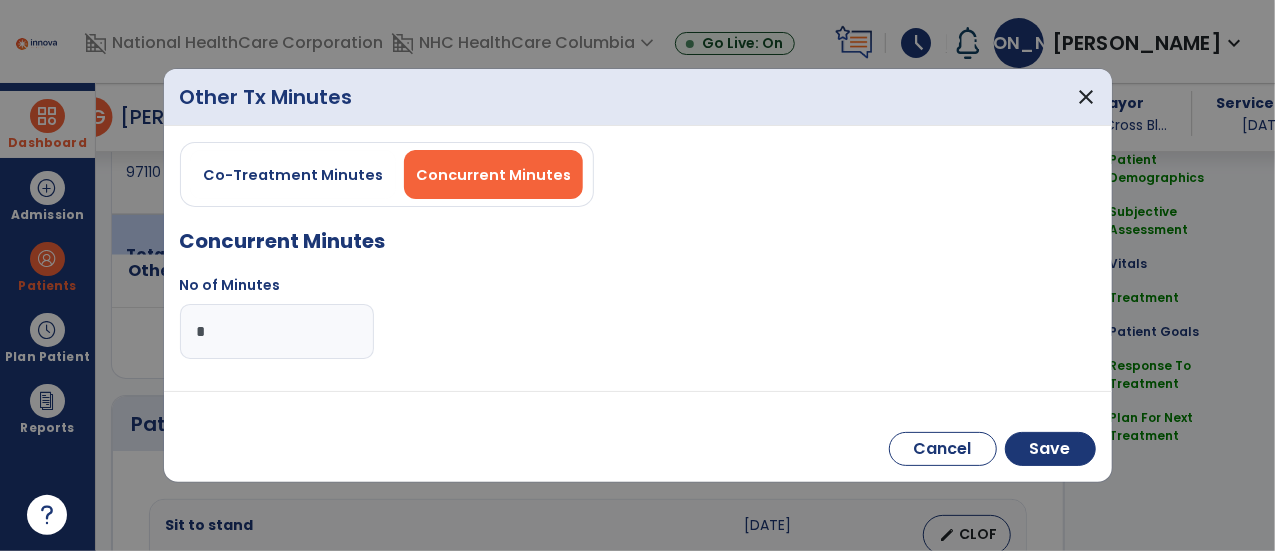 type on "**" 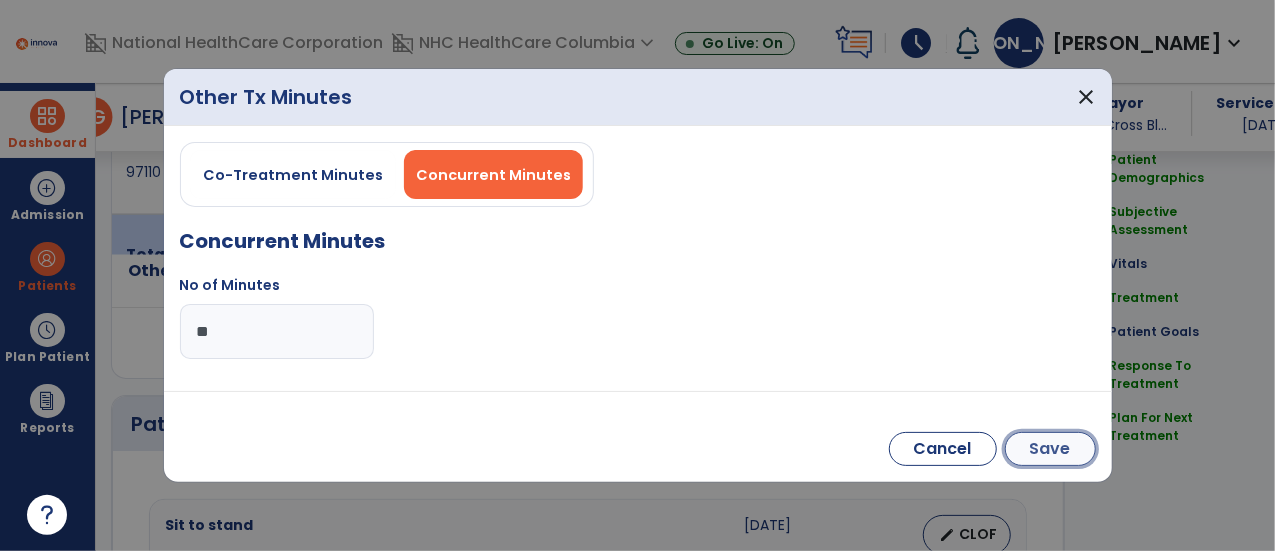 click on "Save" at bounding box center [1050, 449] 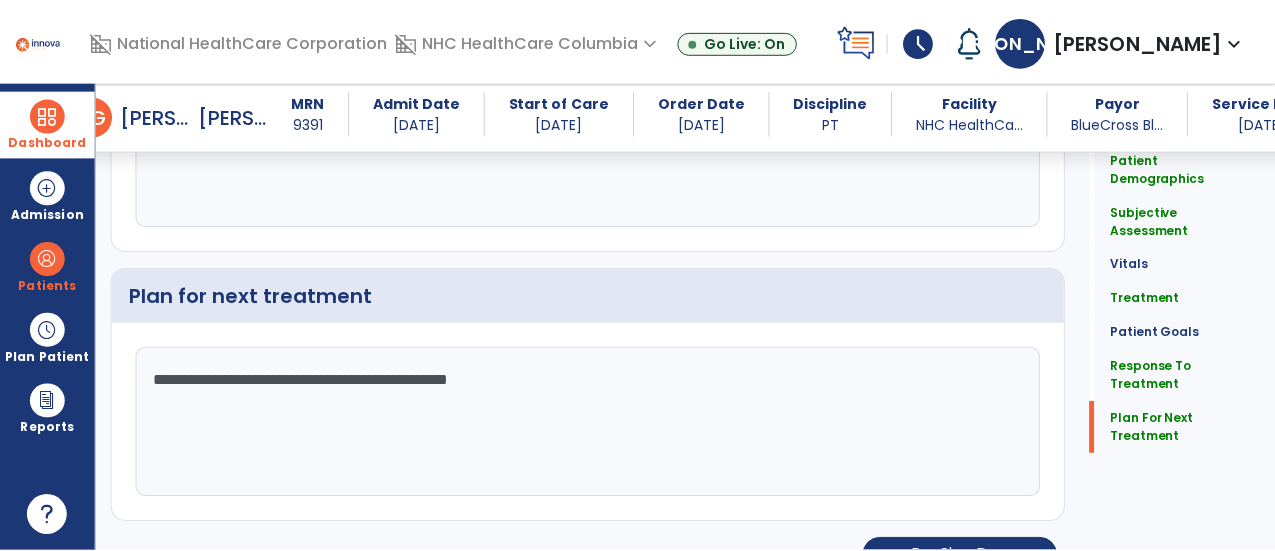 scroll, scrollTop: 2798, scrollLeft: 0, axis: vertical 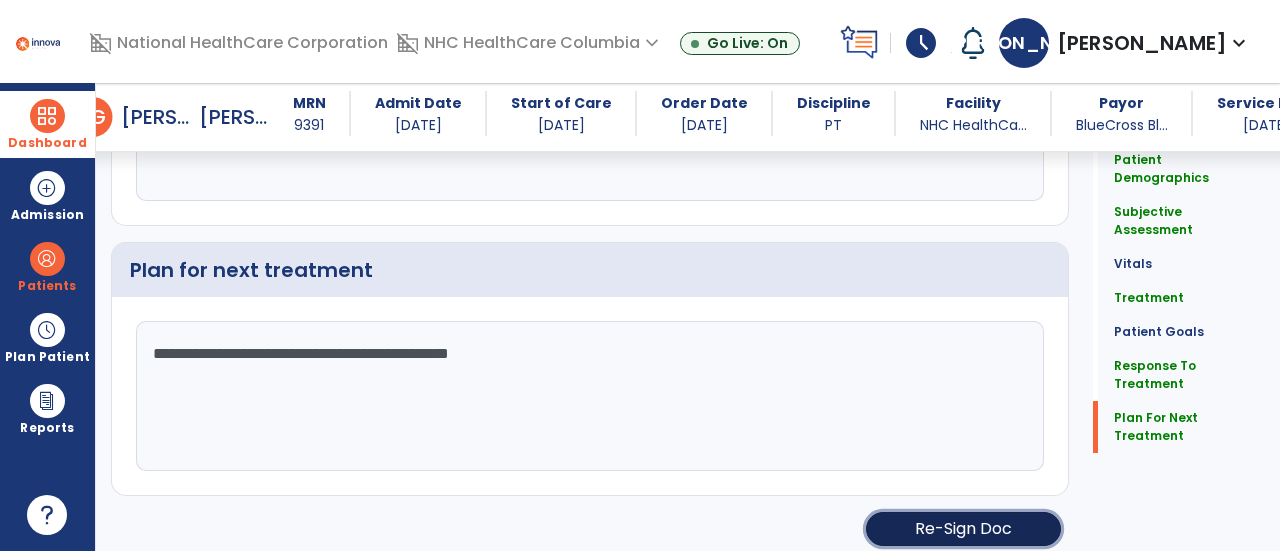 click on "Re-Sign Doc" 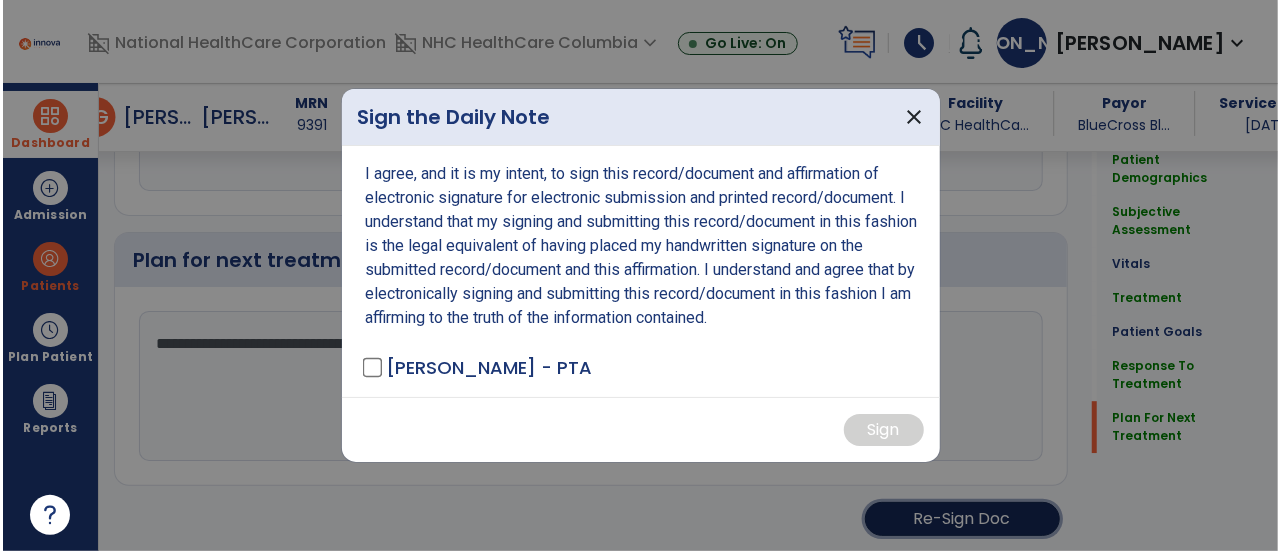 scroll, scrollTop: 2798, scrollLeft: 0, axis: vertical 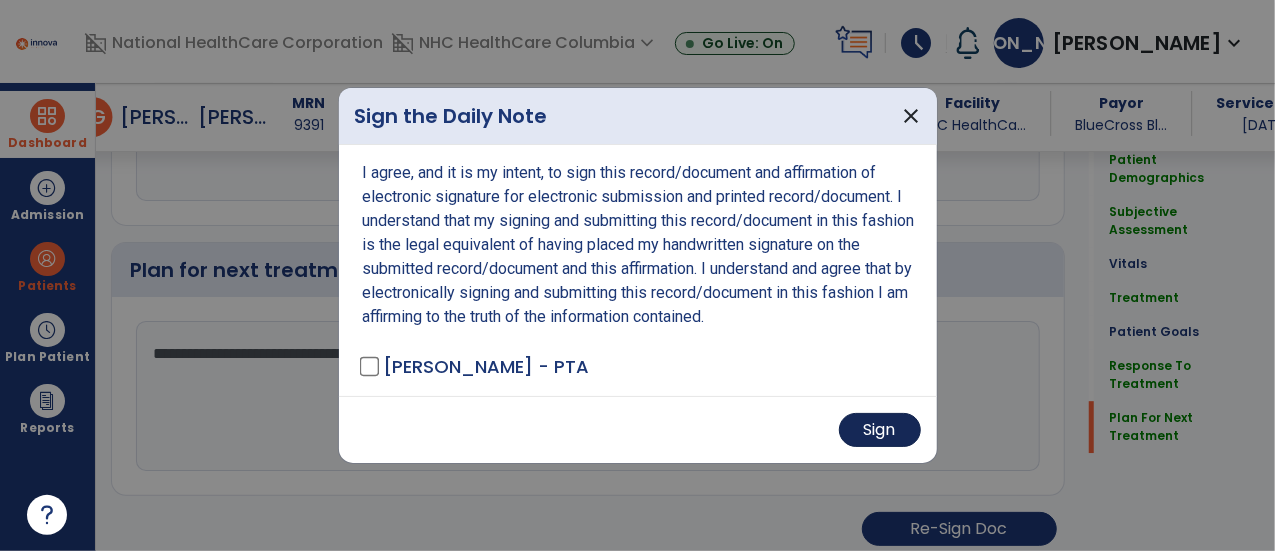 click on "Sign" at bounding box center (880, 430) 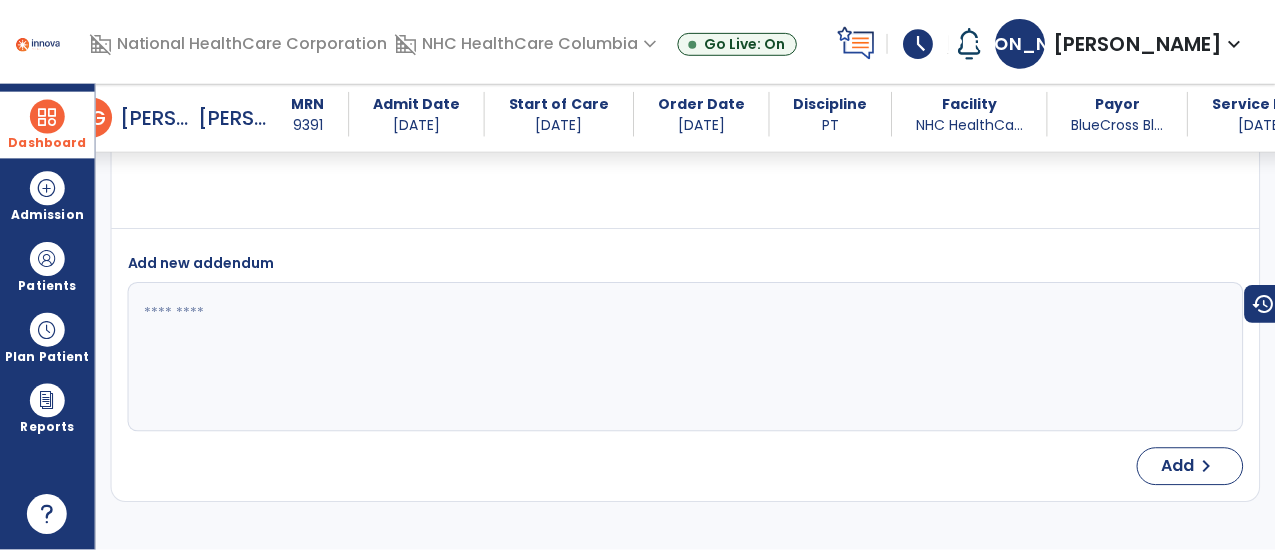 scroll, scrollTop: 3486, scrollLeft: 0, axis: vertical 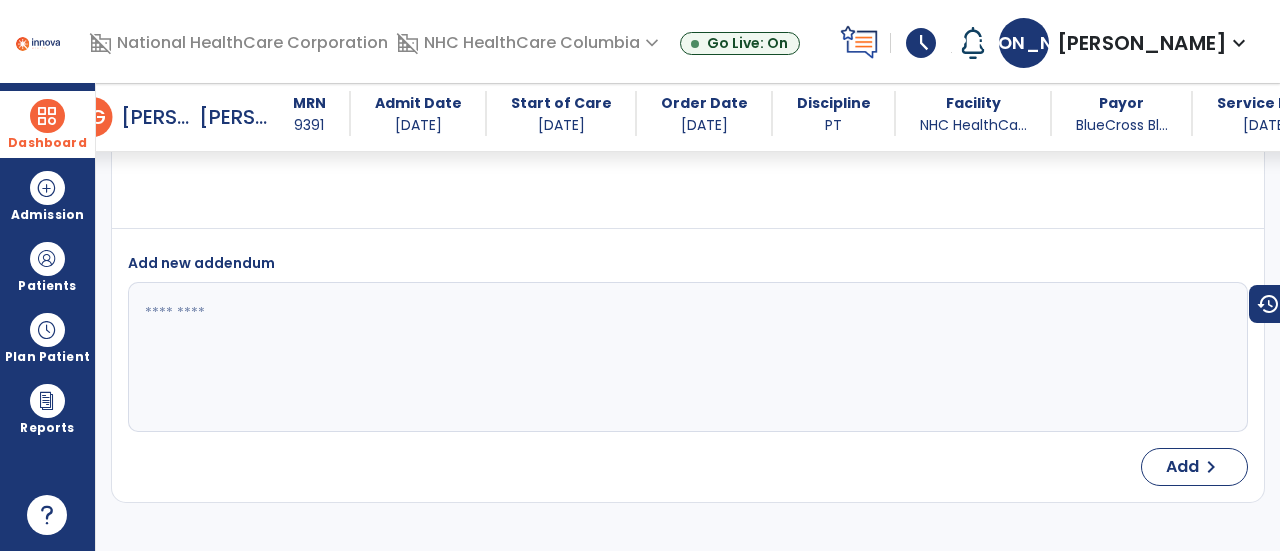 click on "schedule" at bounding box center [921, 43] 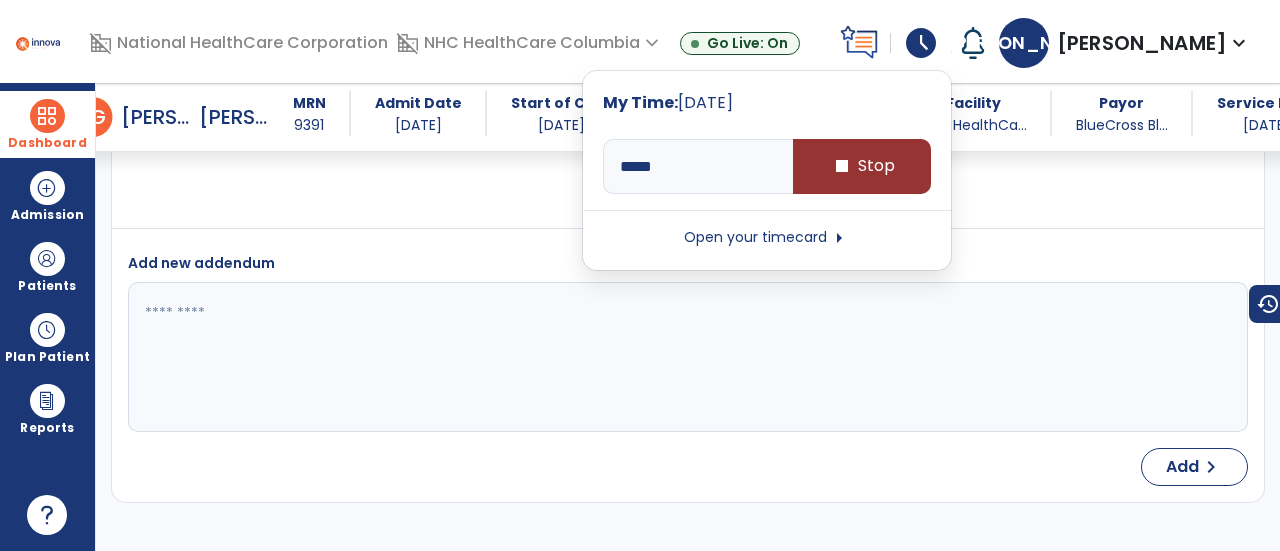 click on "stop  Stop" at bounding box center (862, 166) 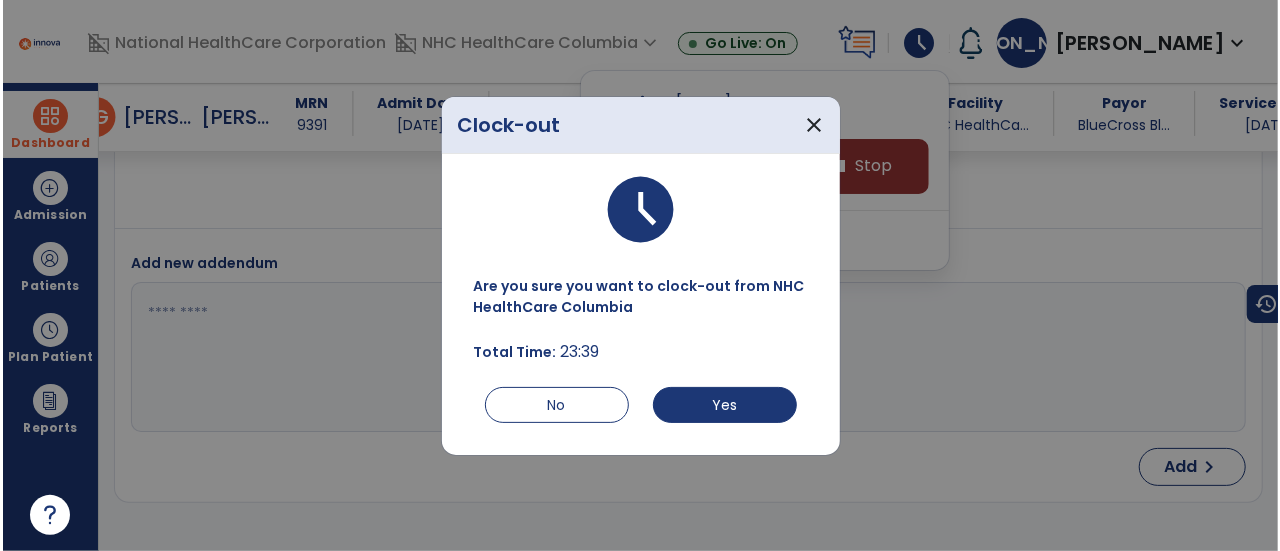 scroll, scrollTop: 3508, scrollLeft: 0, axis: vertical 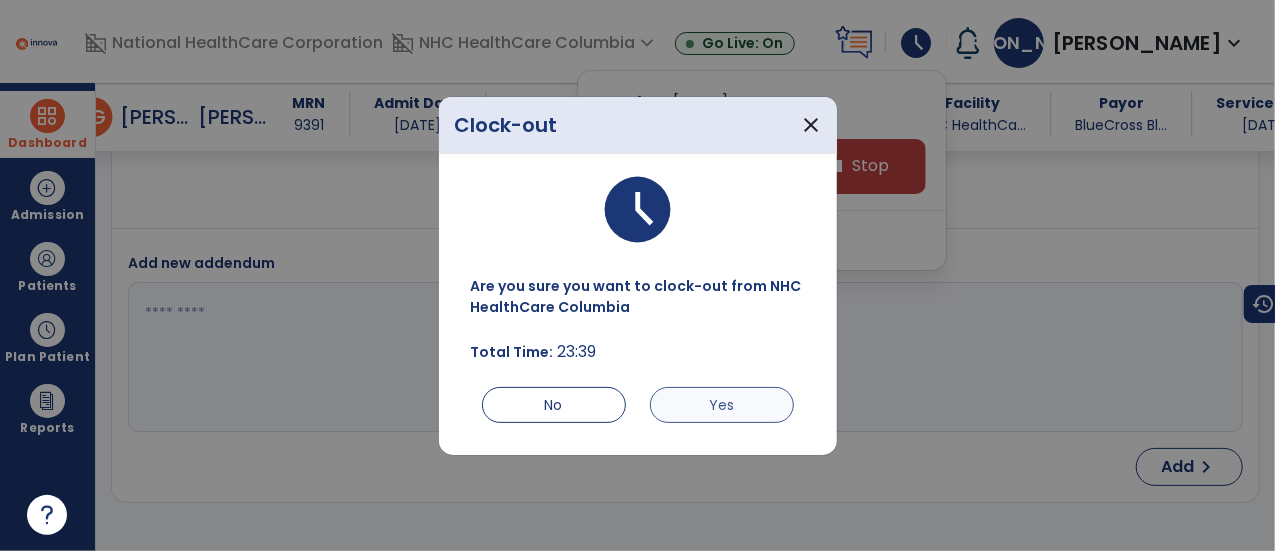click on "Yes" at bounding box center (722, 405) 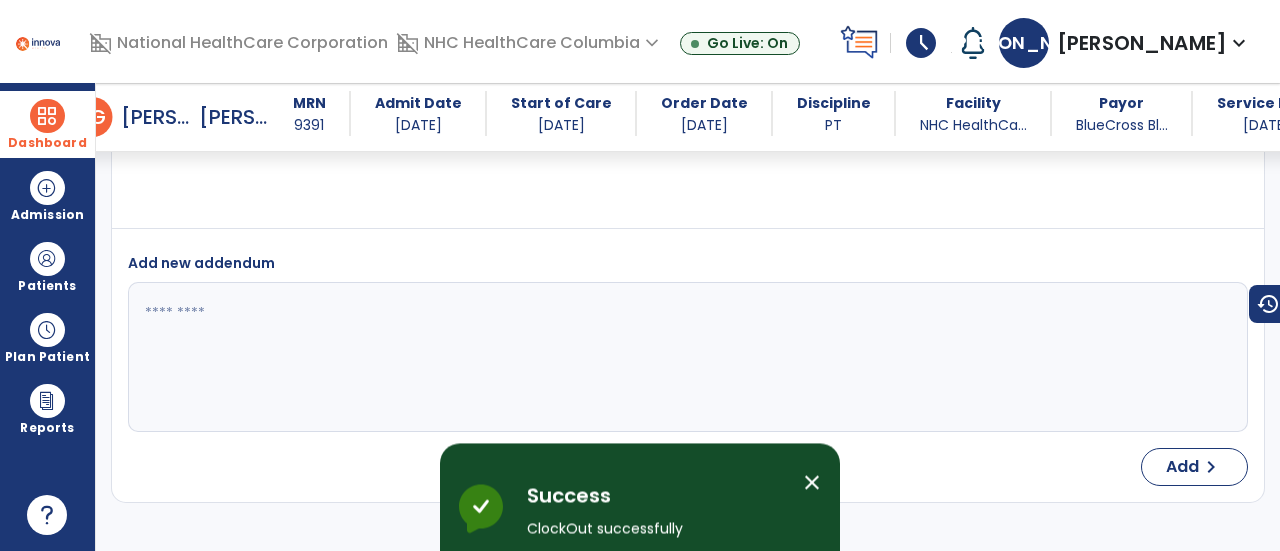 scroll, scrollTop: 3486, scrollLeft: 0, axis: vertical 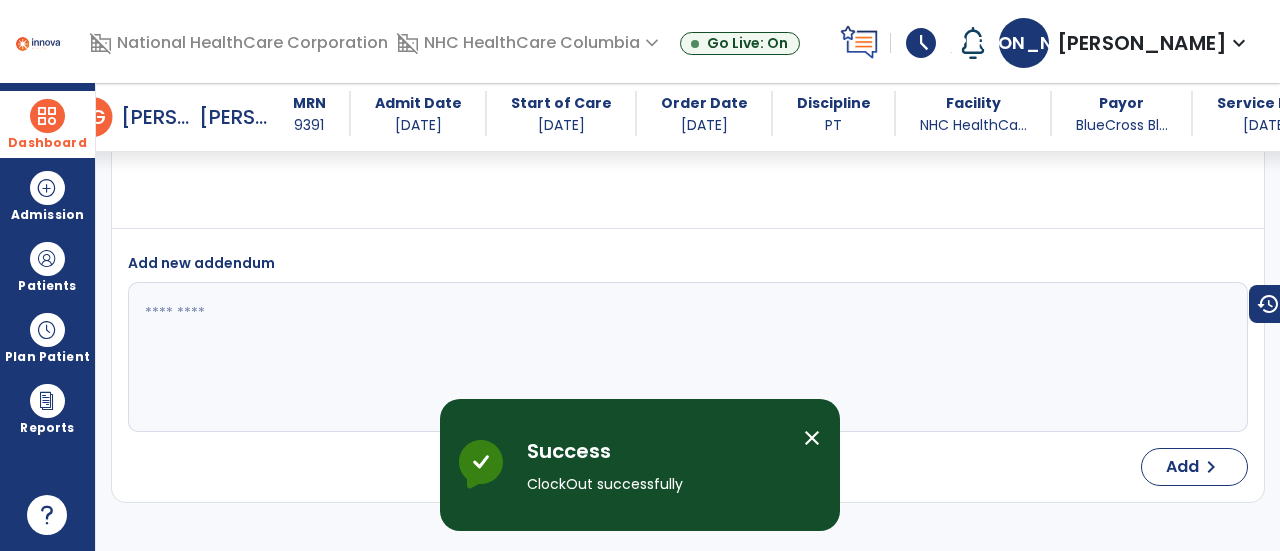 click on "schedule" at bounding box center (921, 43) 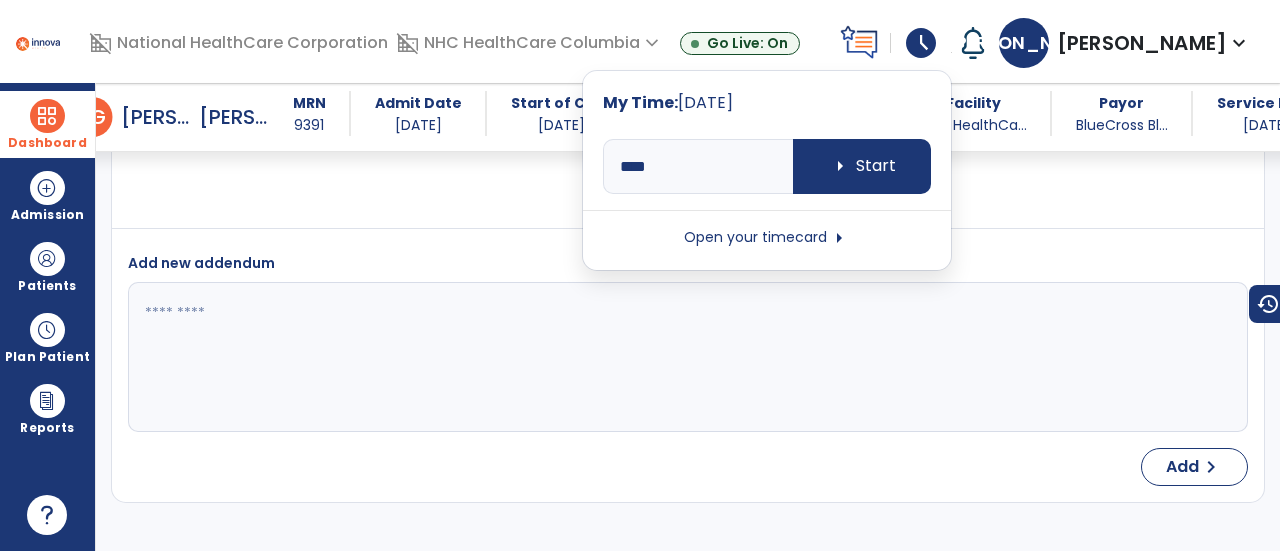click on "Open your timecard  arrow_right" at bounding box center (767, 238) 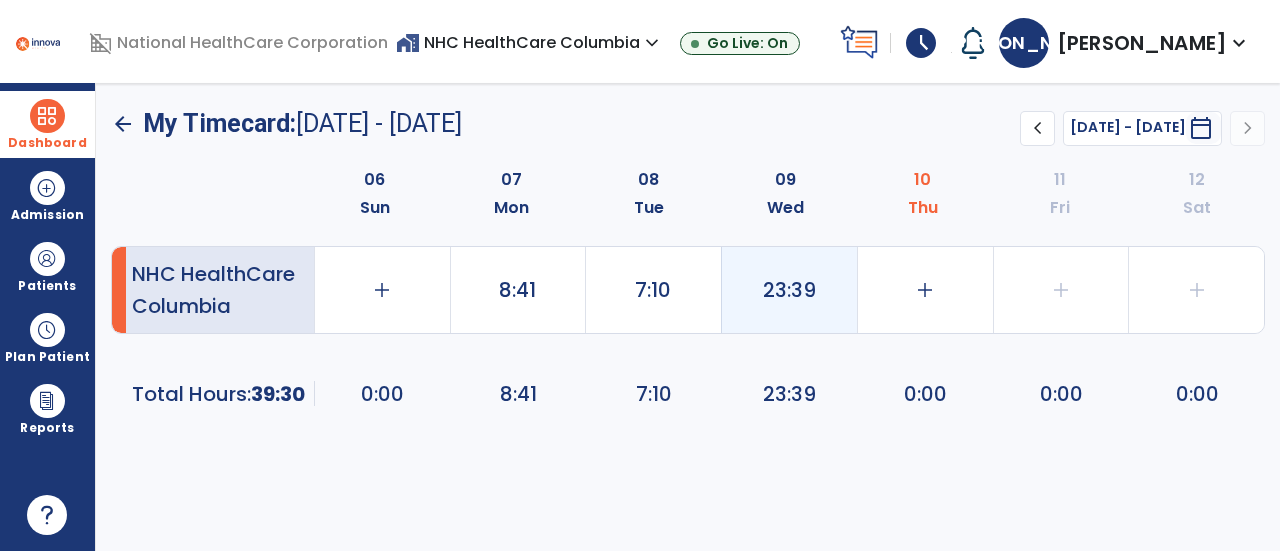 click on "23:39" 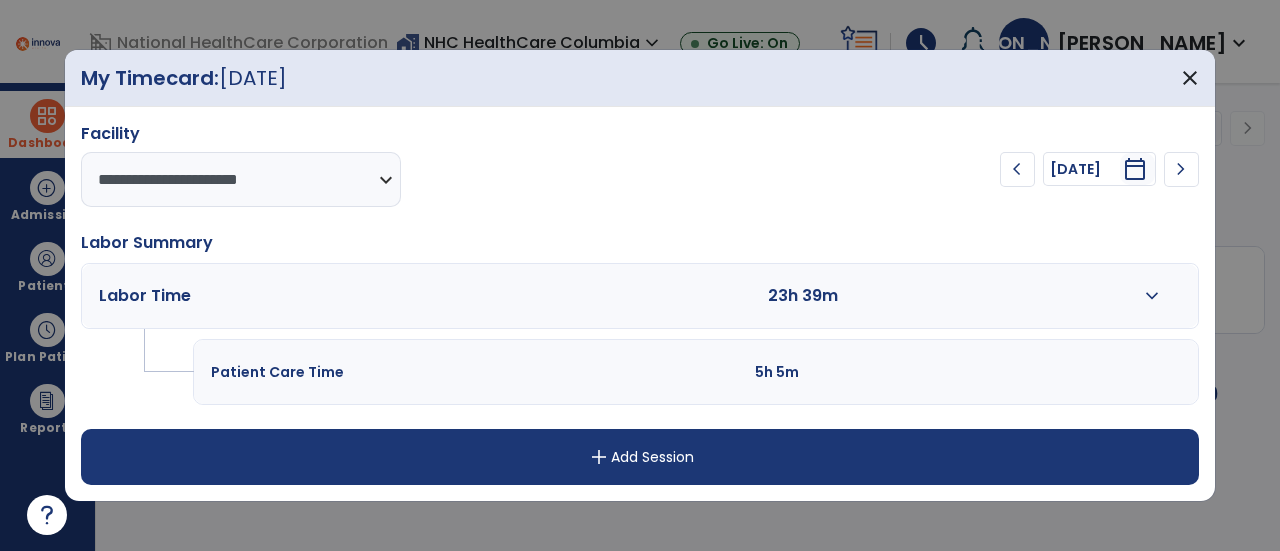 click on "expand_more" at bounding box center [1152, 296] 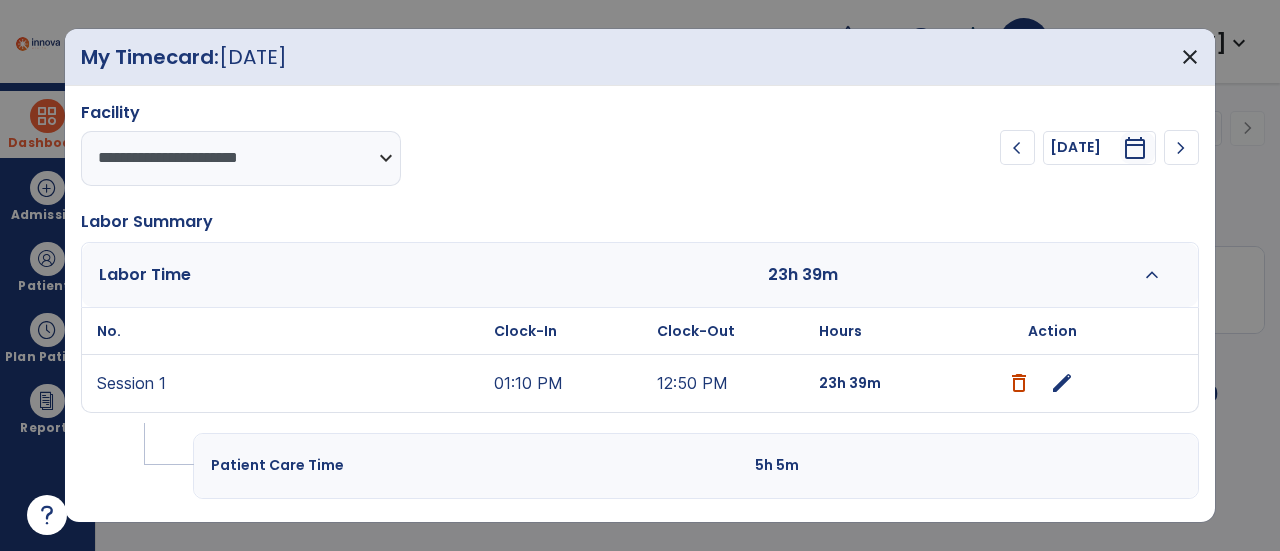 click on "edit" at bounding box center (1062, 383) 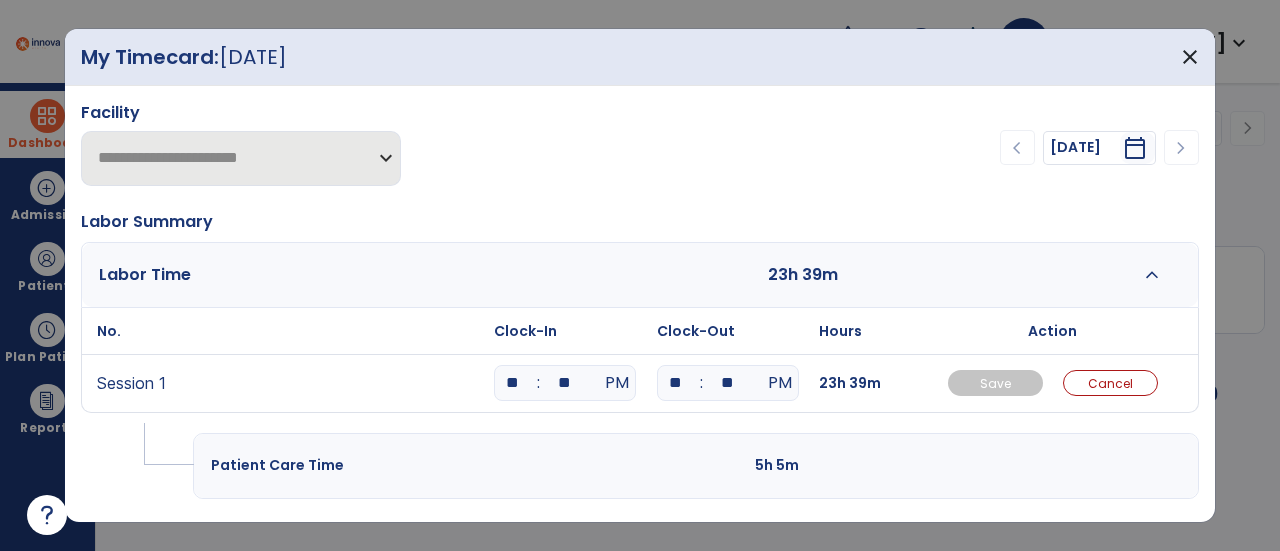 click on "**" at bounding box center [513, 383] 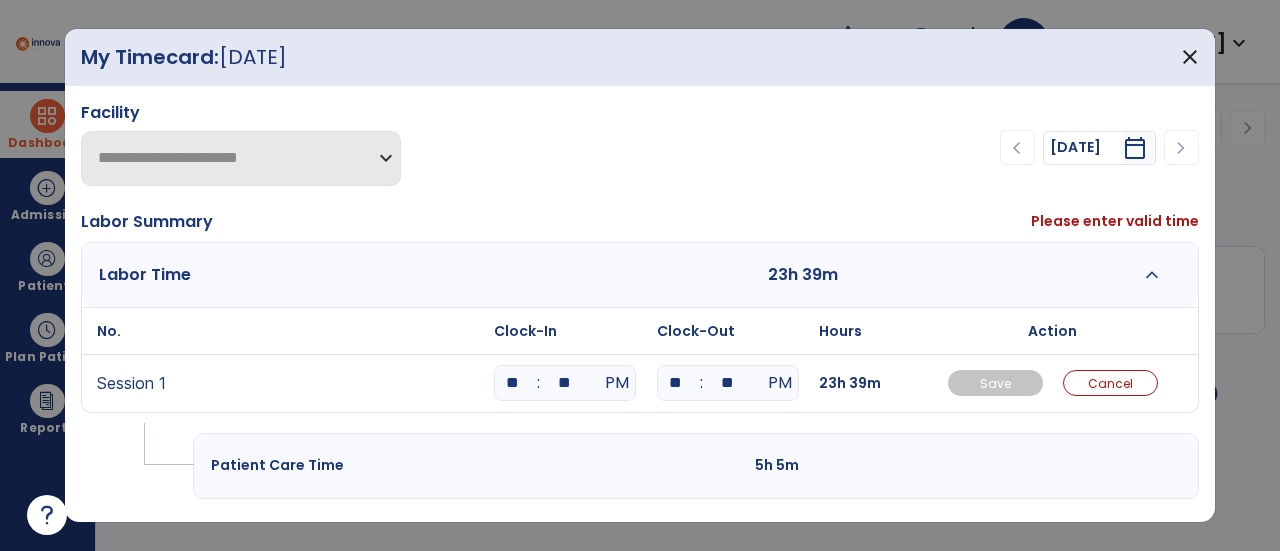 type on "**" 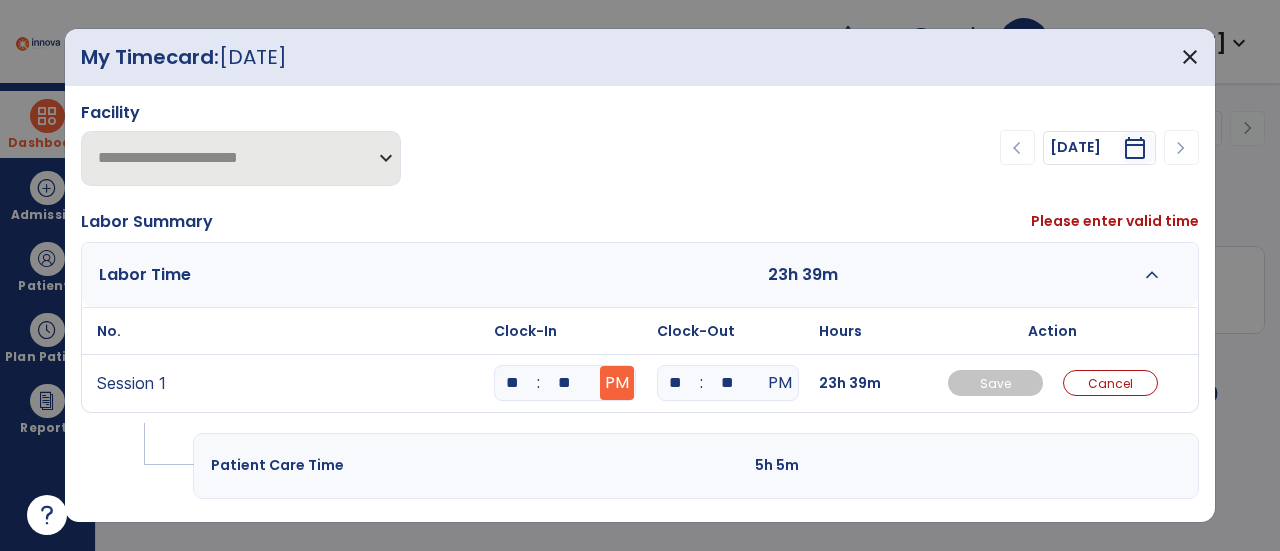 type on "**" 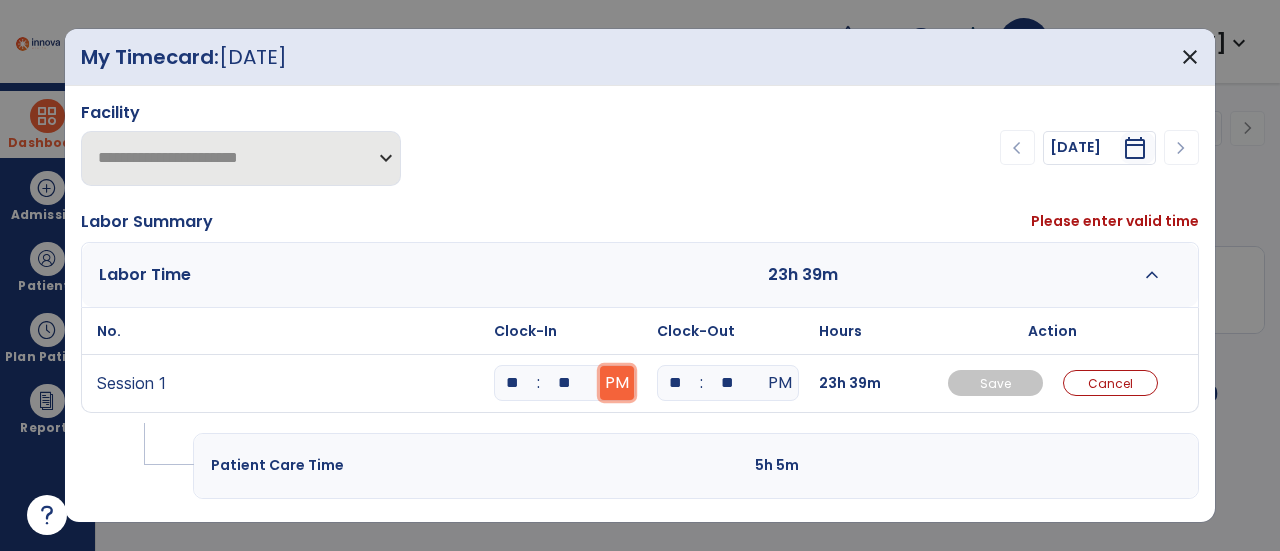 click on "PM" at bounding box center (617, 383) 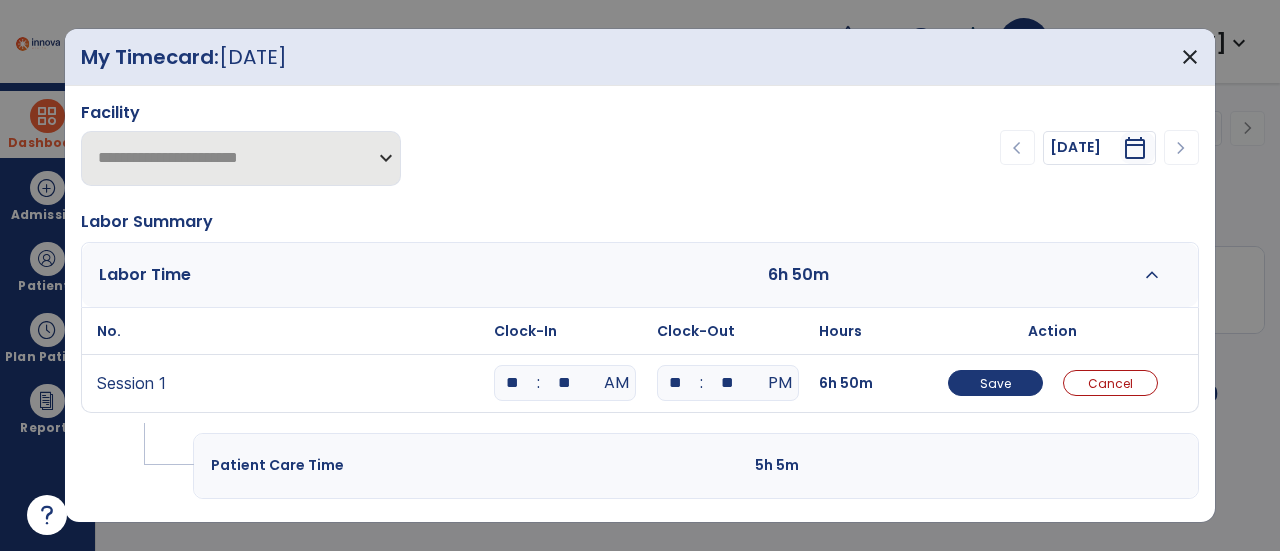 click on "**" at bounding box center (676, 383) 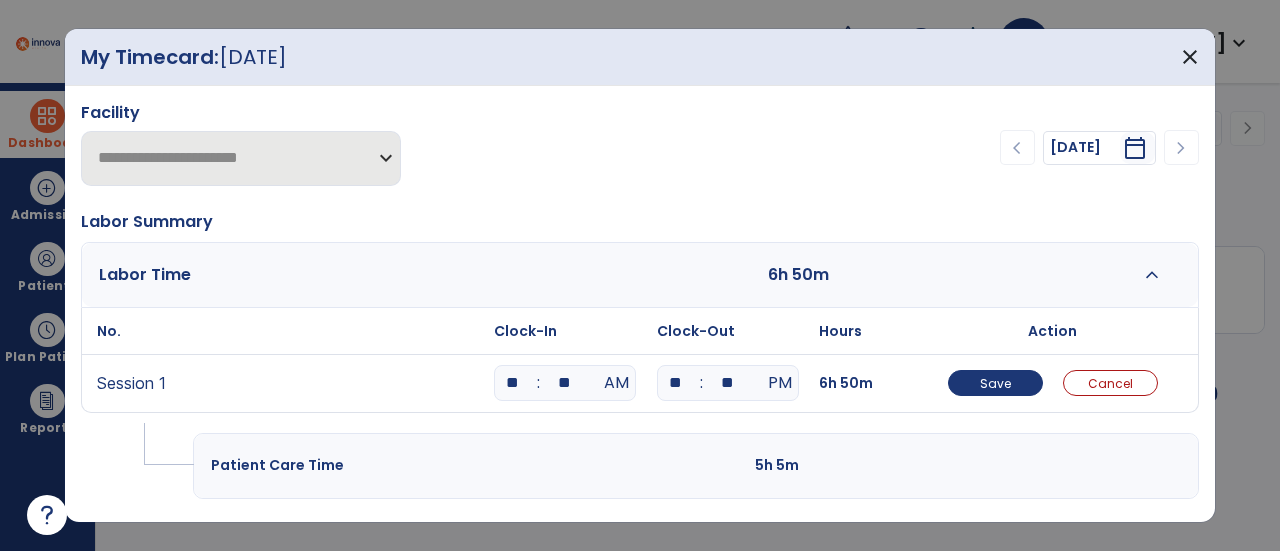 type on "*" 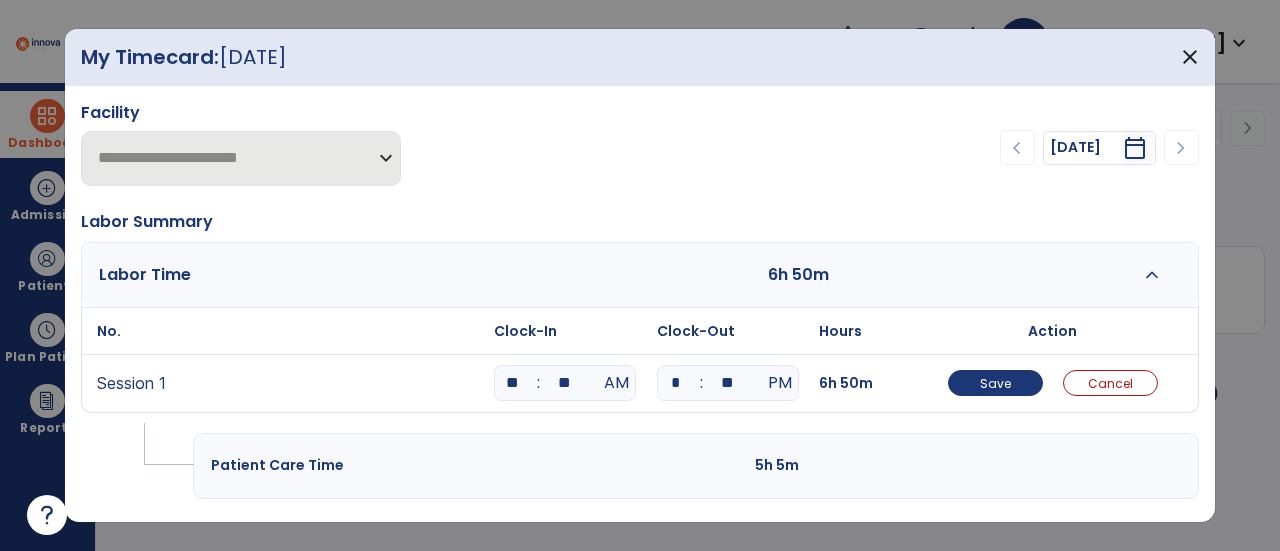 click on "**" at bounding box center (728, 383) 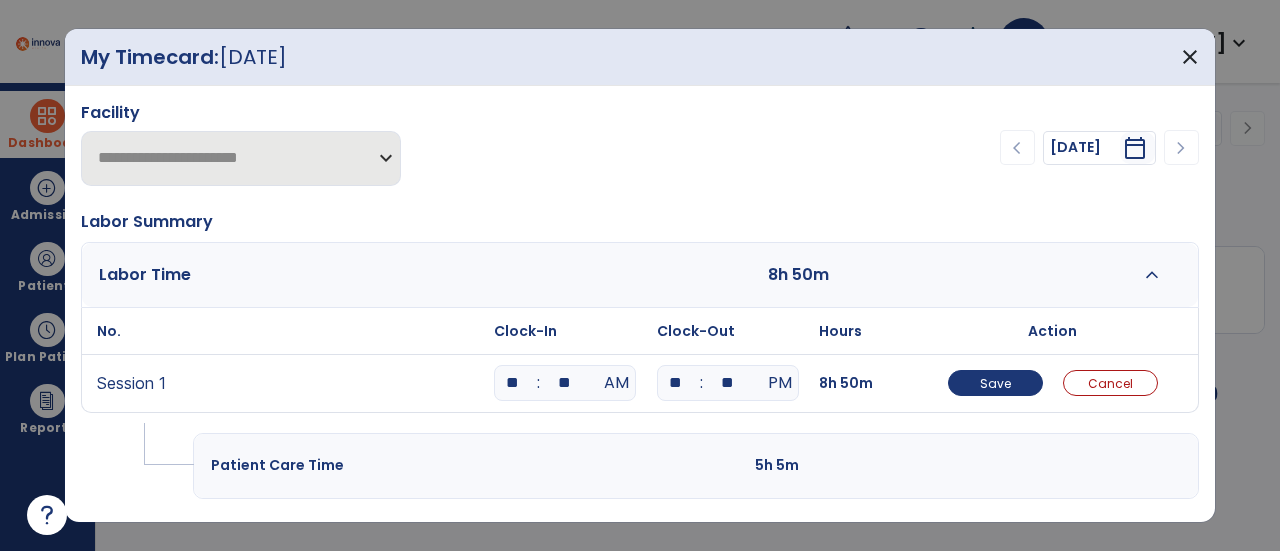 type on "*" 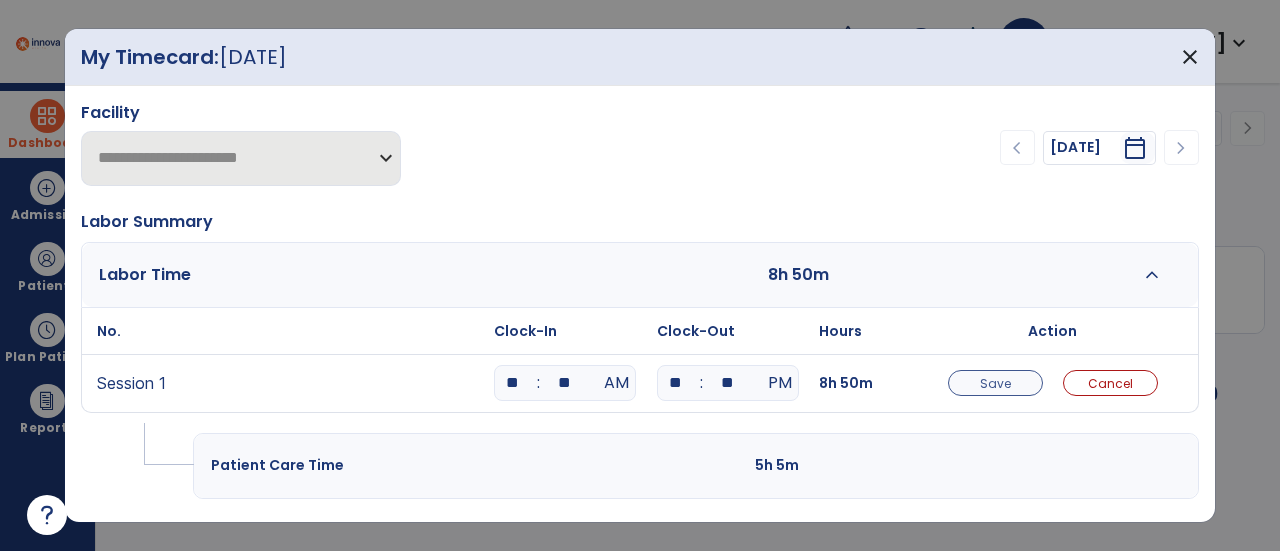 type on "**" 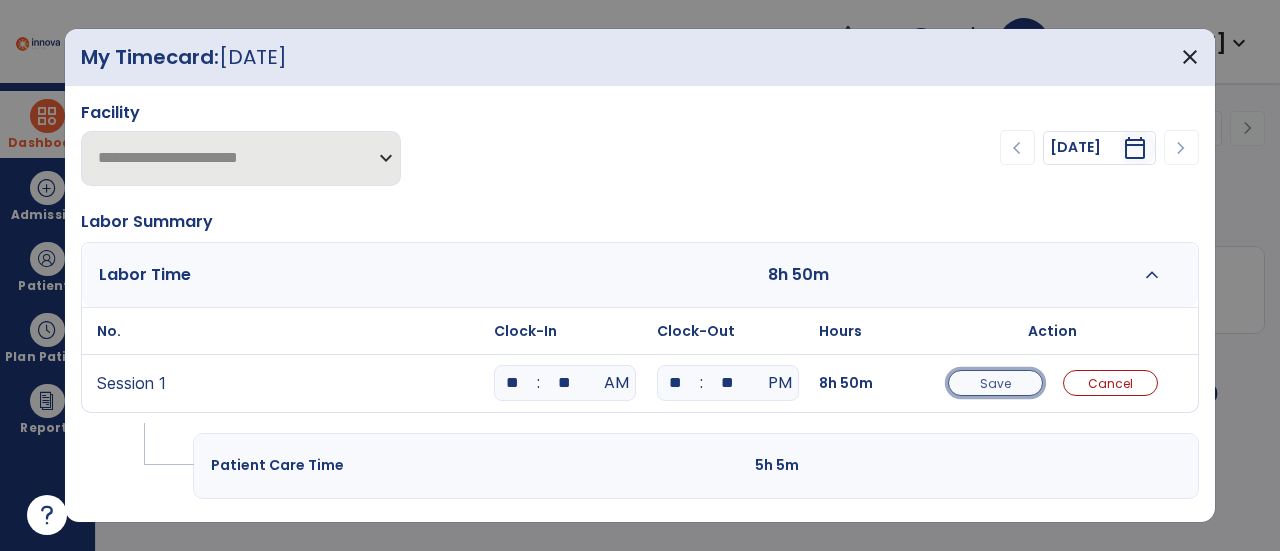 click on "Save" at bounding box center (995, 383) 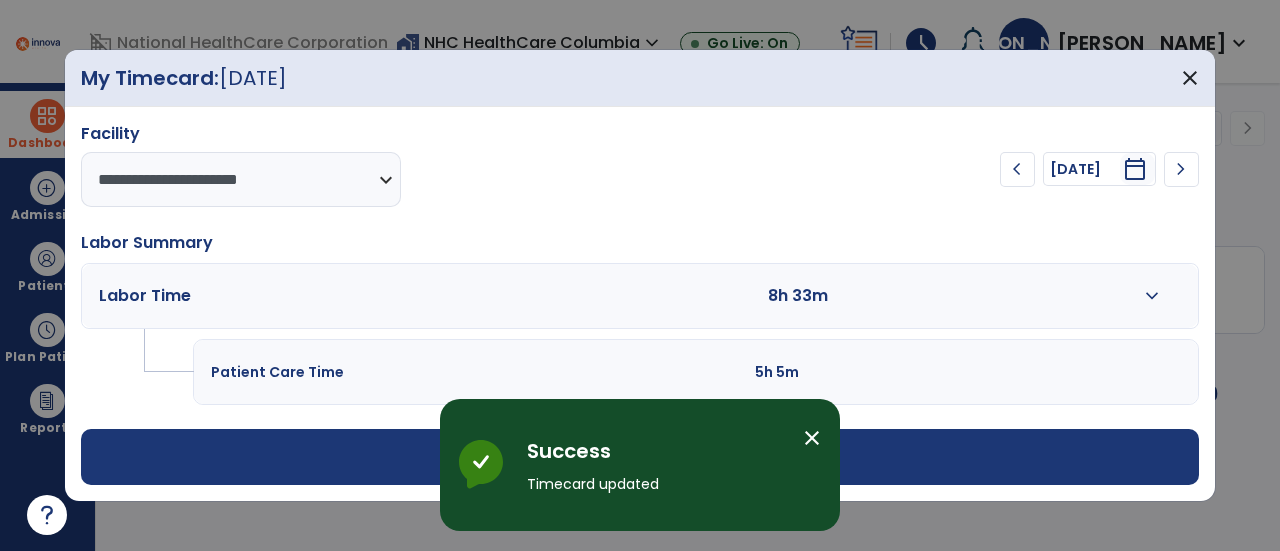 click on "close" at bounding box center [812, 438] 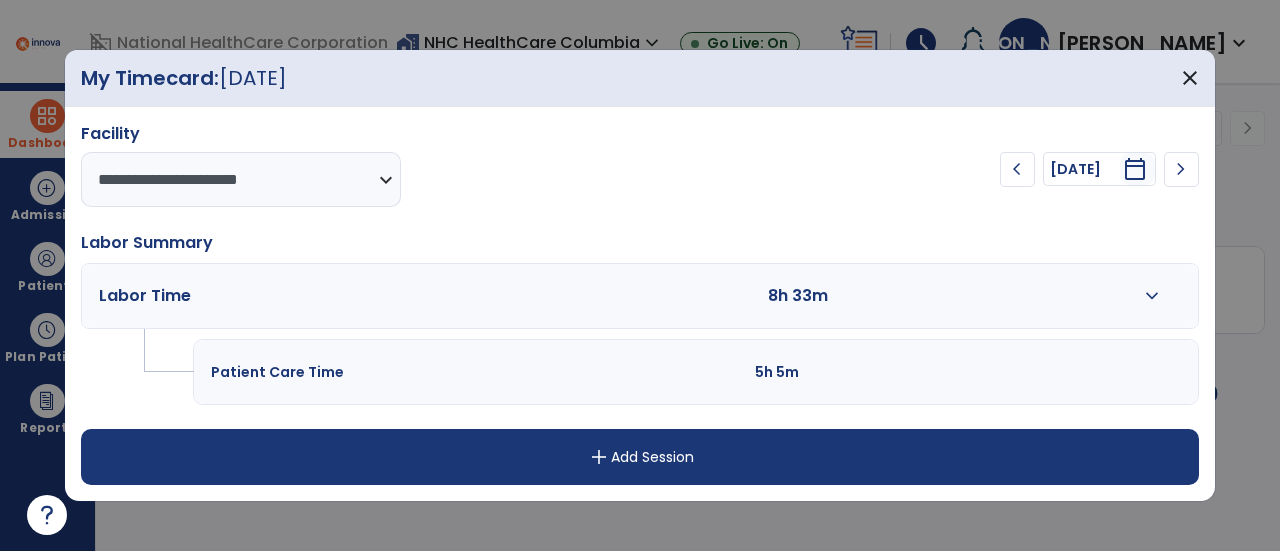 click on "chevron_right" at bounding box center [1181, 169] 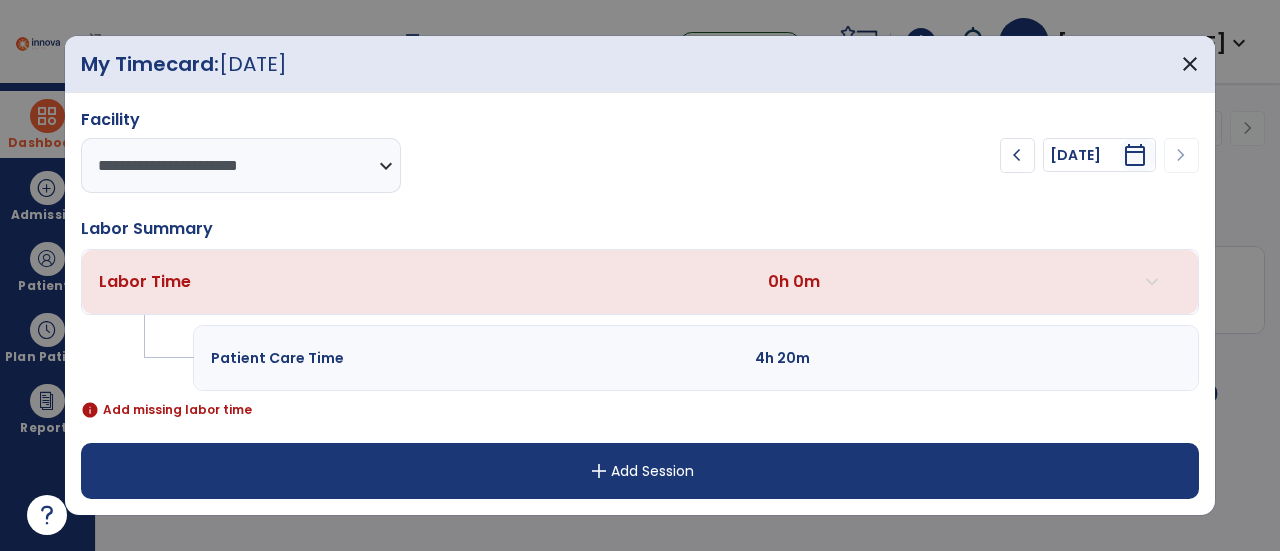 click on "Labor Time  0h 0m   expand_more" at bounding box center [640, 282] 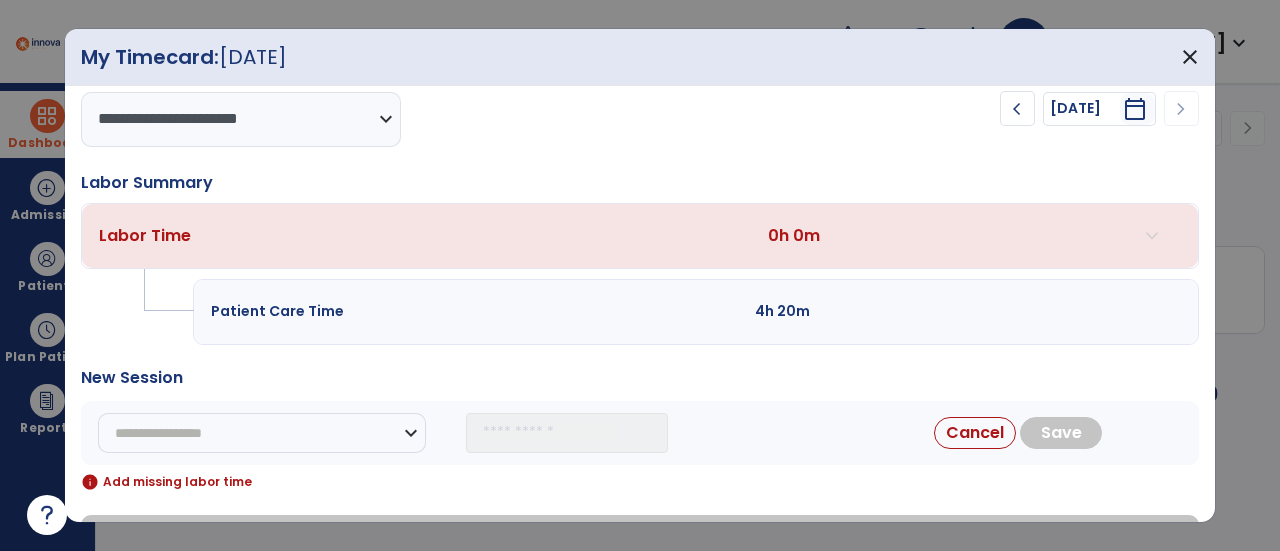 scroll, scrollTop: 100, scrollLeft: 0, axis: vertical 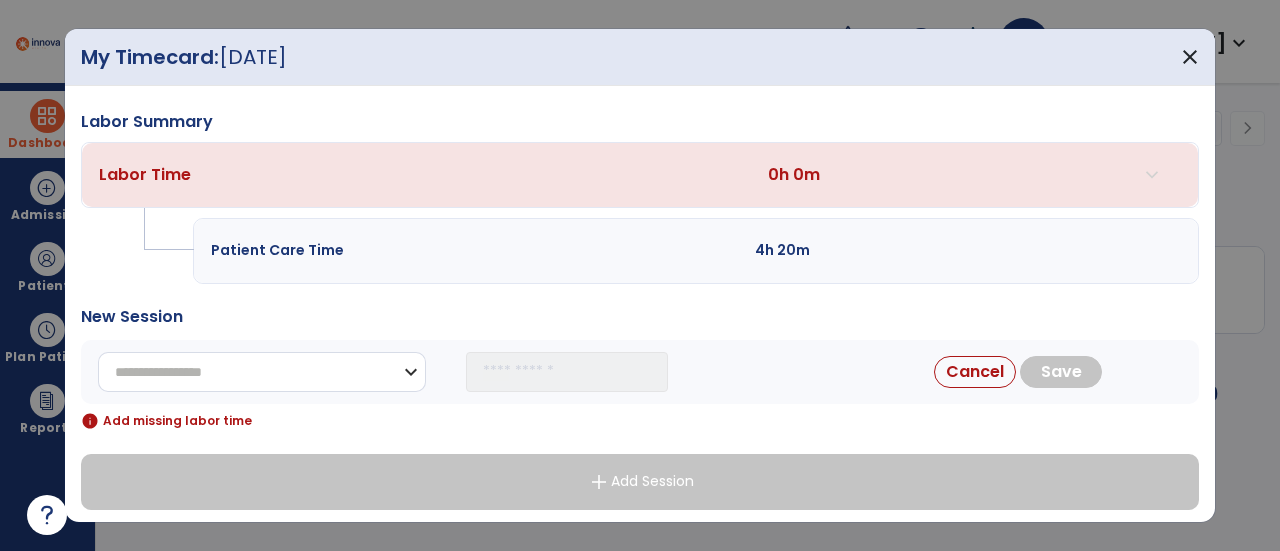 click on "**********" at bounding box center (262, 372) 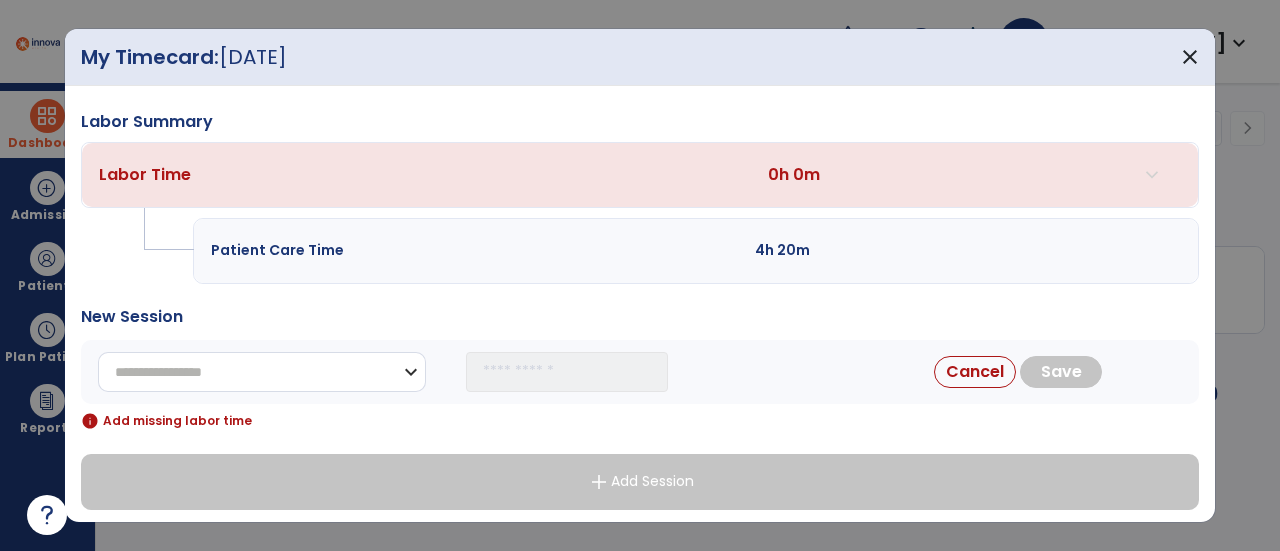 select on "**********" 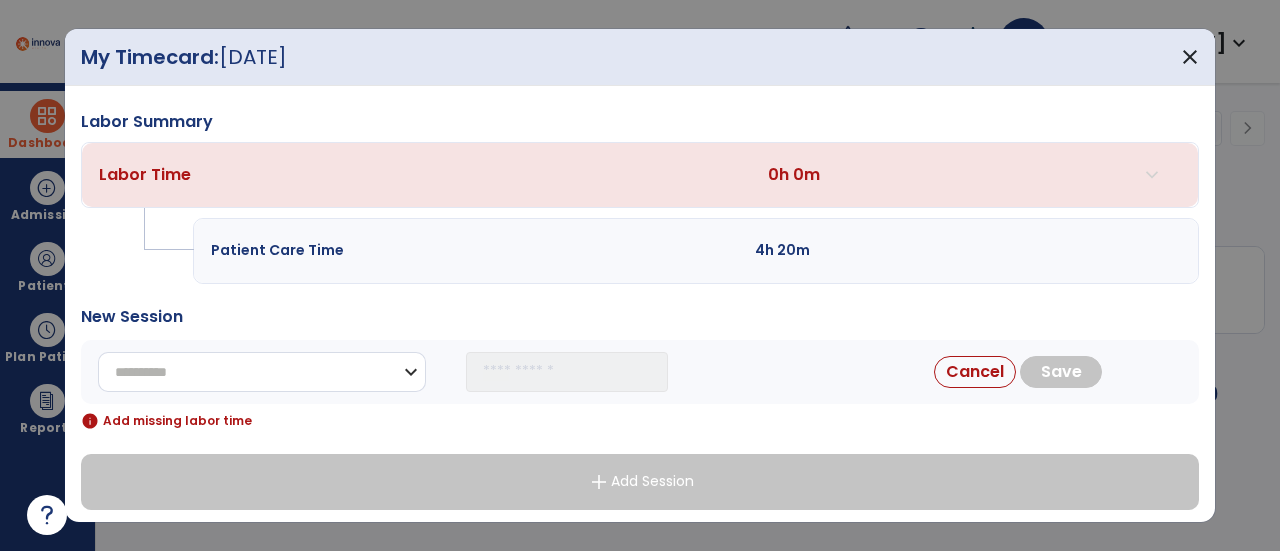 click on "**********" at bounding box center [262, 372] 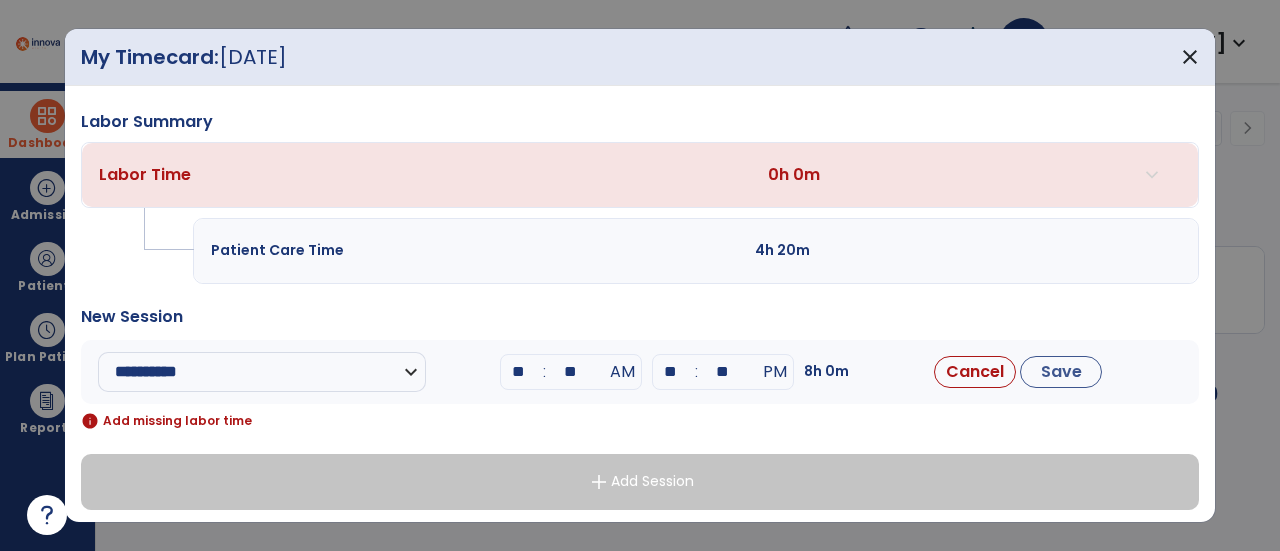 click on "**" at bounding box center (519, 372) 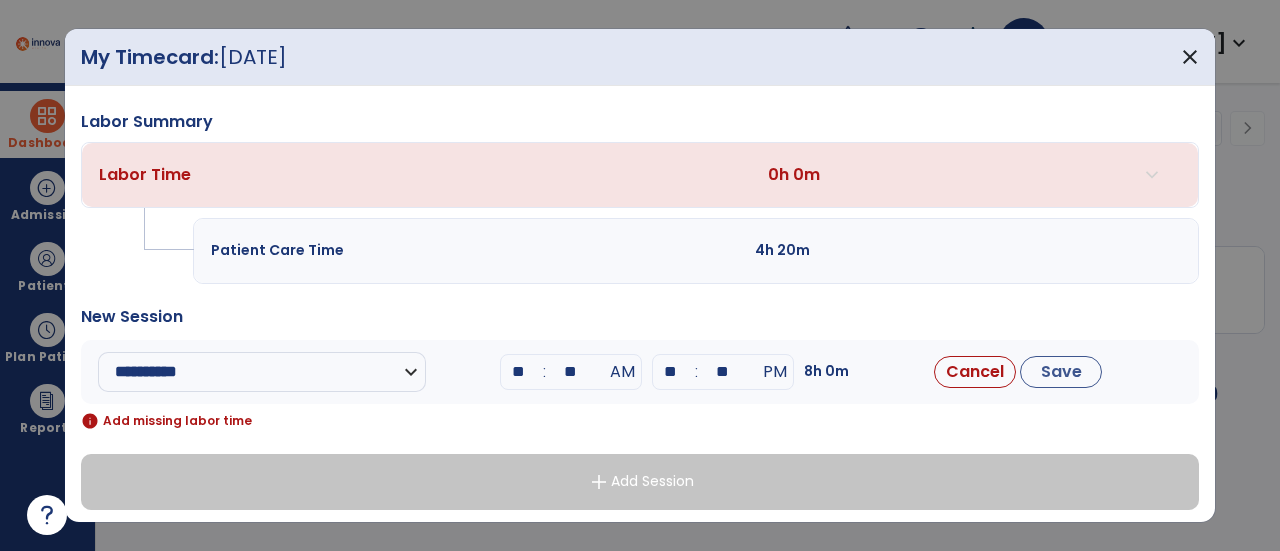 type on "**" 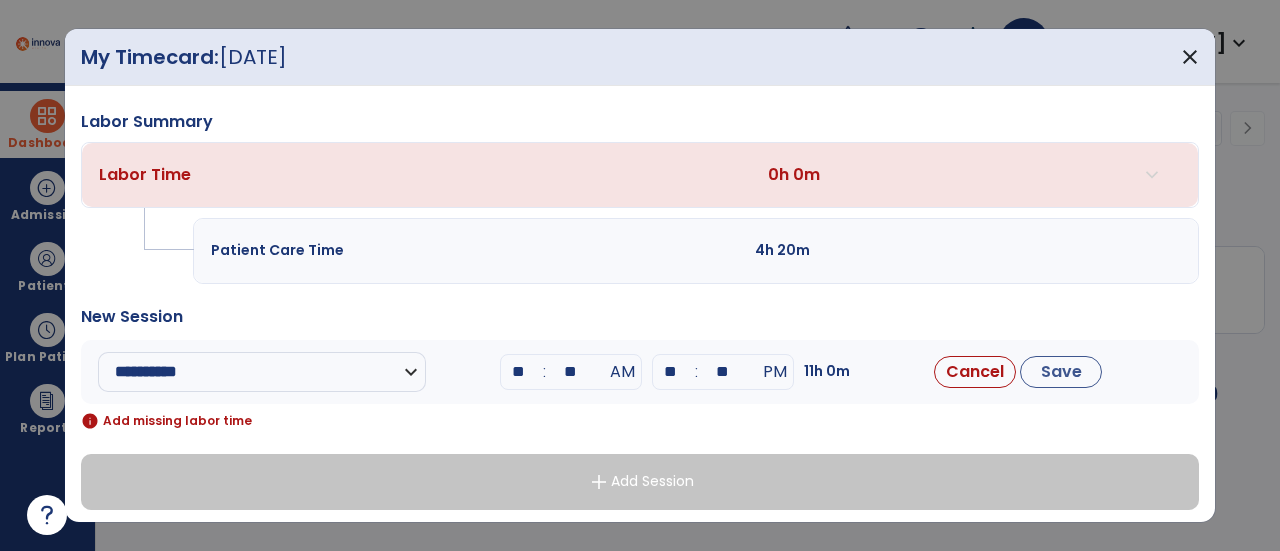 type on "**" 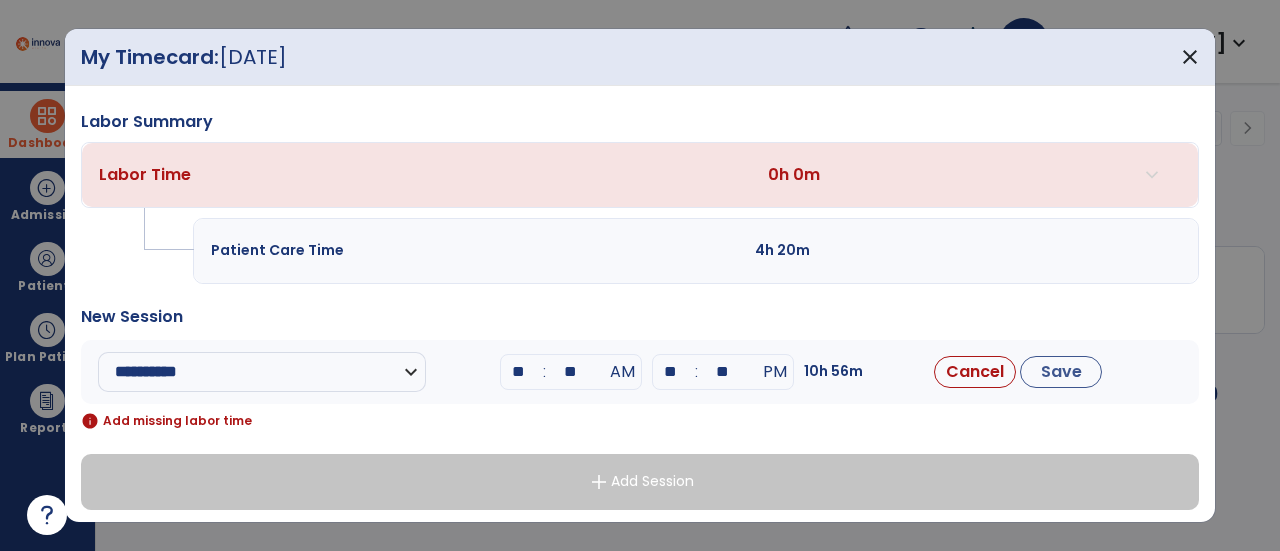 type on "*" 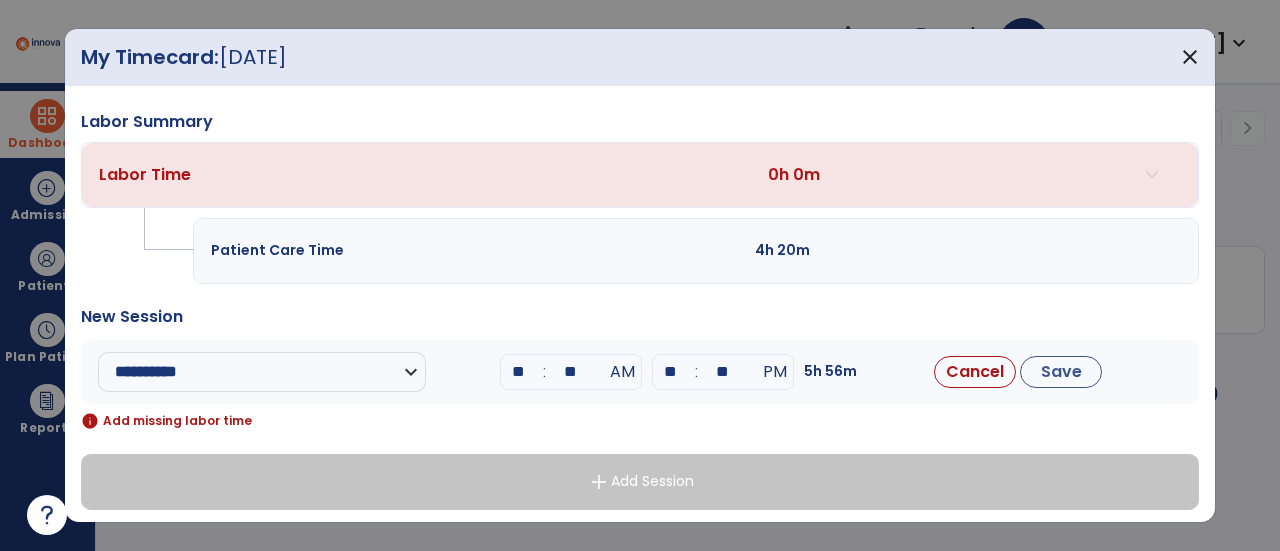 type on "*" 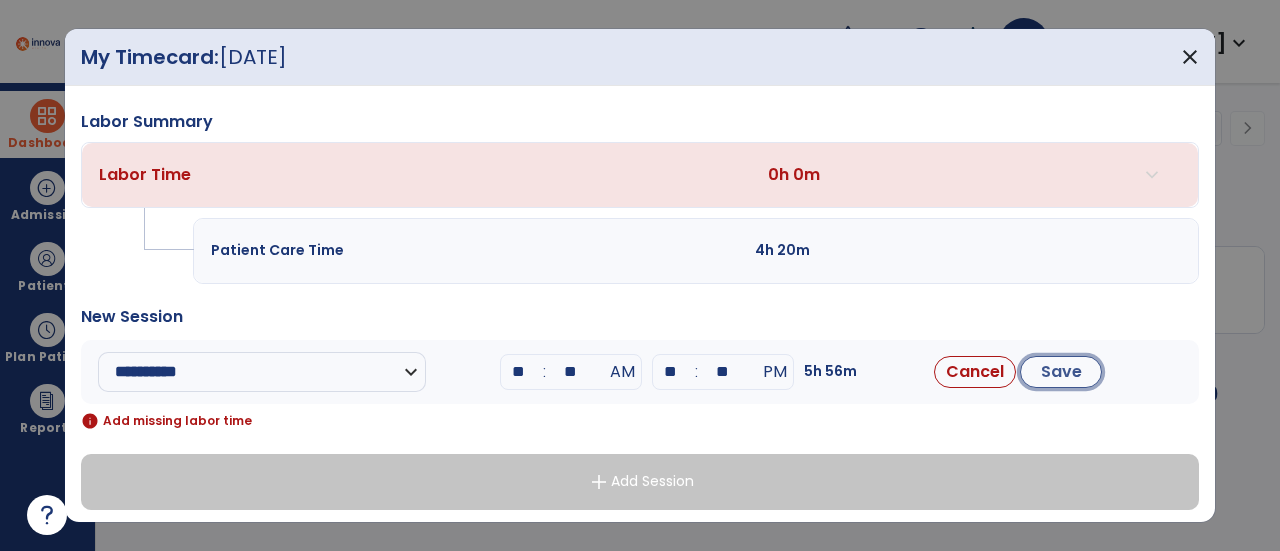 click on "Save" at bounding box center [1061, 372] 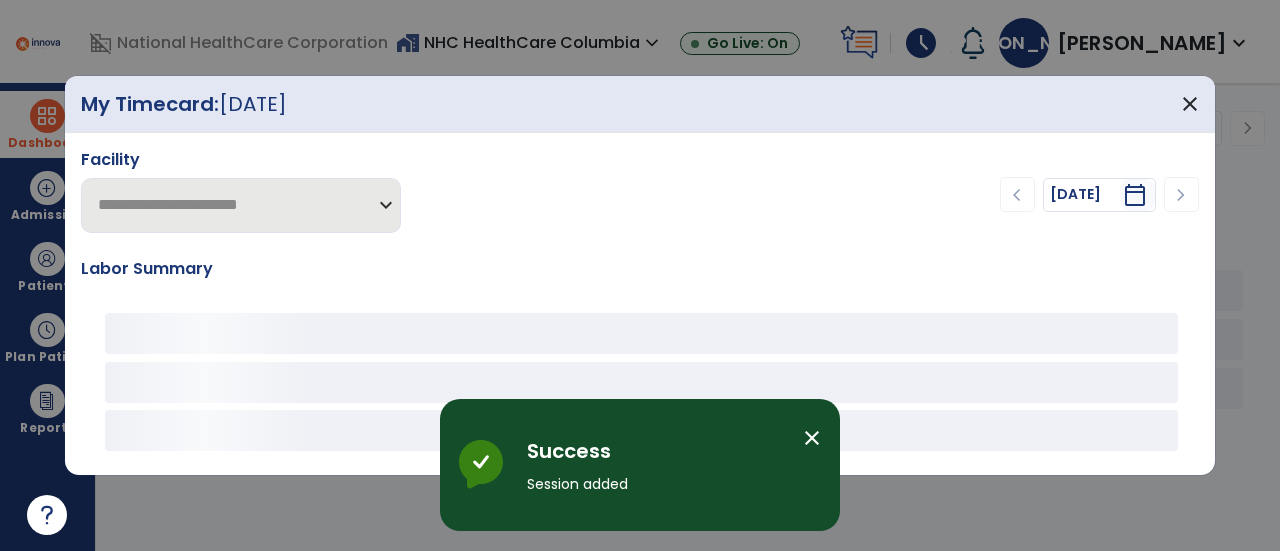 scroll, scrollTop: 0, scrollLeft: 0, axis: both 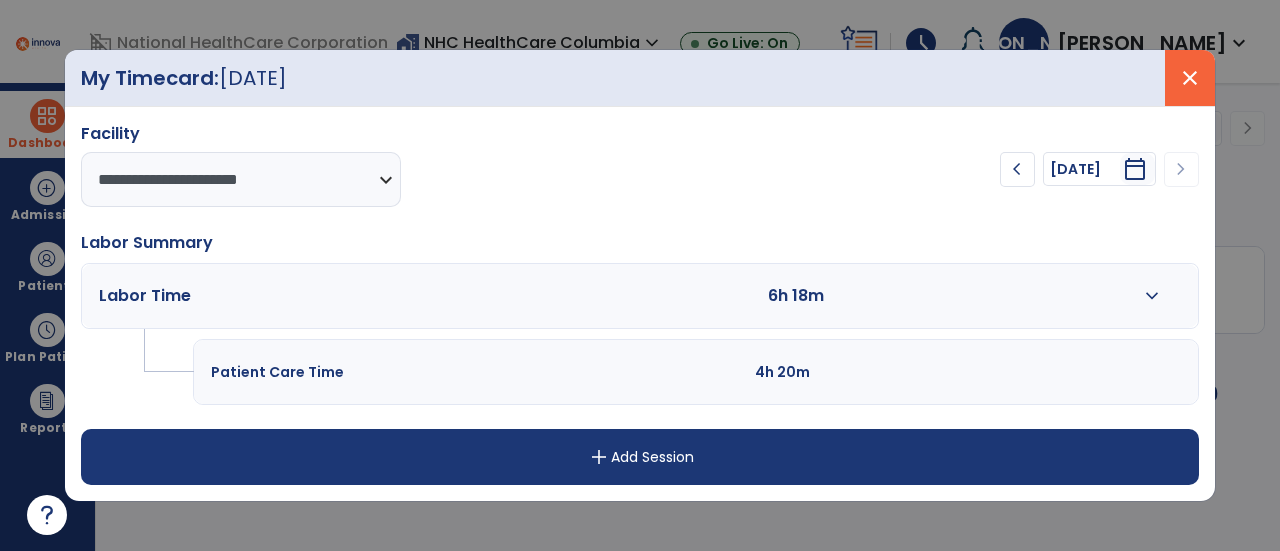 click on "close" at bounding box center (1190, 78) 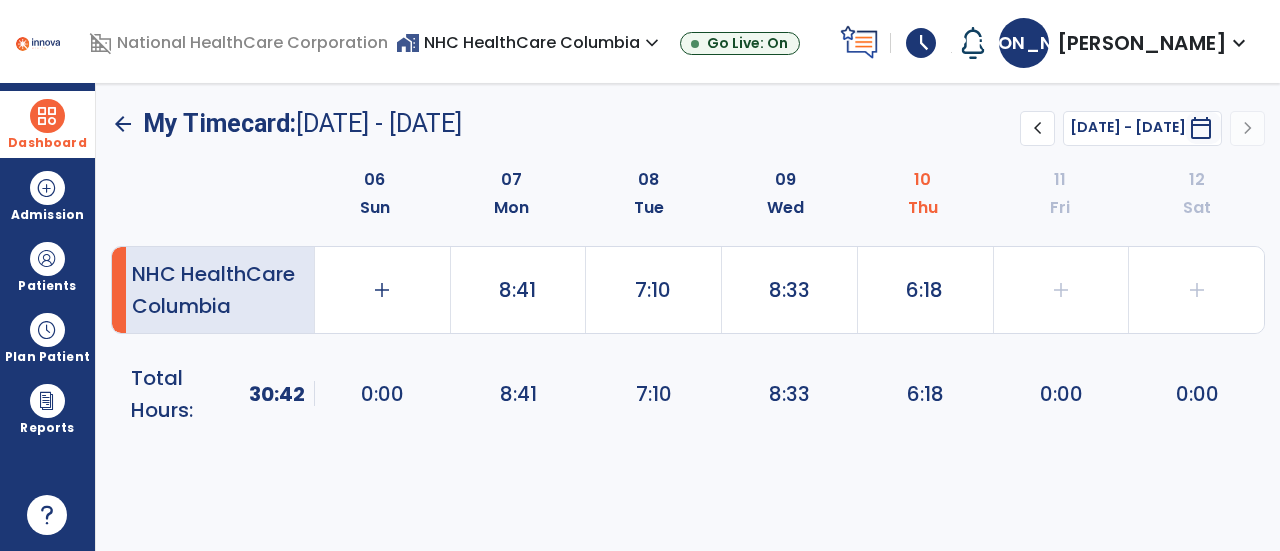 click on "schedule" at bounding box center [921, 43] 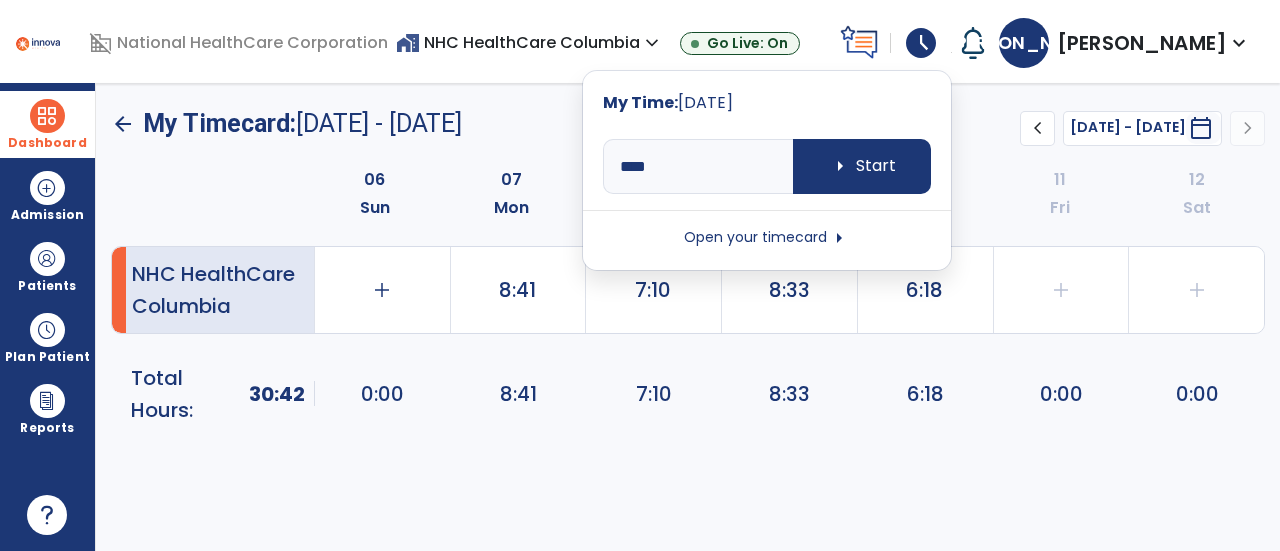 click on "schedule" at bounding box center [921, 43] 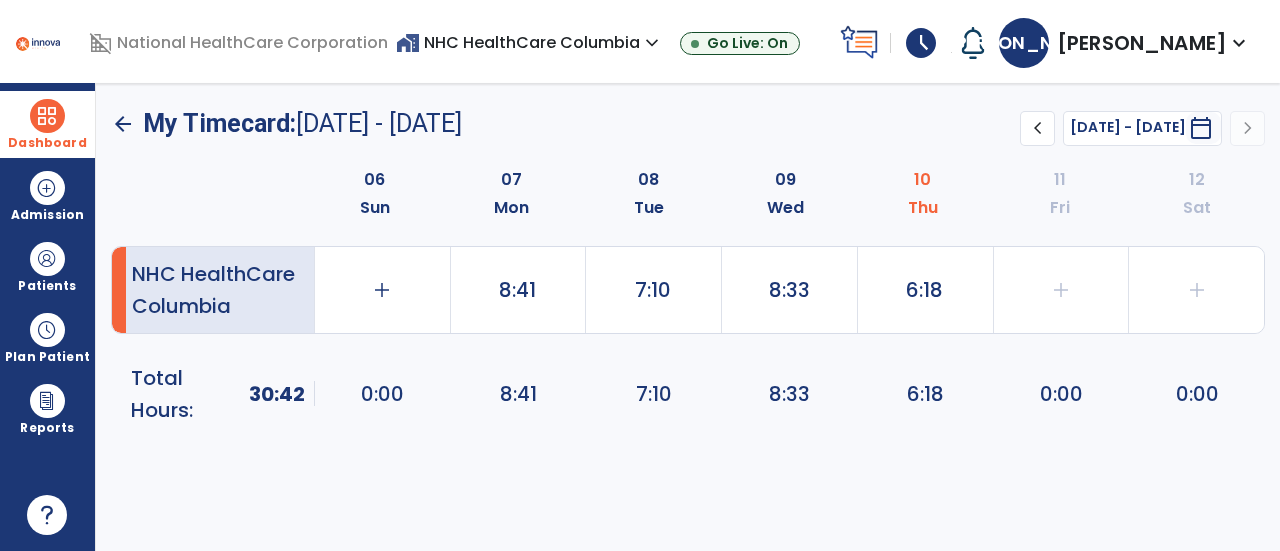 click on "schedule" at bounding box center [921, 43] 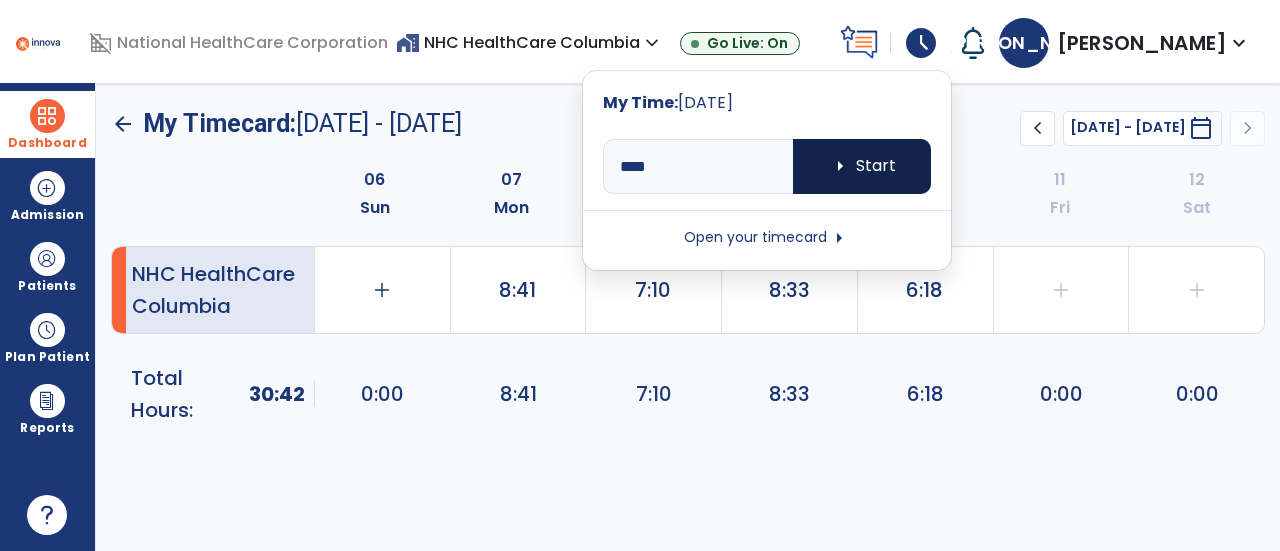 click on "arrow_right" at bounding box center (840, 166) 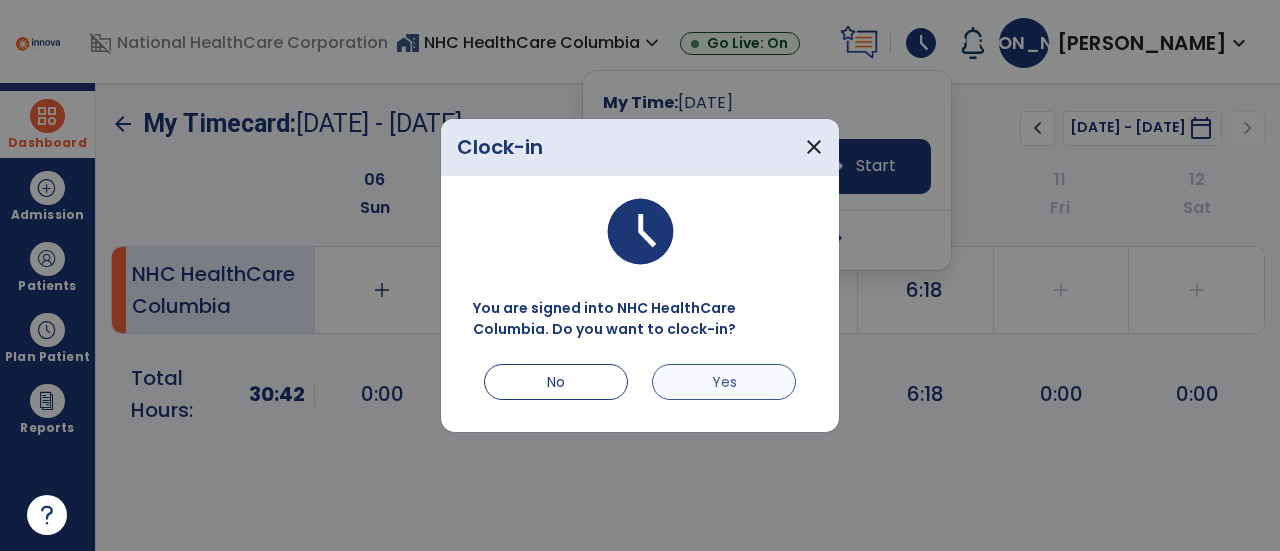 click on "Yes" at bounding box center [724, 382] 